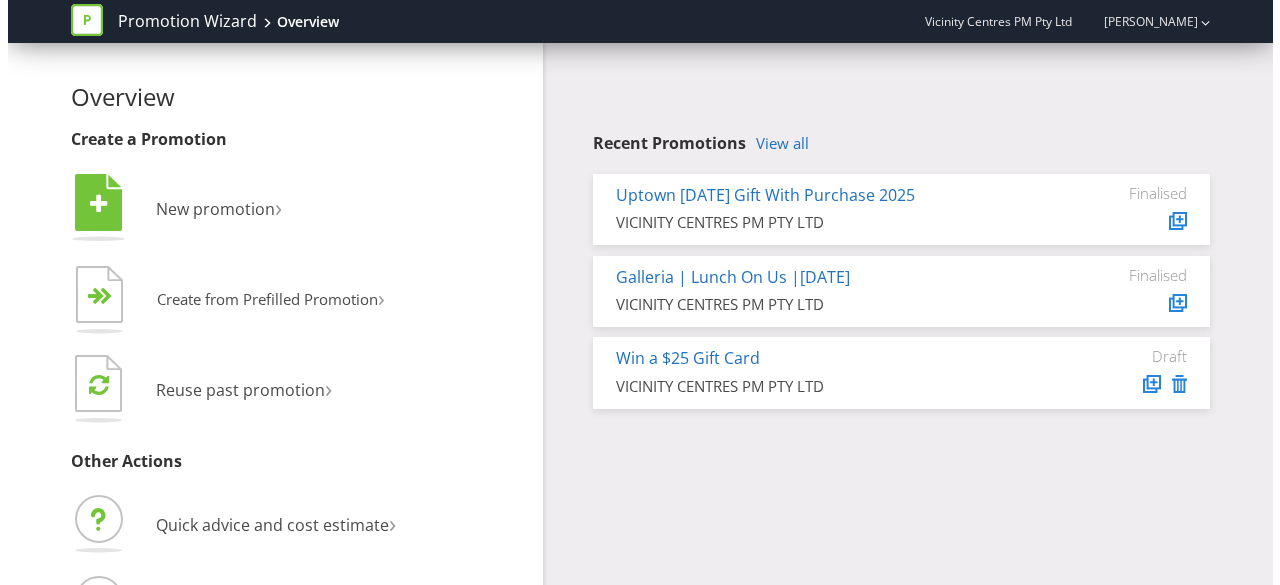 scroll, scrollTop: 0, scrollLeft: 0, axis: both 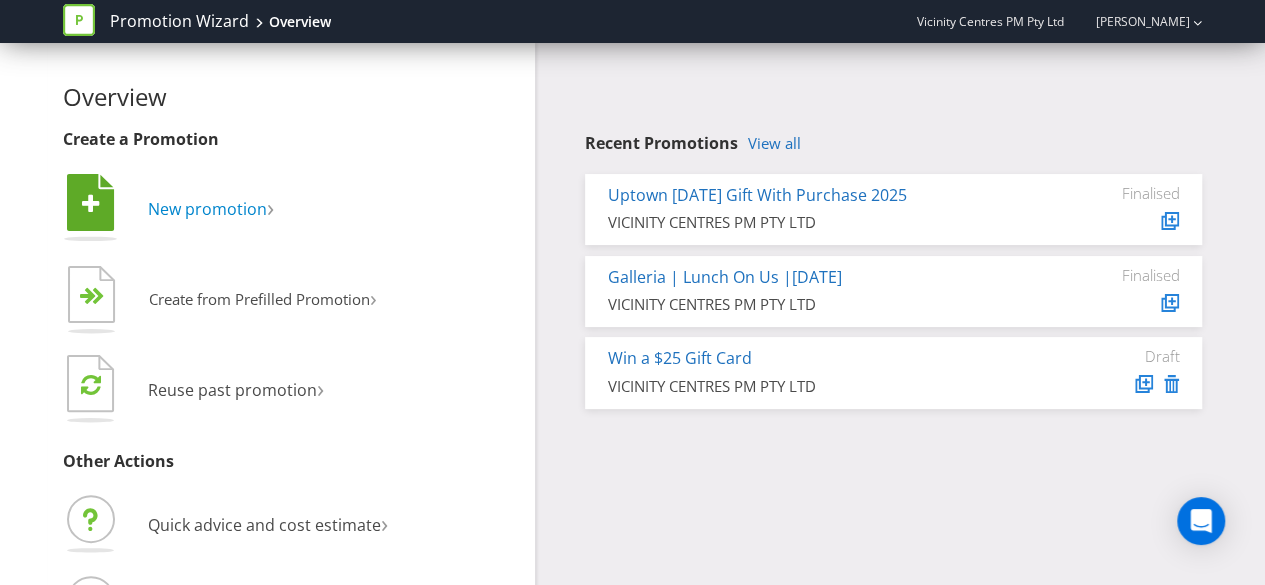 click 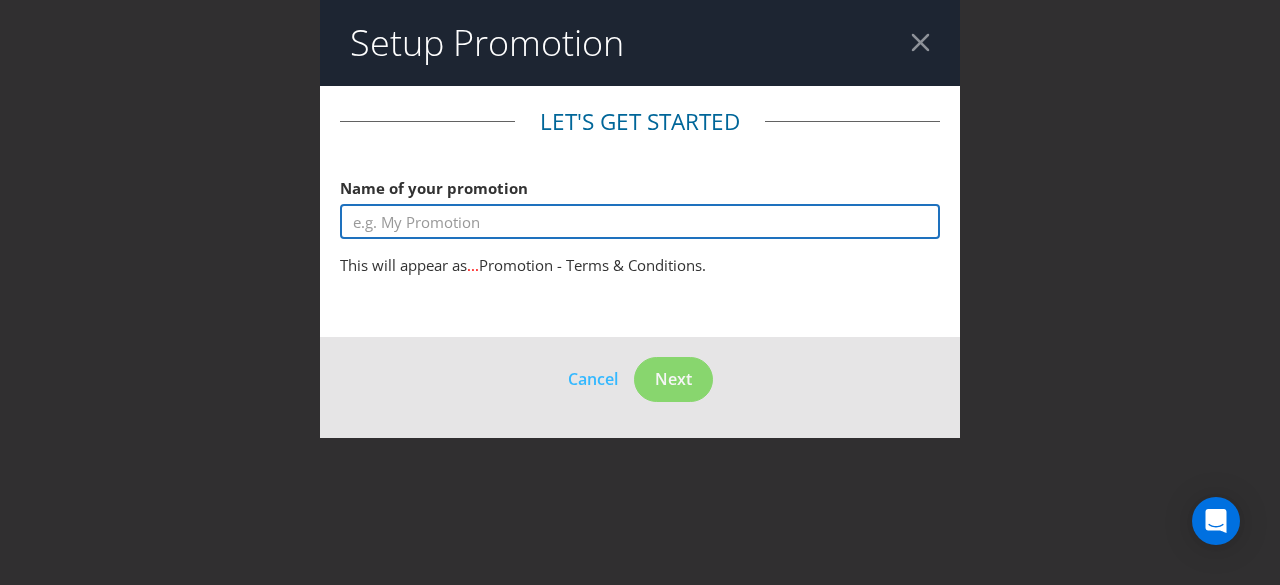 click at bounding box center [640, 221] 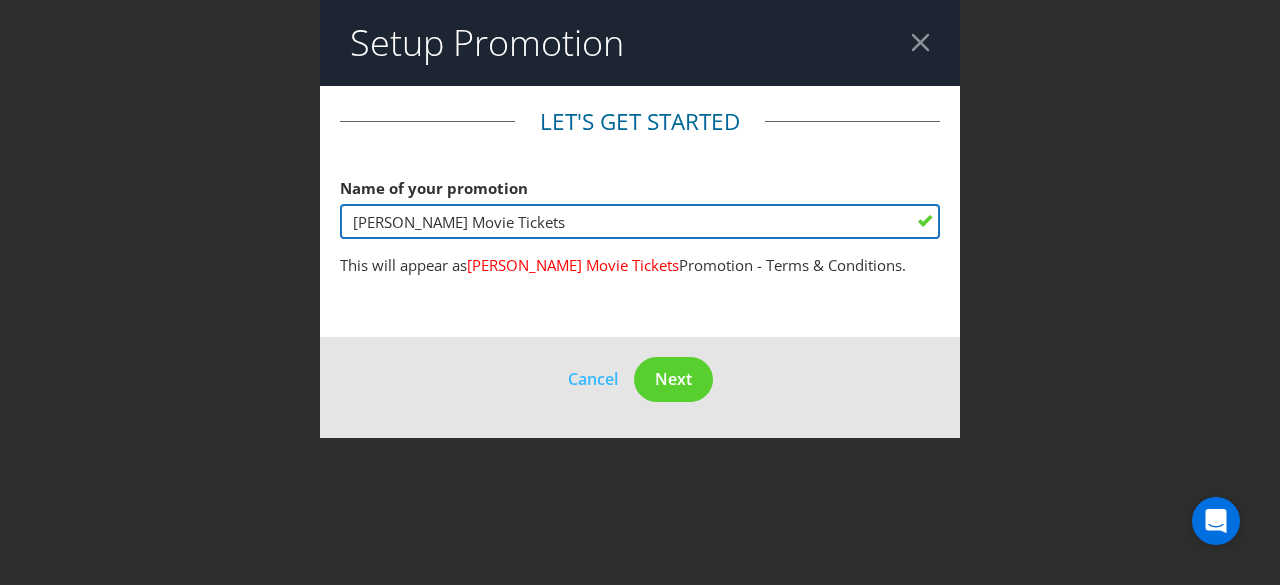 type on "[PERSON_NAME] Movie Tickets" 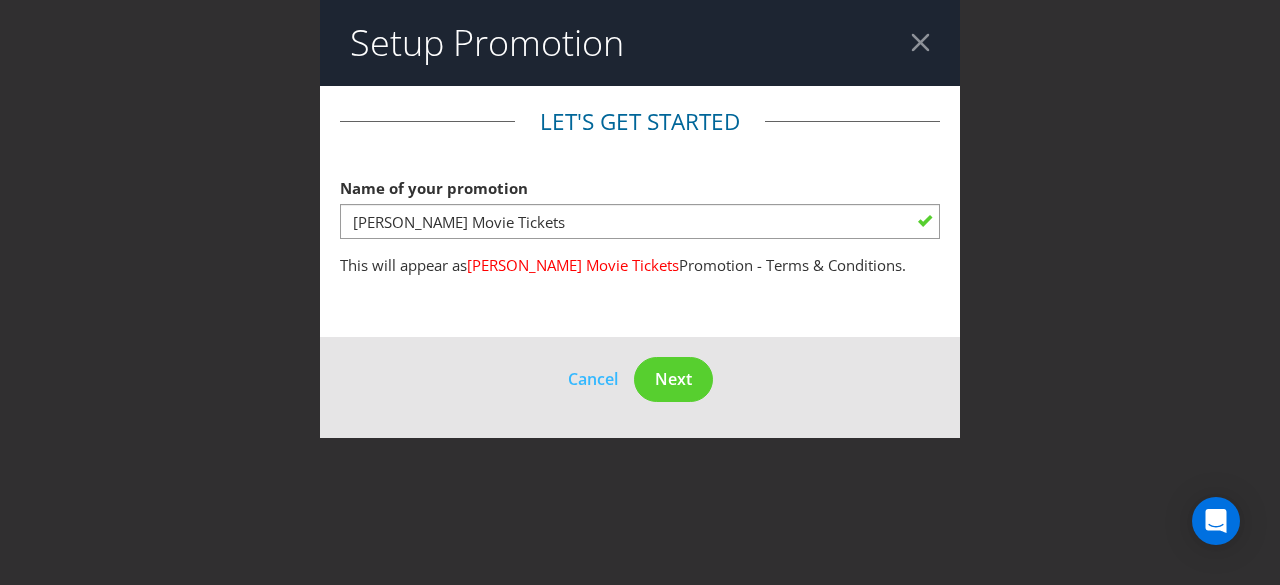 click on "Let's get started Name of your promotion   [PERSON_NAME] Movie Tickets This will appear as  [PERSON_NAME] Movie Tickets   Promotion - Terms & Conditions." at bounding box center [640, 211] 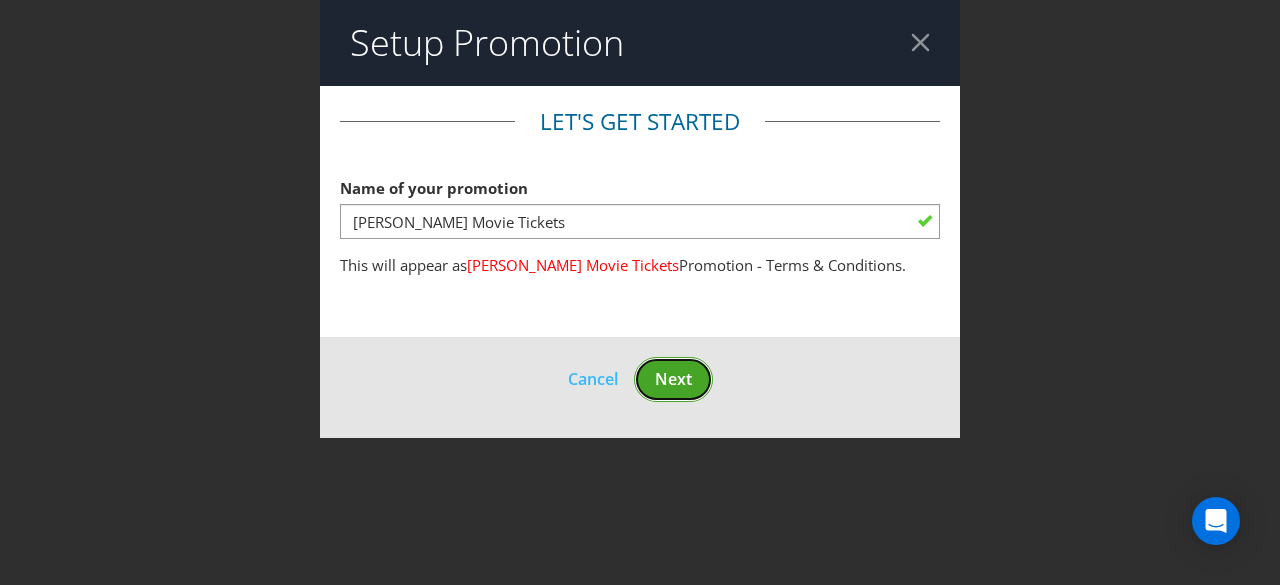 click on "Next" at bounding box center [673, 379] 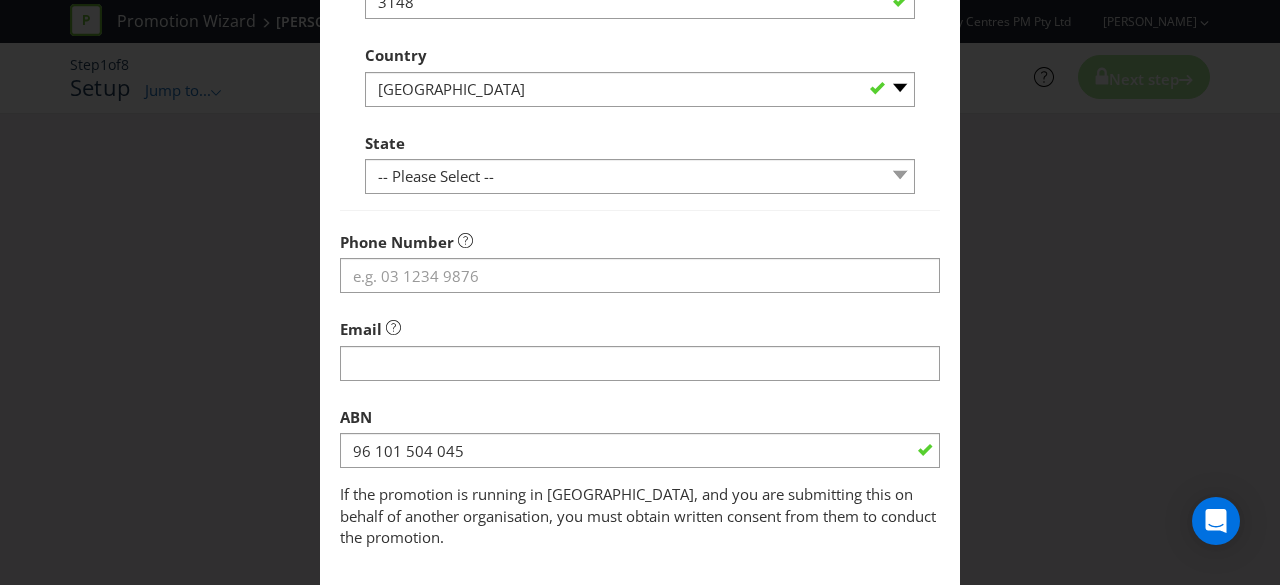 scroll, scrollTop: 712, scrollLeft: 0, axis: vertical 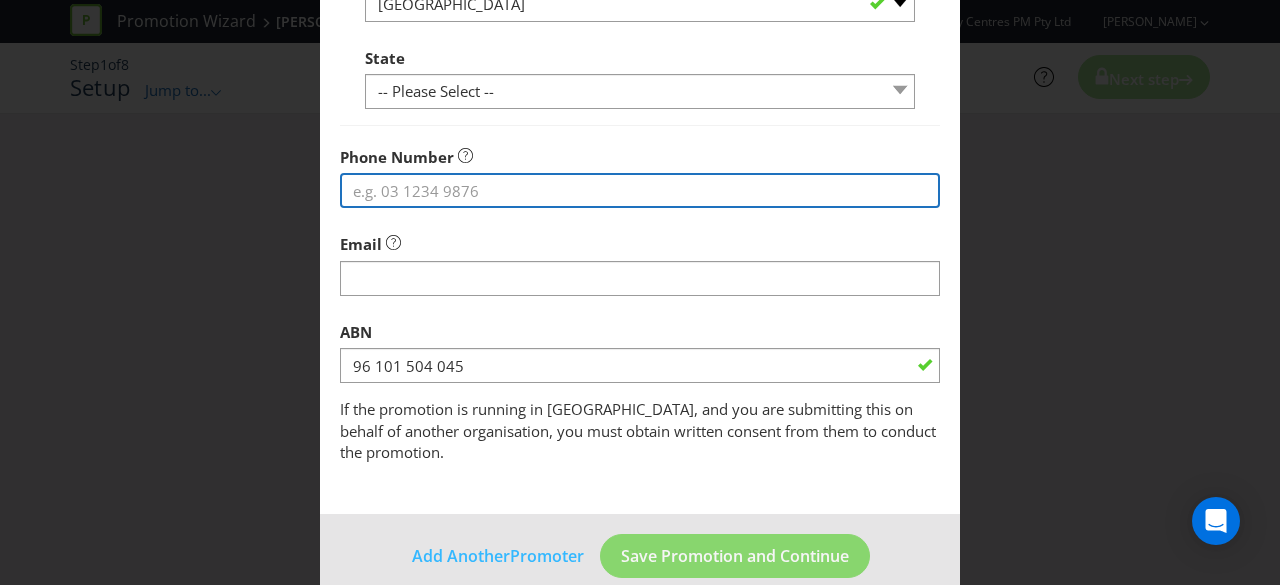 click at bounding box center (640, 190) 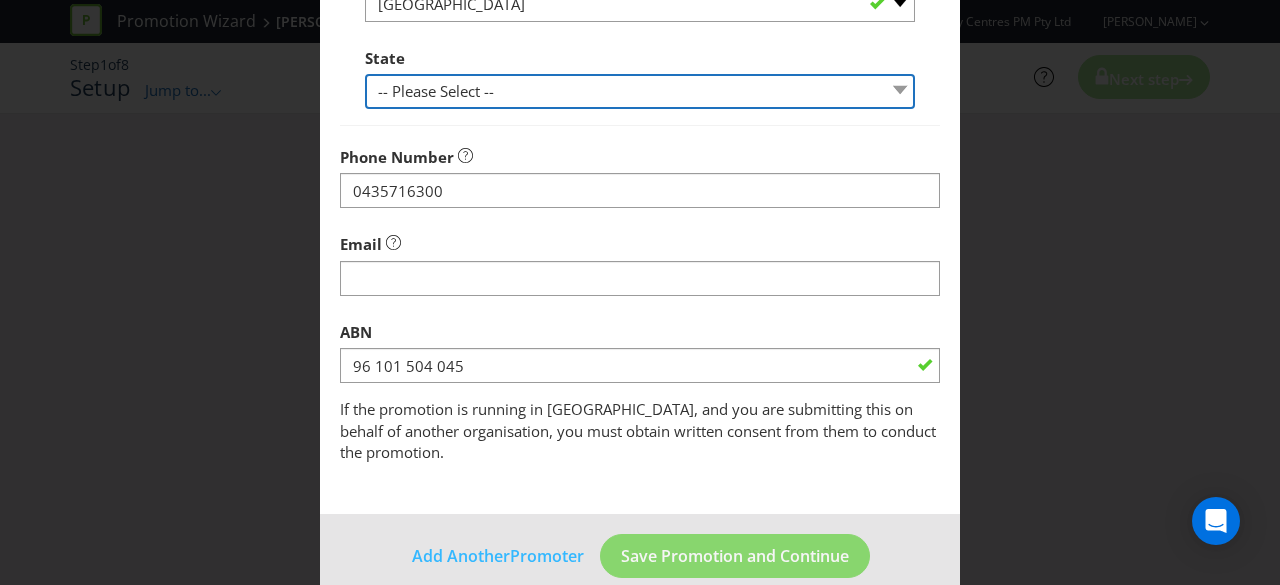 select on "[GEOGRAPHIC_DATA]" 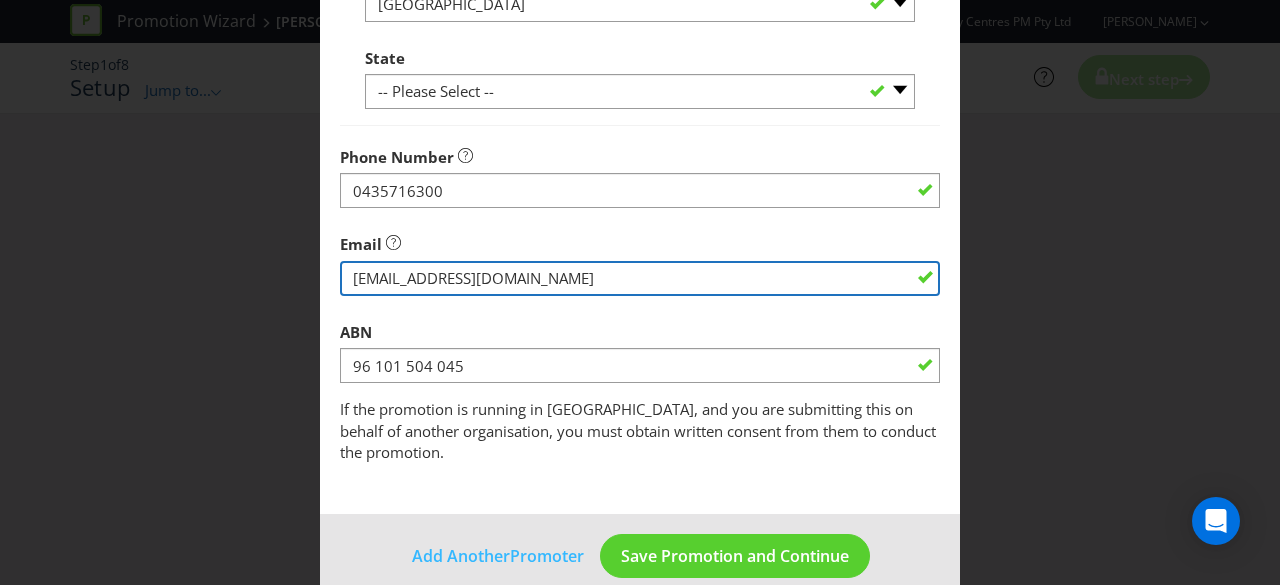 click at bounding box center (640, 278) 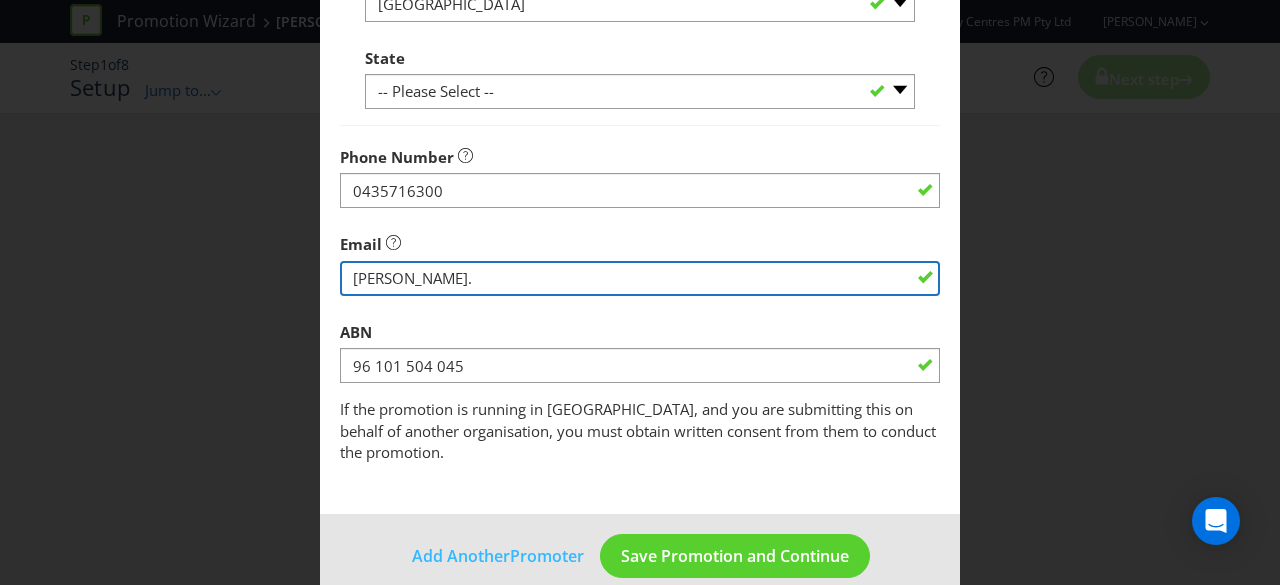 type on "[PERSON_NAME][EMAIL_ADDRESS][PERSON_NAME][DOMAIN_NAME]" 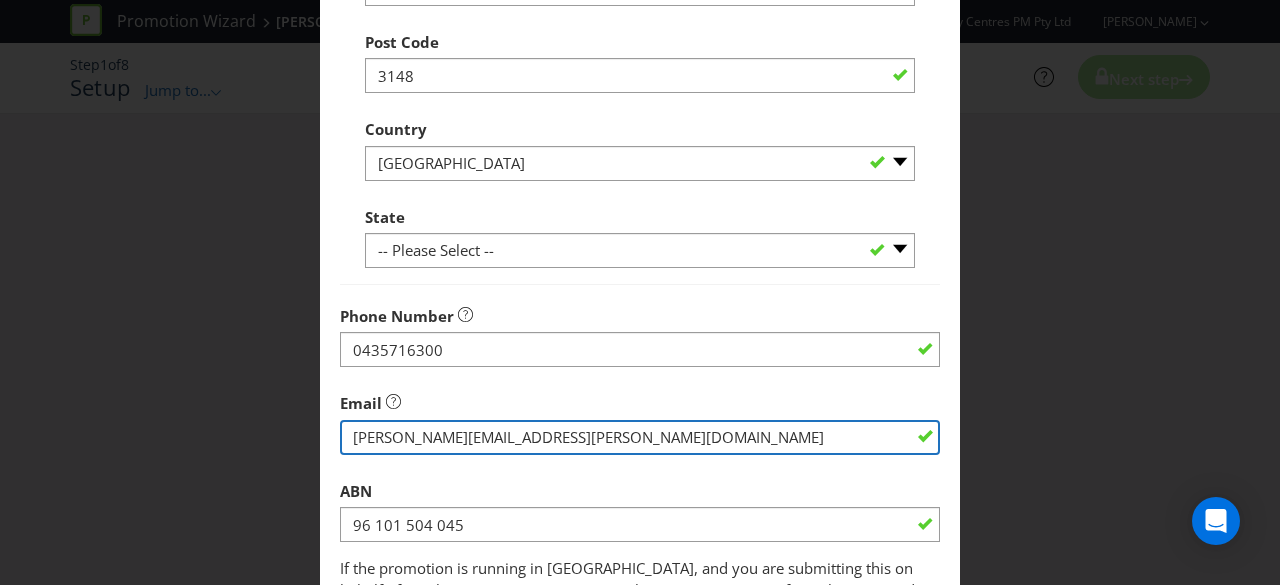scroll, scrollTop: 718, scrollLeft: 0, axis: vertical 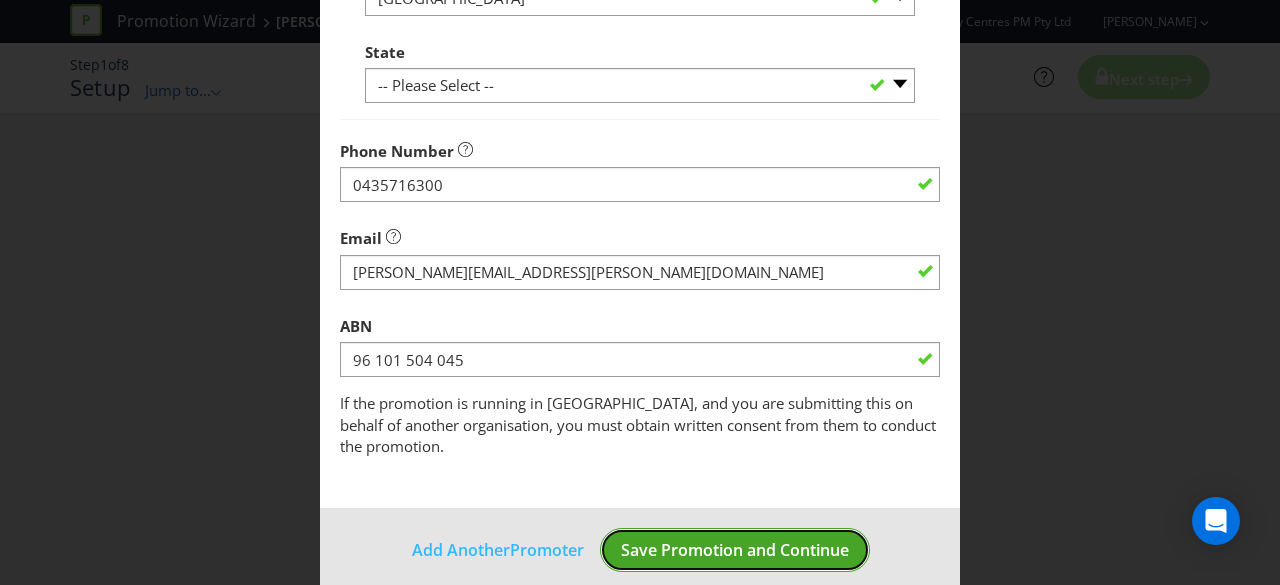 click on "Save Promotion and Continue" at bounding box center (735, 550) 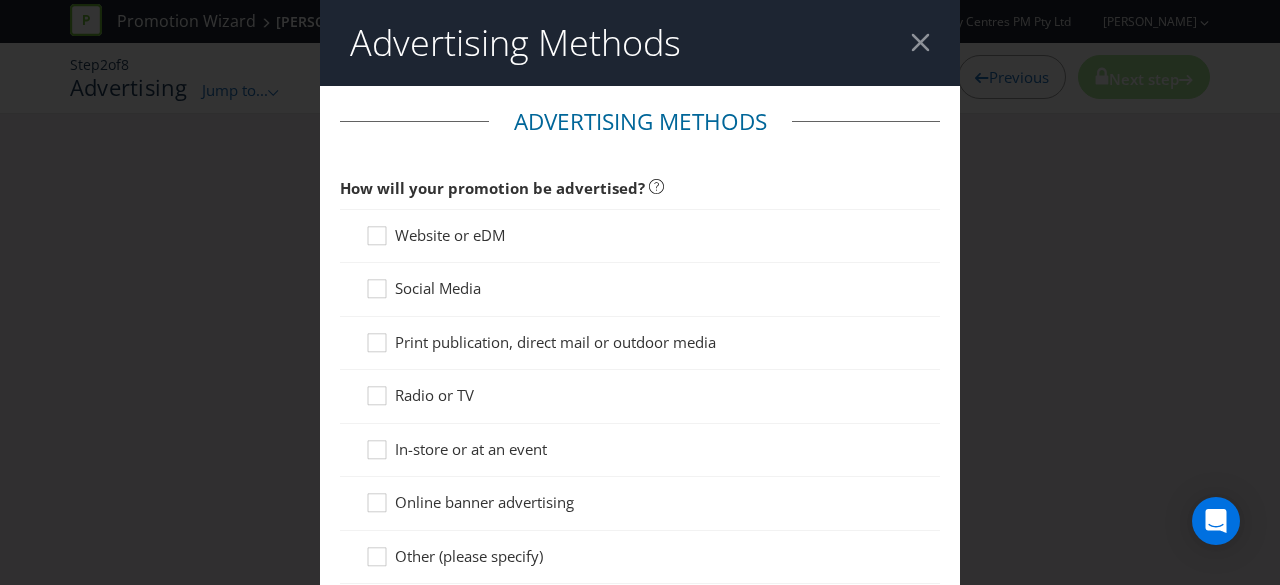 click on "Website or eDM" at bounding box center (450, 235) 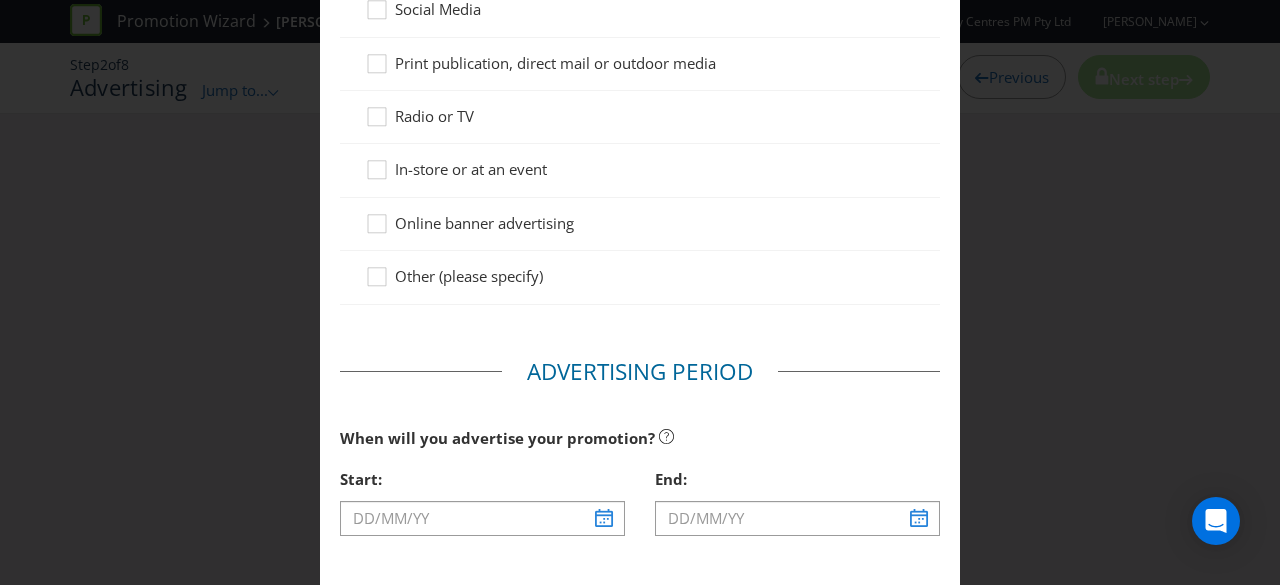 scroll, scrollTop: 670, scrollLeft: 0, axis: vertical 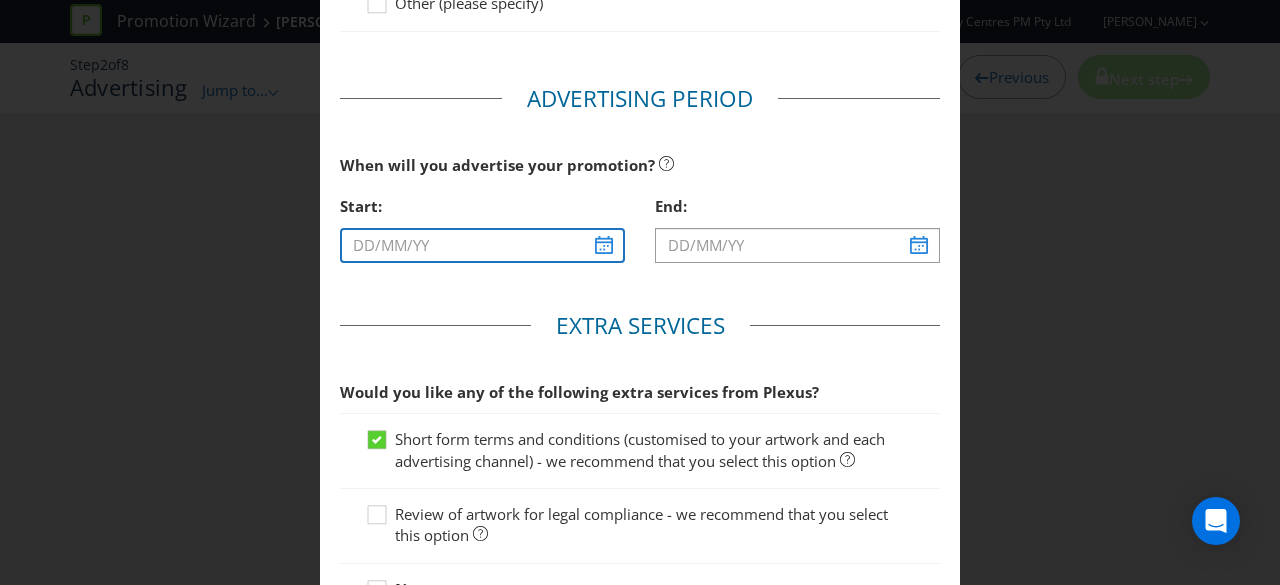 click at bounding box center [482, 245] 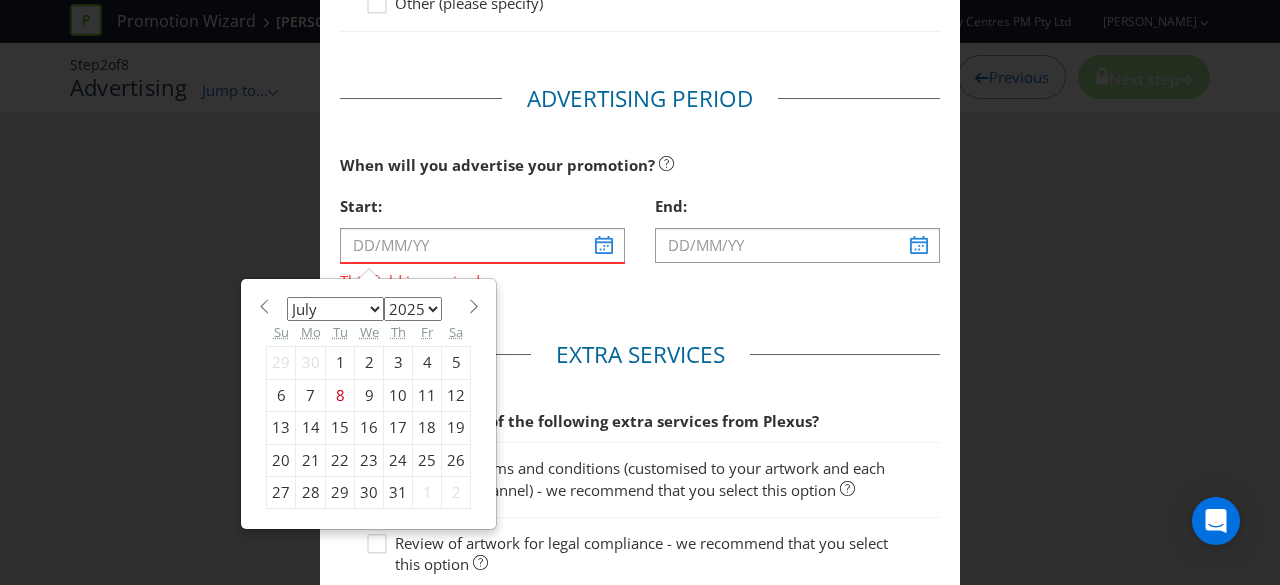 click on "10" at bounding box center (398, 395) 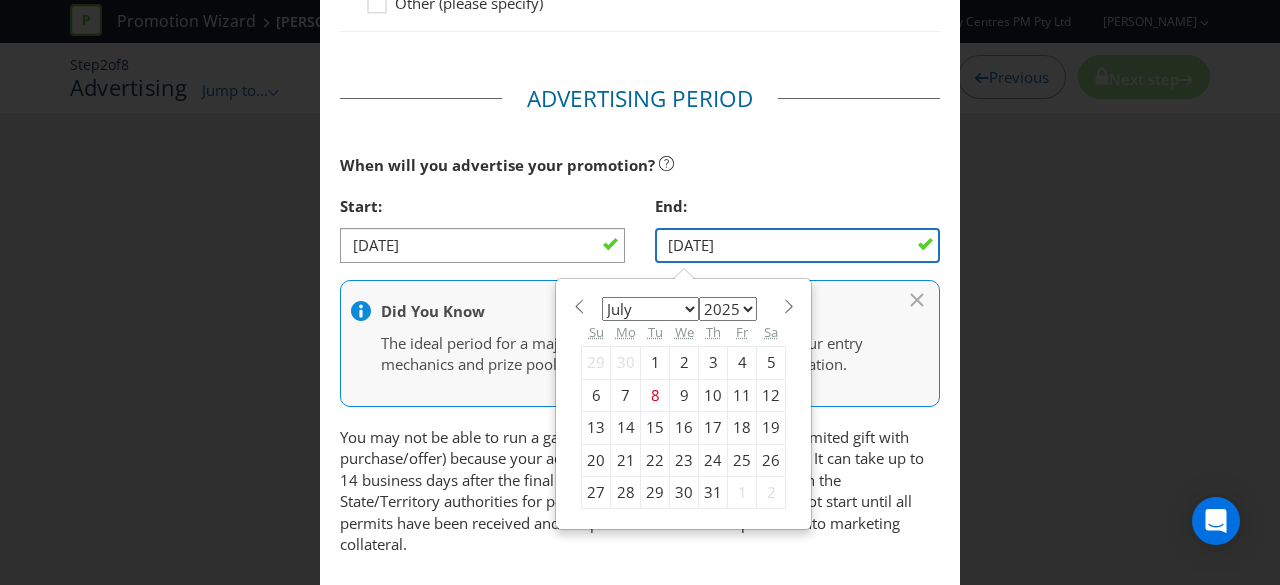 click on "[DATE]" at bounding box center (797, 245) 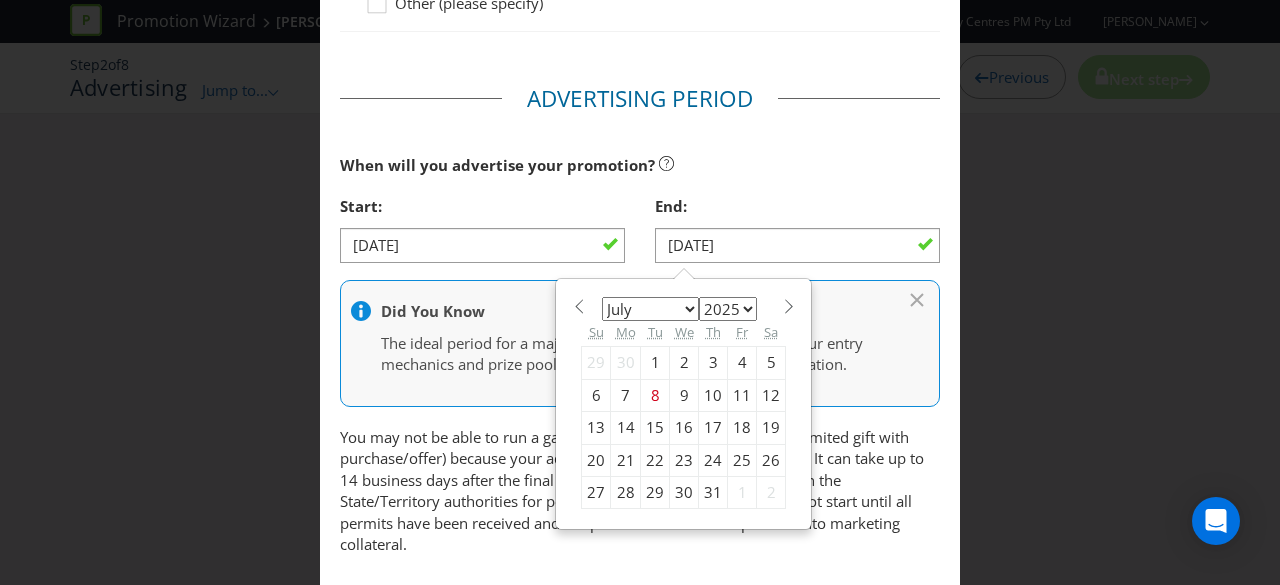 click on "20" at bounding box center [596, 460] 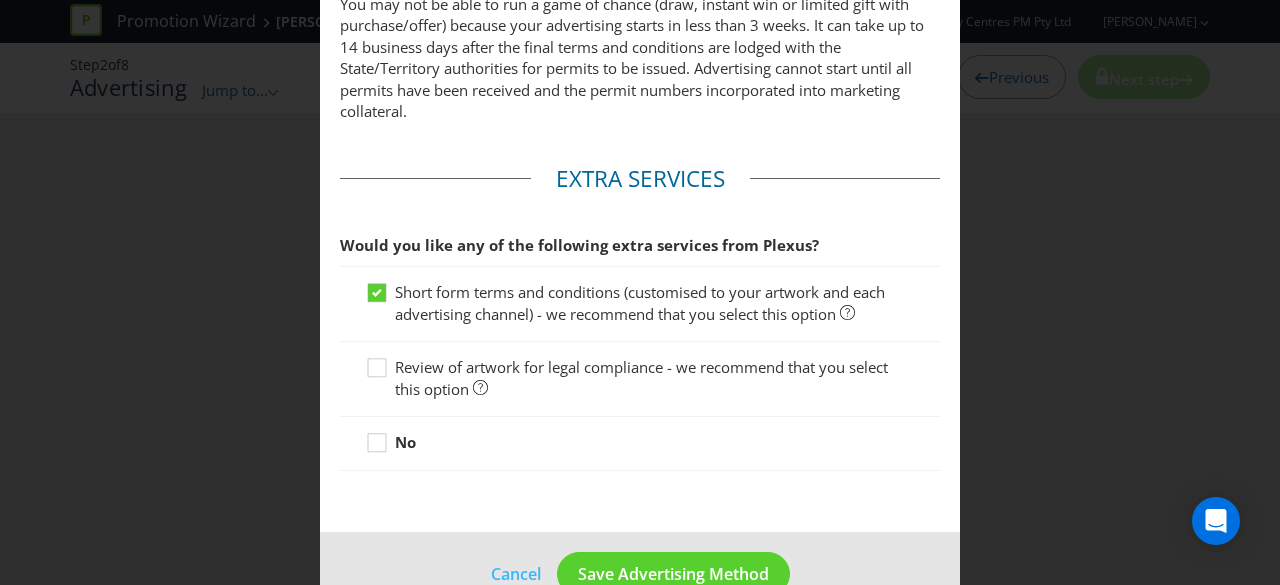 scroll, scrollTop: 1144, scrollLeft: 0, axis: vertical 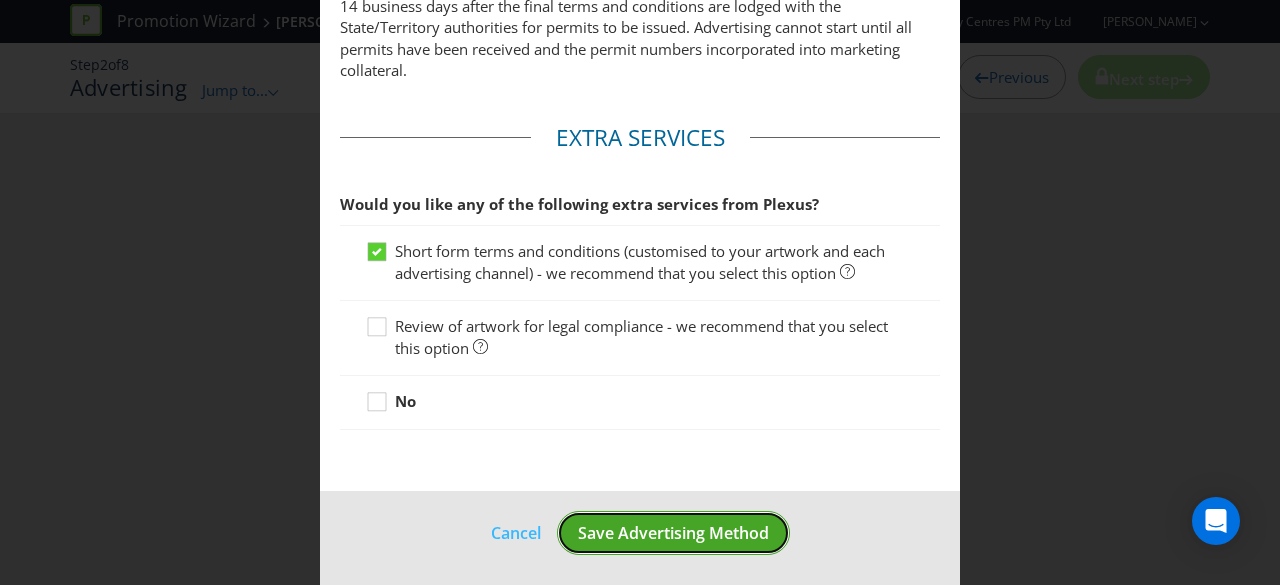 click on "Save Advertising Method" at bounding box center [673, 533] 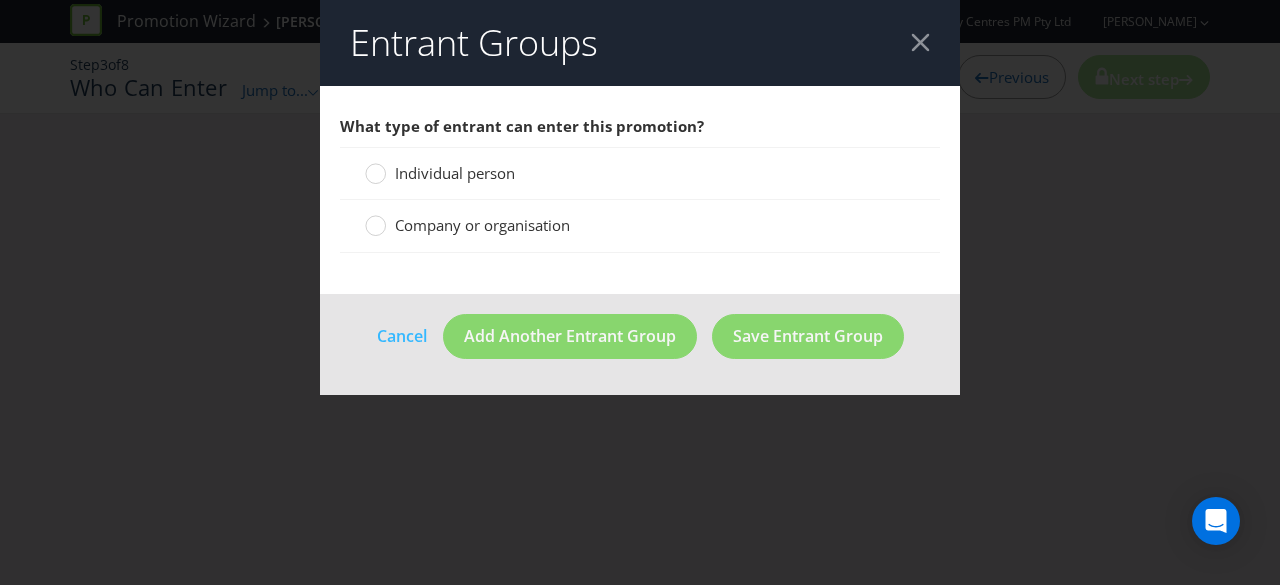click on "Individual person" at bounding box center [442, 173] 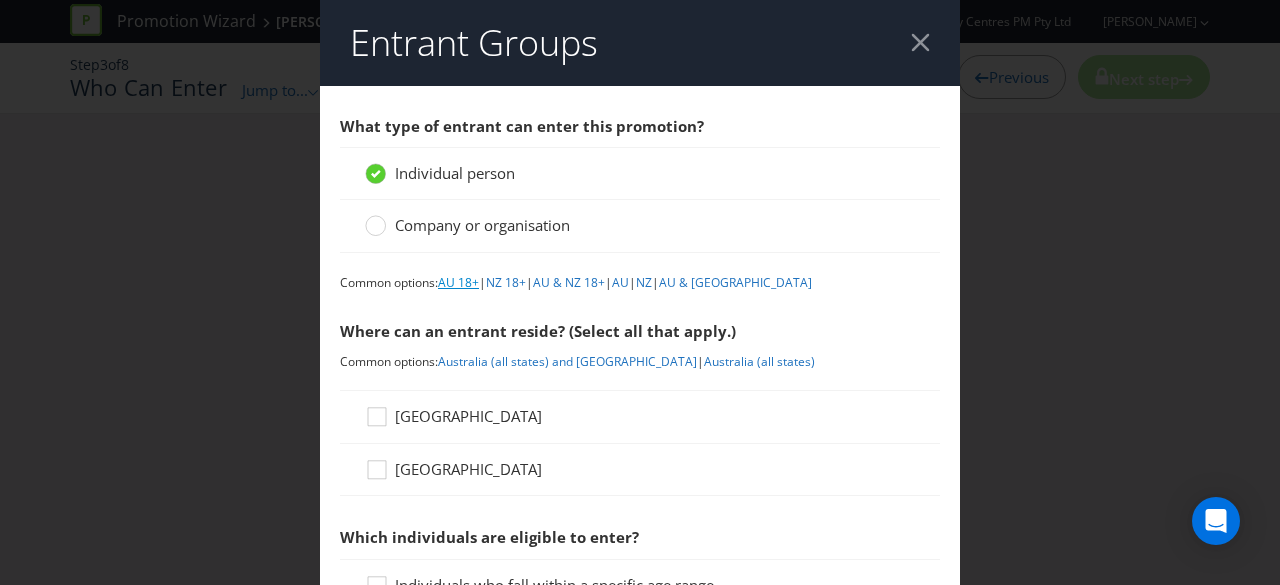 click on "AU 18+" at bounding box center (458, 282) 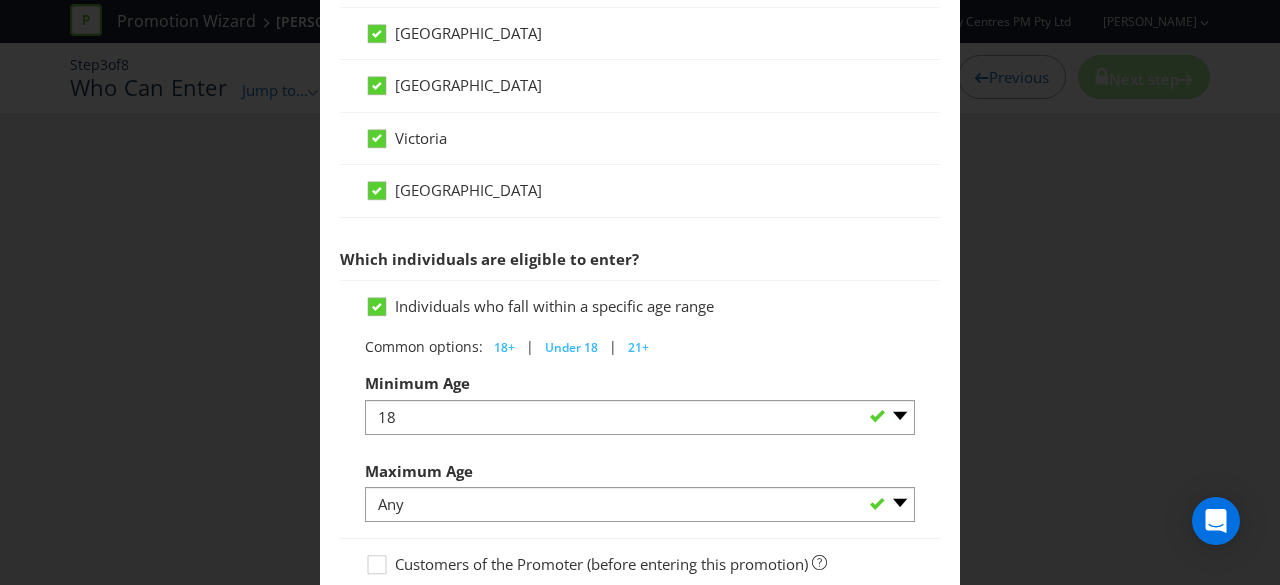 scroll, scrollTop: 1114, scrollLeft: 0, axis: vertical 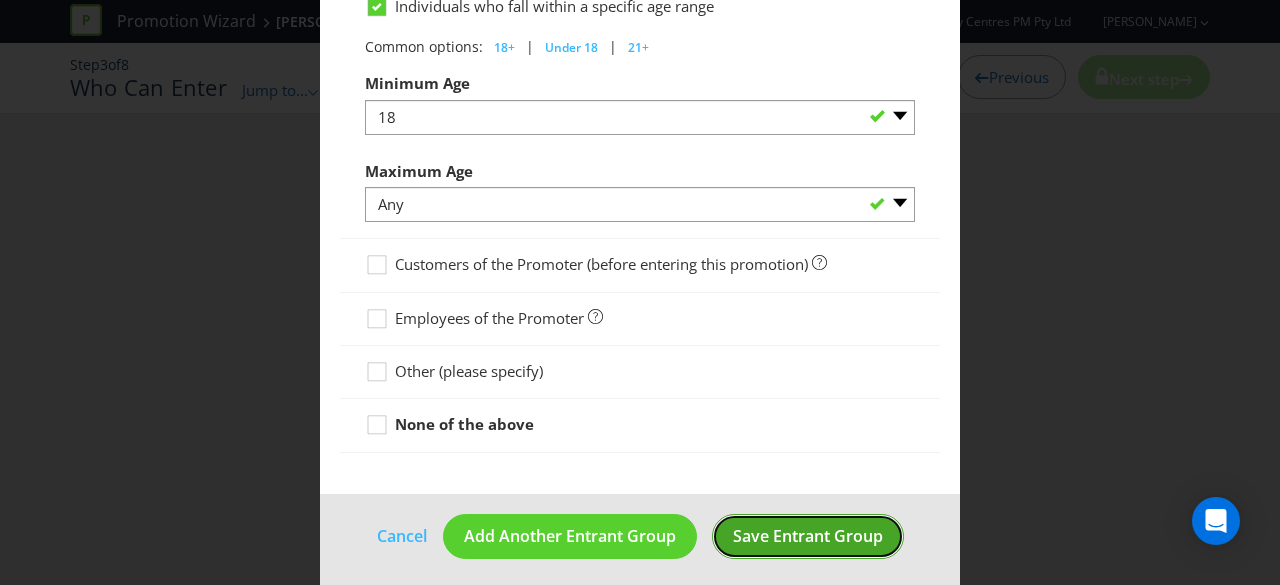 click on "Save Entrant Group" at bounding box center (808, 536) 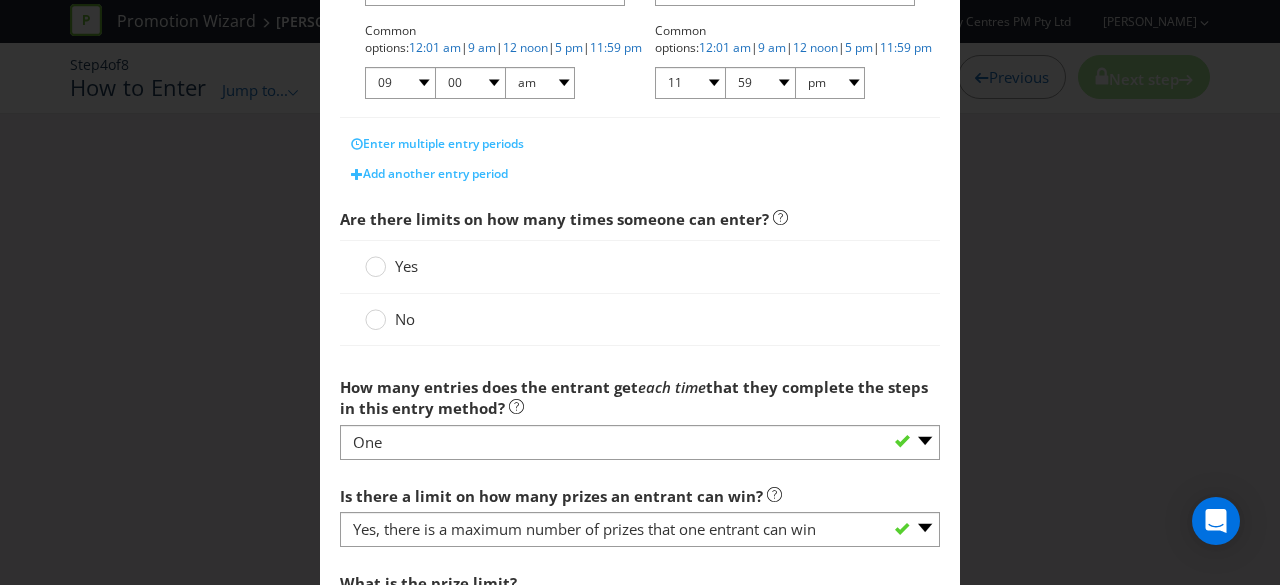 scroll, scrollTop: 515, scrollLeft: 0, axis: vertical 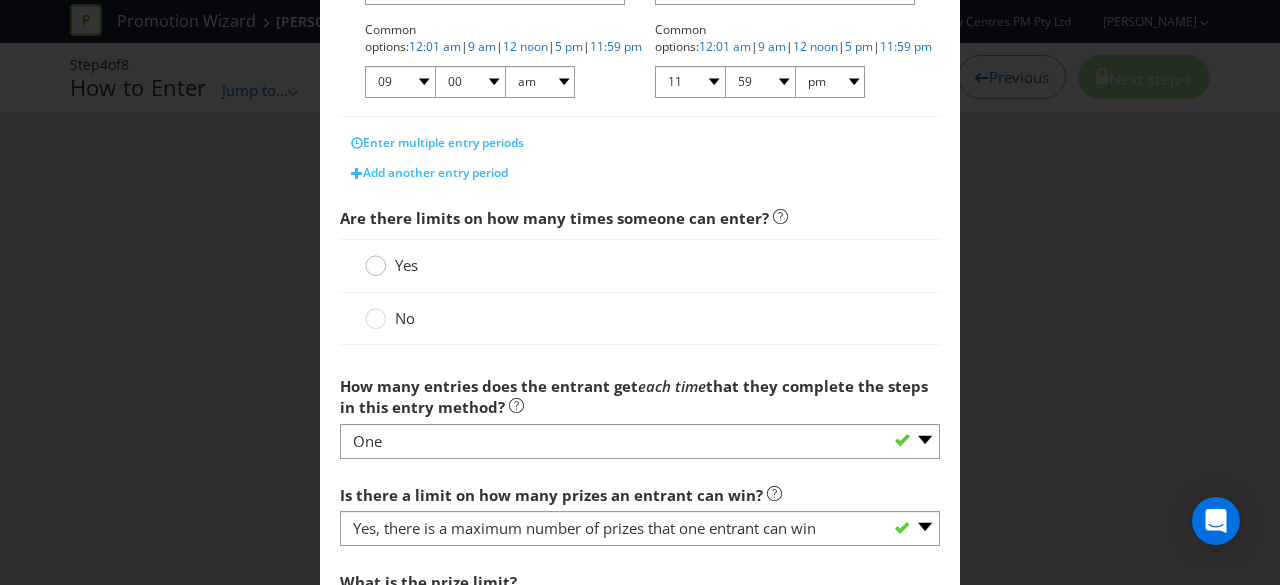 click at bounding box center (375, 268) 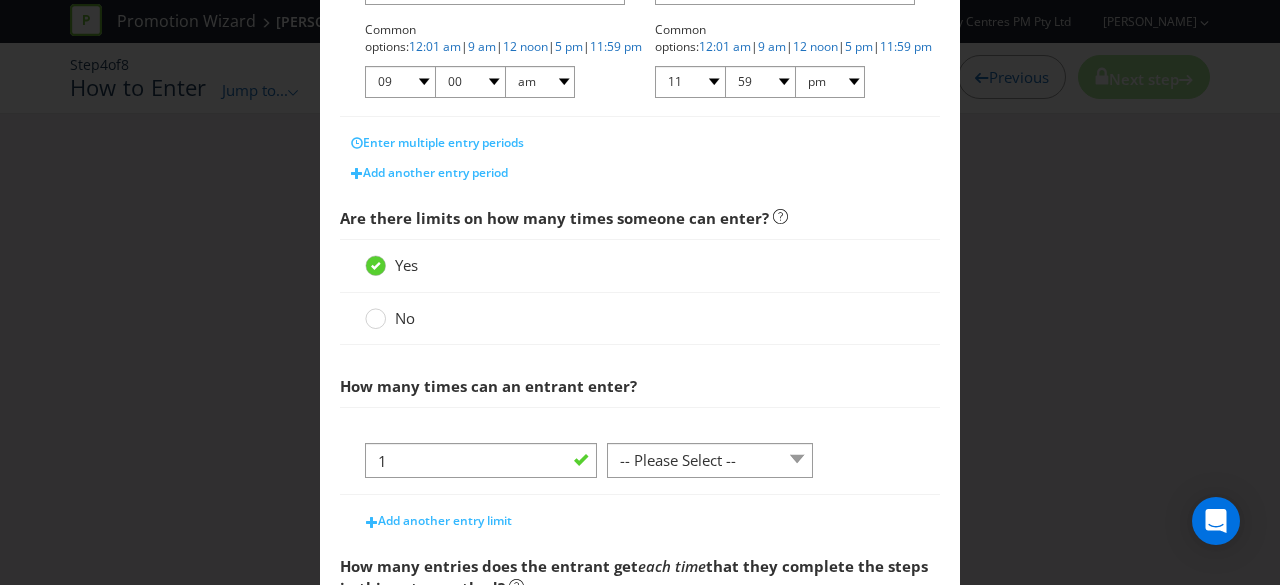 scroll, scrollTop: 704, scrollLeft: 0, axis: vertical 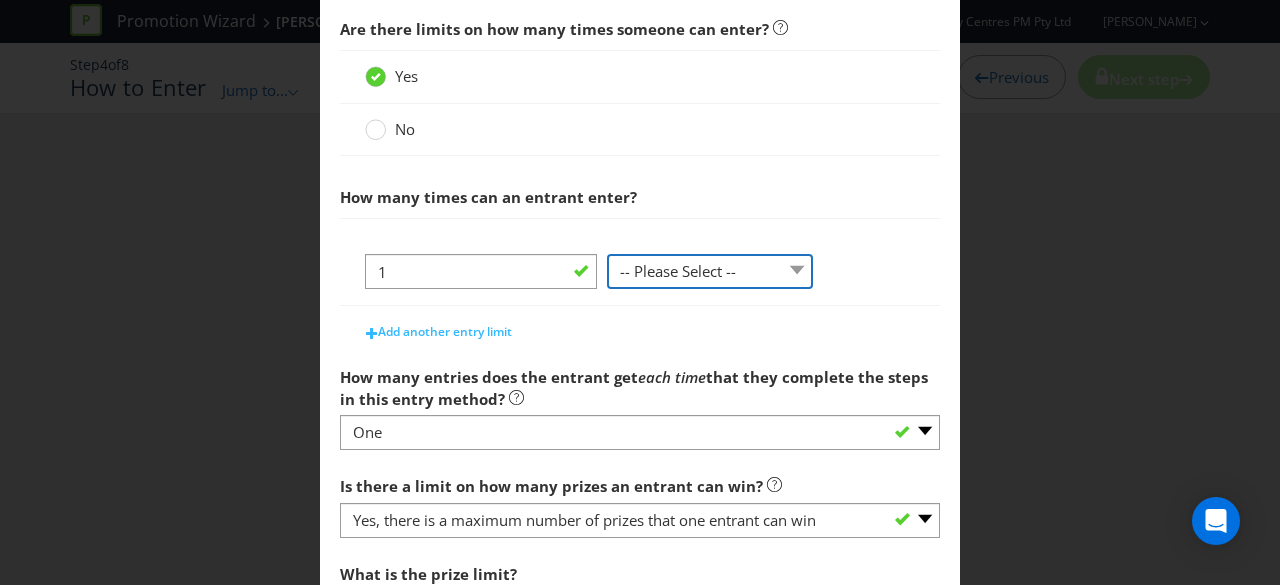 click on "-- Please Select -- per person per day per purchase per transaction Other (please specify)" at bounding box center [710, 271] 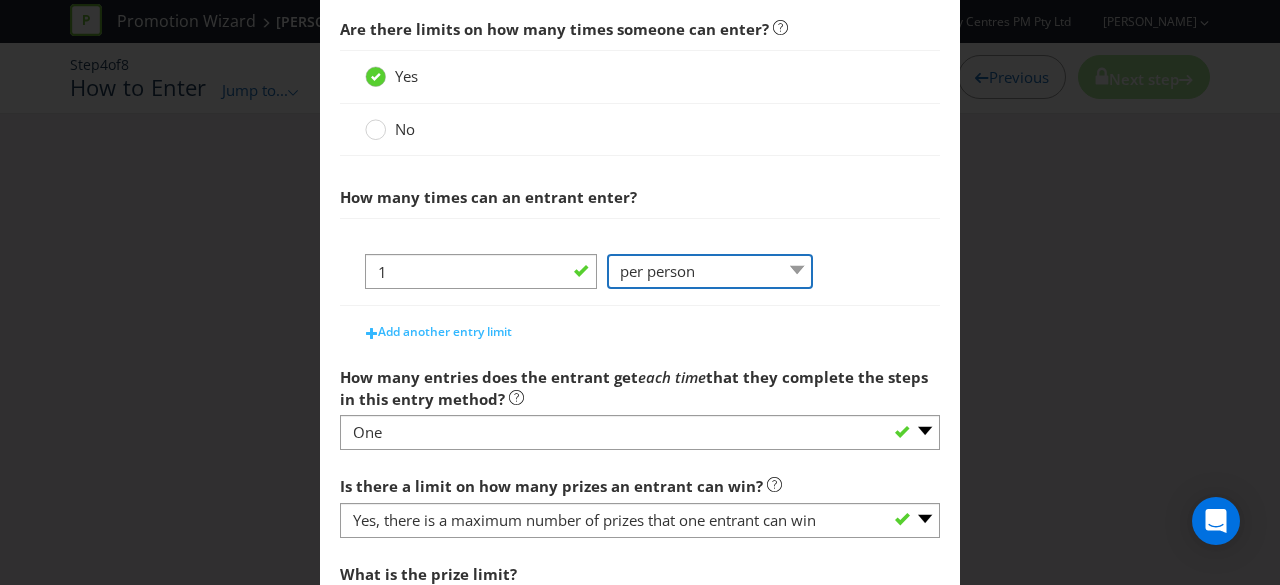 click on "-- Please Select -- per person per day per purchase per transaction Other (please specify)" at bounding box center [710, 271] 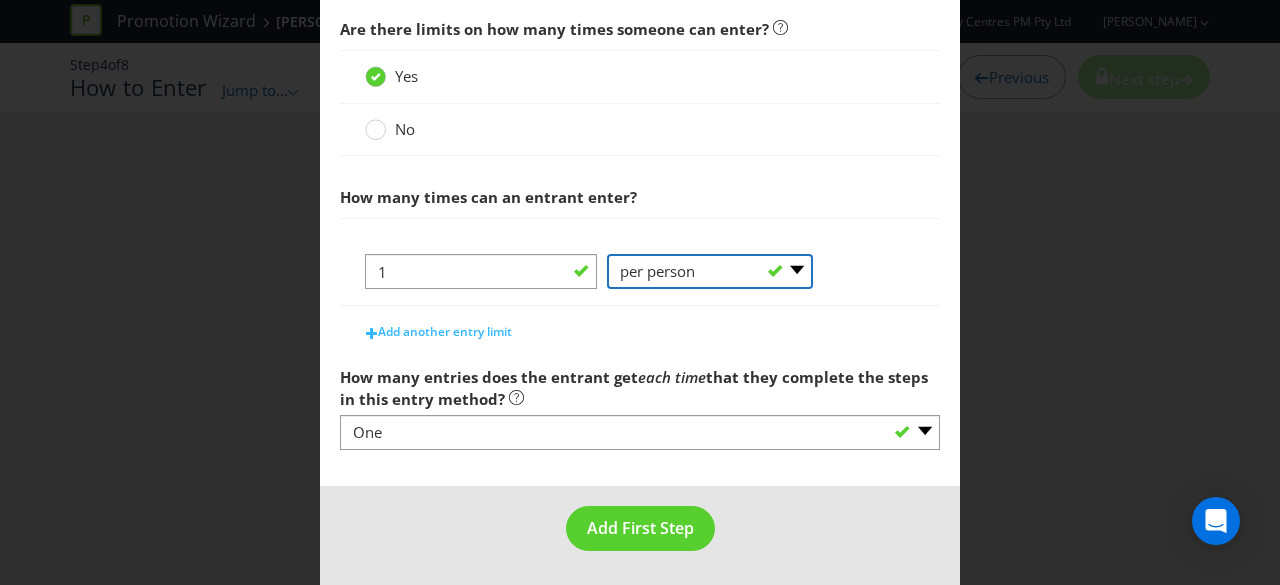 scroll, scrollTop: 700, scrollLeft: 0, axis: vertical 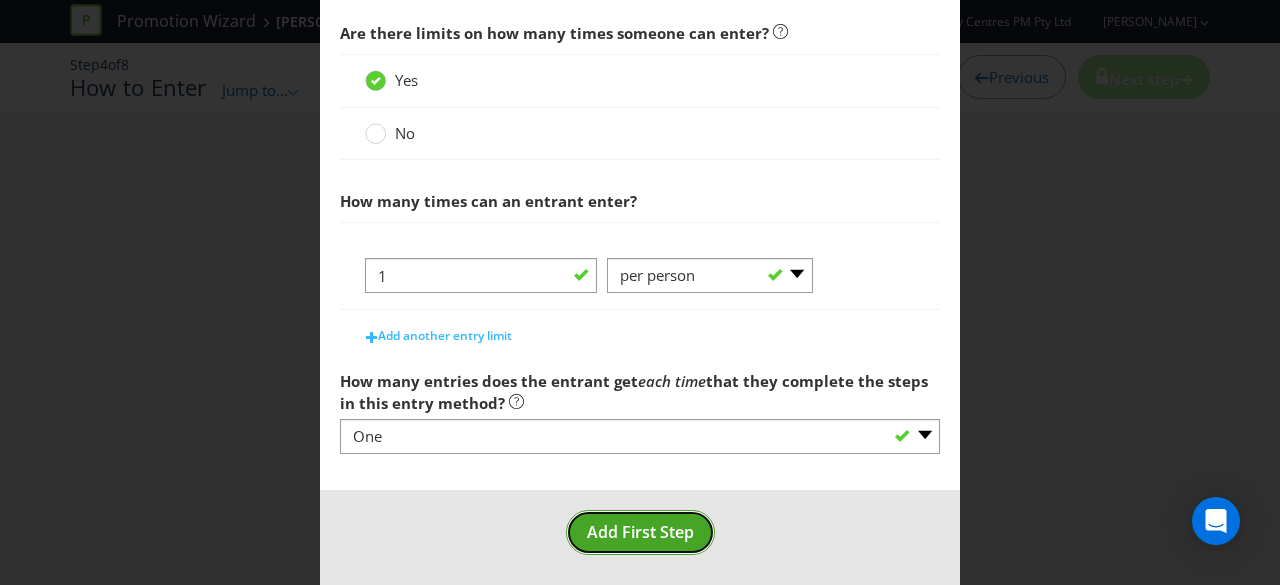 click on "Add First Step" at bounding box center (640, 532) 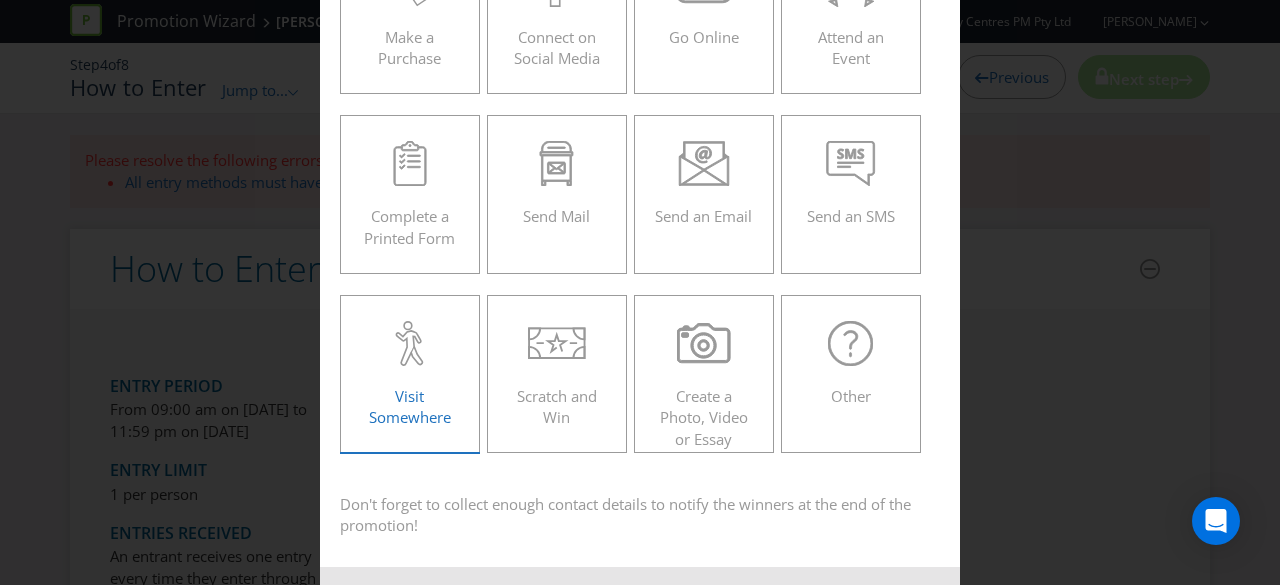 scroll, scrollTop: 207, scrollLeft: 0, axis: vertical 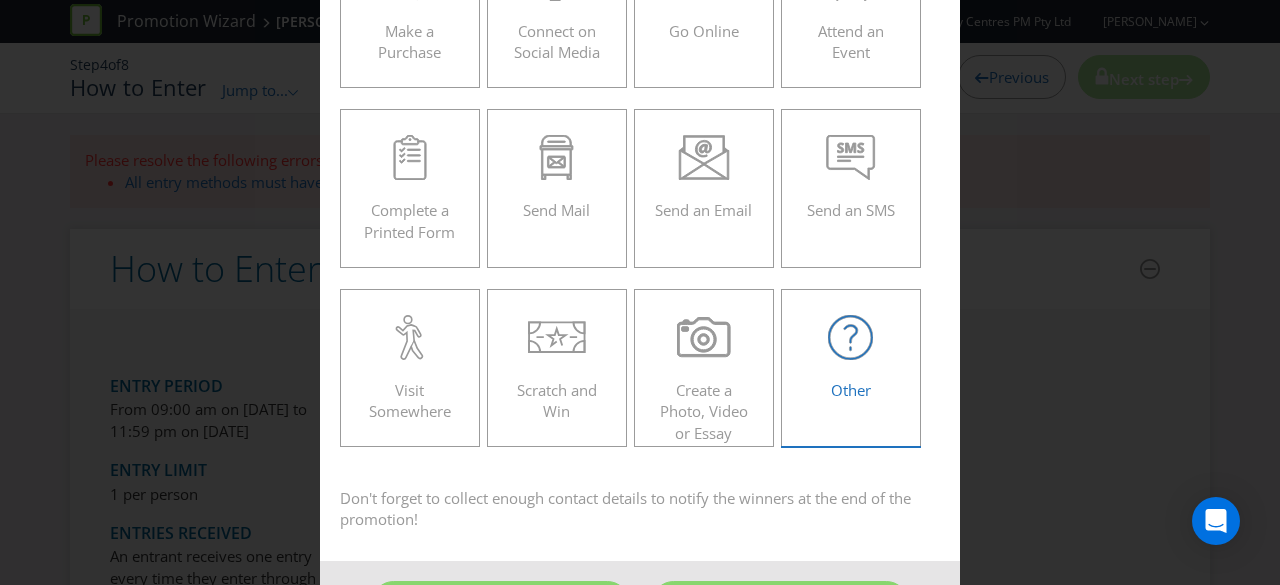 click 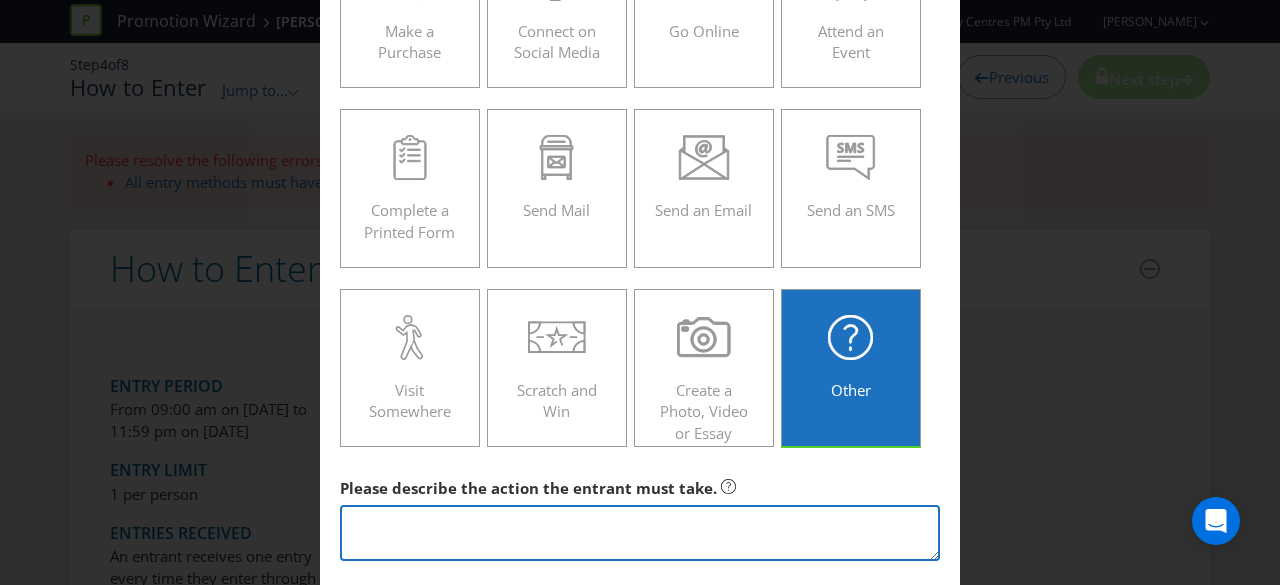 click at bounding box center [640, 533] 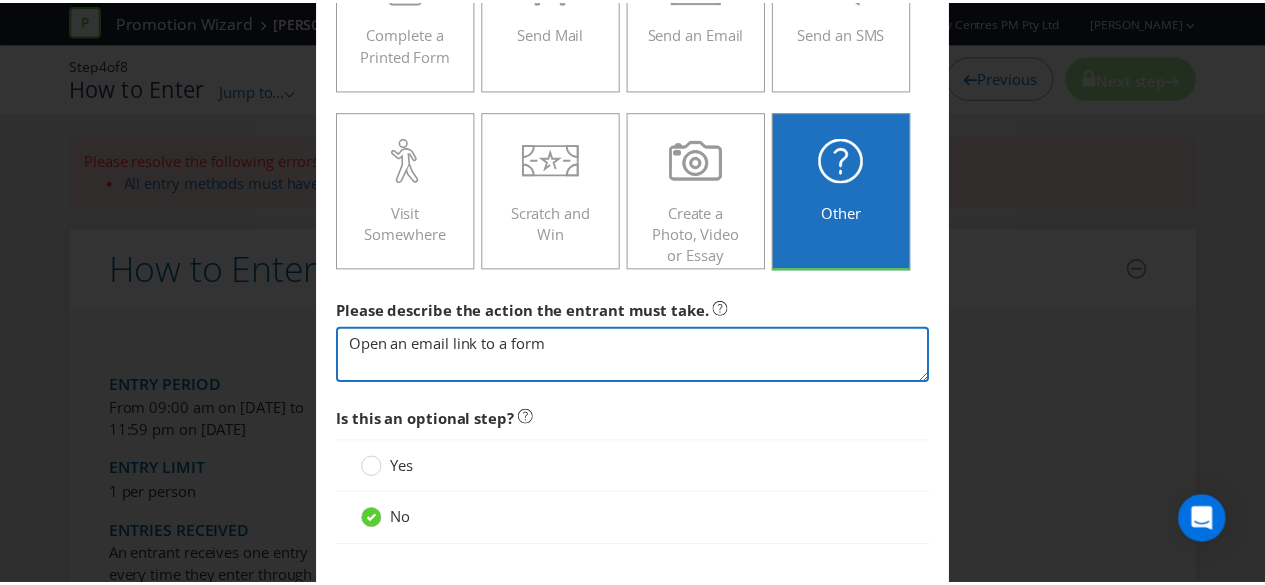 scroll, scrollTop: 481, scrollLeft: 0, axis: vertical 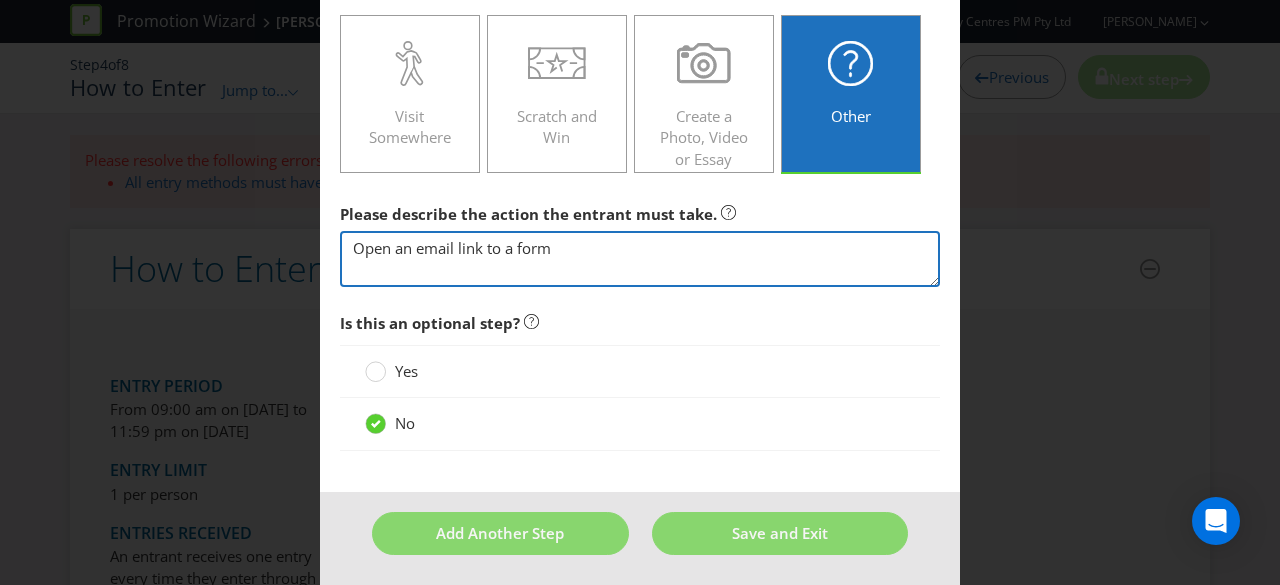 type on "Open an email link to a form" 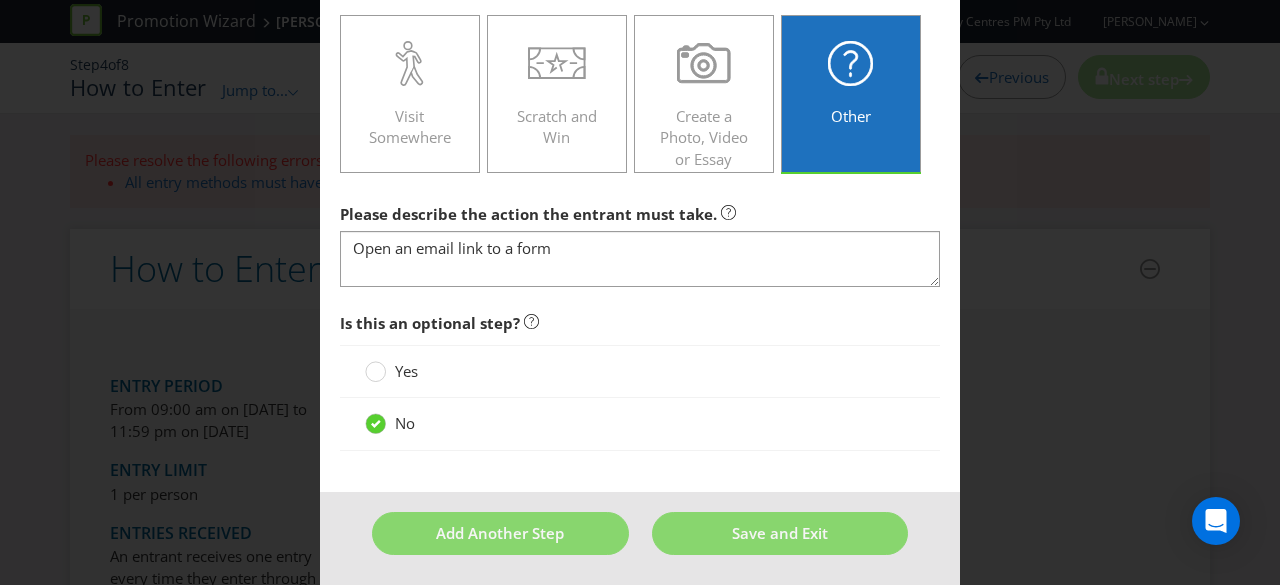 click on "No" at bounding box center (640, 424) 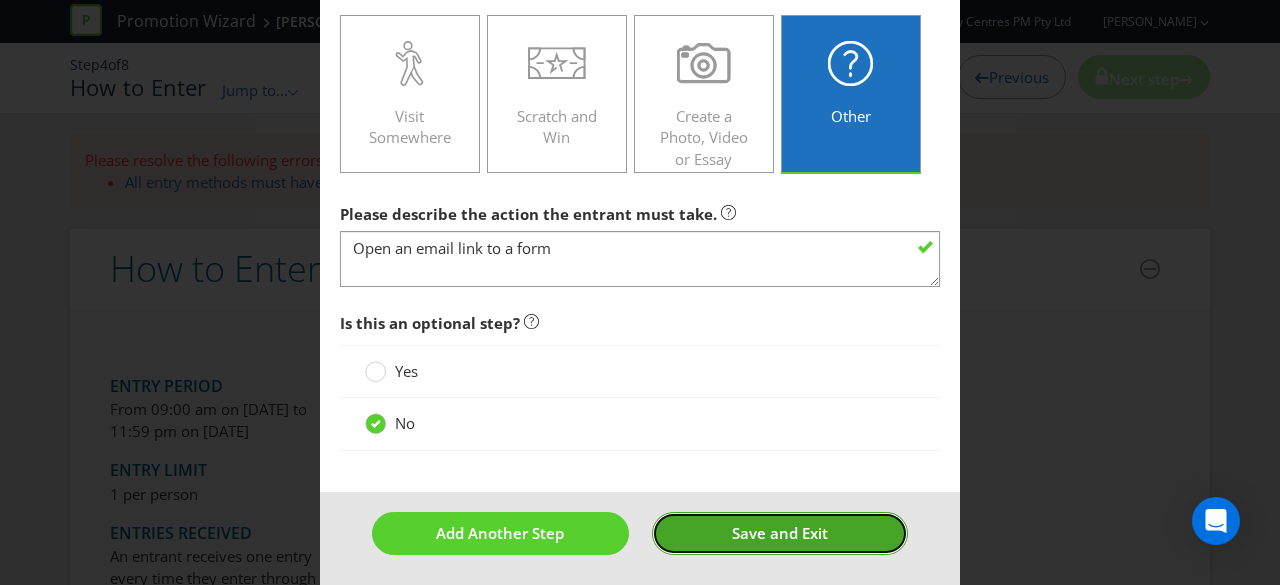 click on "Save and Exit" at bounding box center (780, 533) 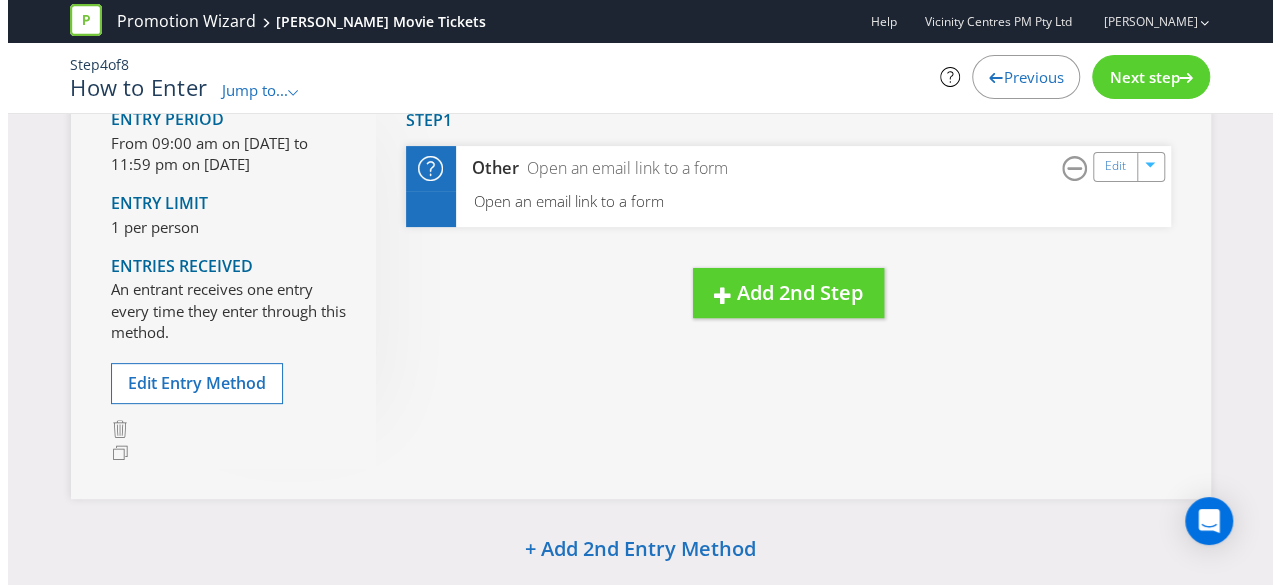 scroll, scrollTop: 0, scrollLeft: 0, axis: both 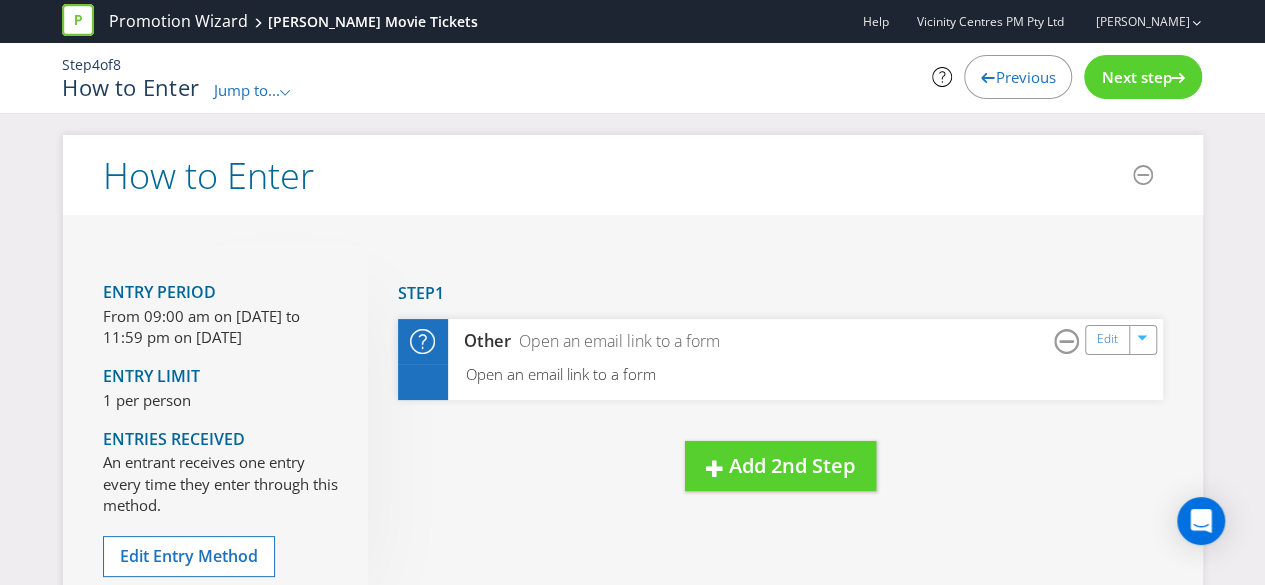 click on "Next step" at bounding box center (1136, 77) 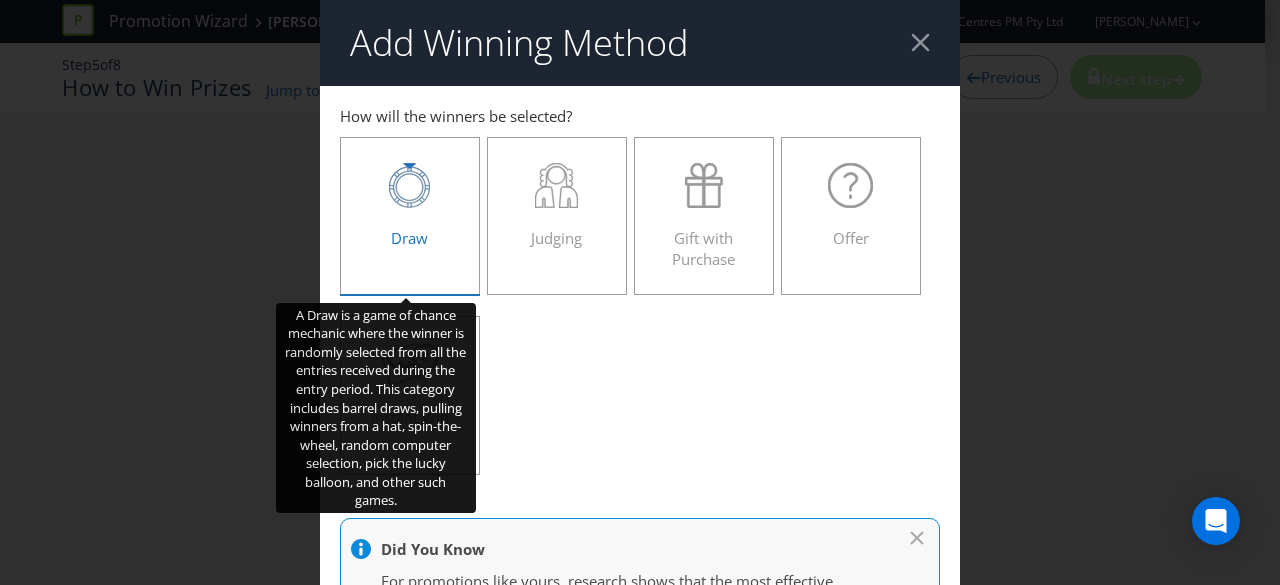 click at bounding box center (410, 185) 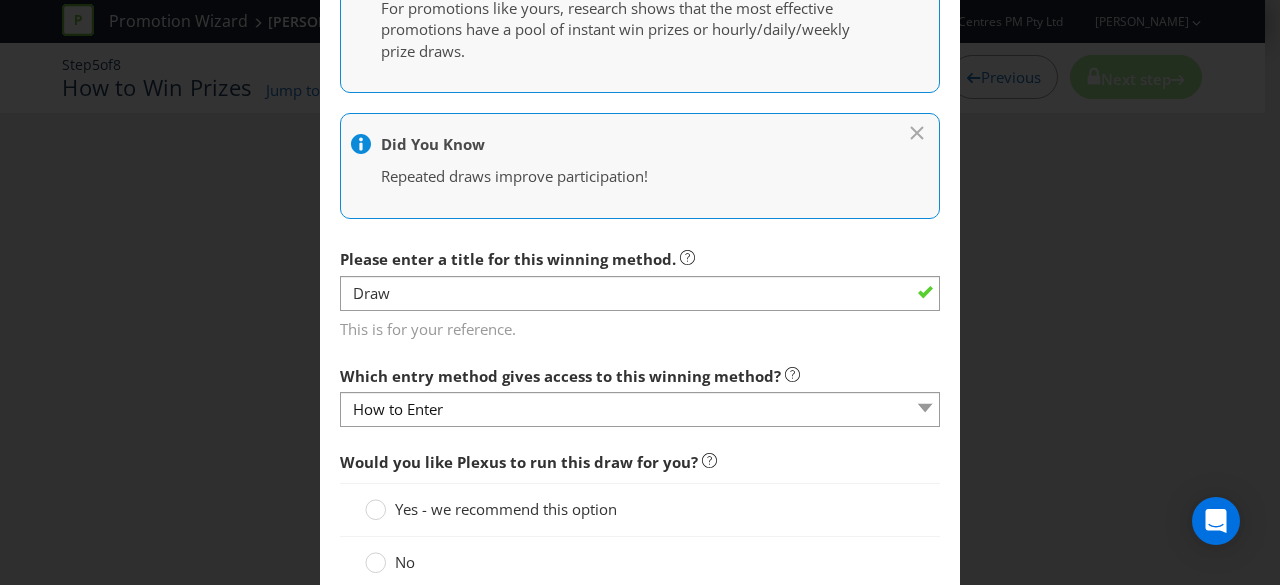 scroll, scrollTop: 551, scrollLeft: 0, axis: vertical 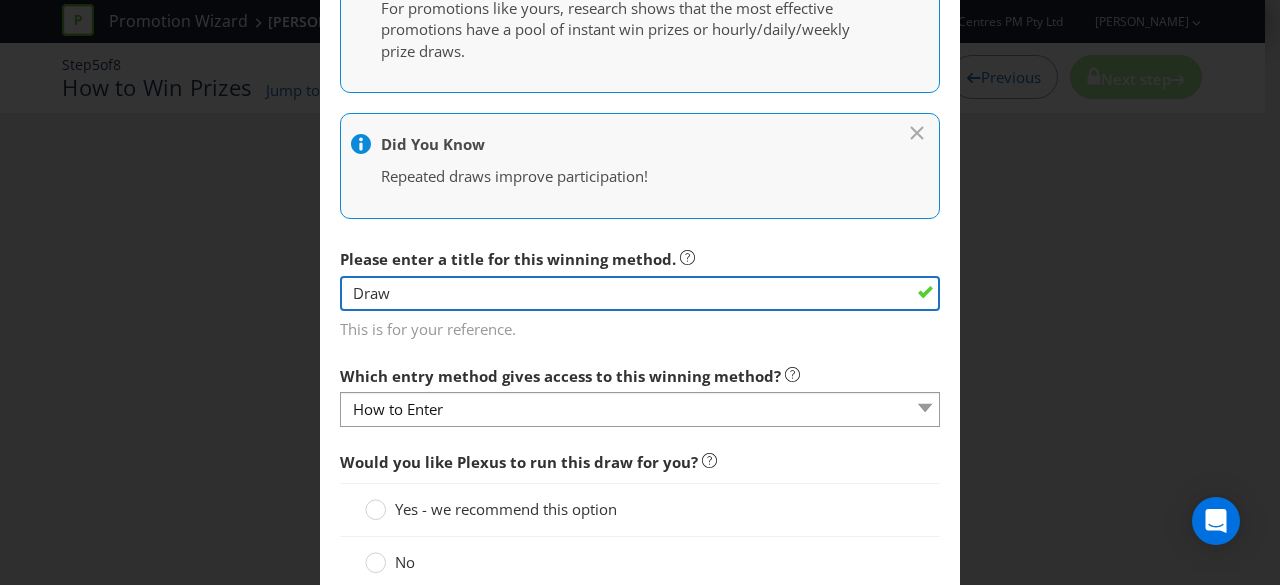 click on "Draw" at bounding box center [640, 293] 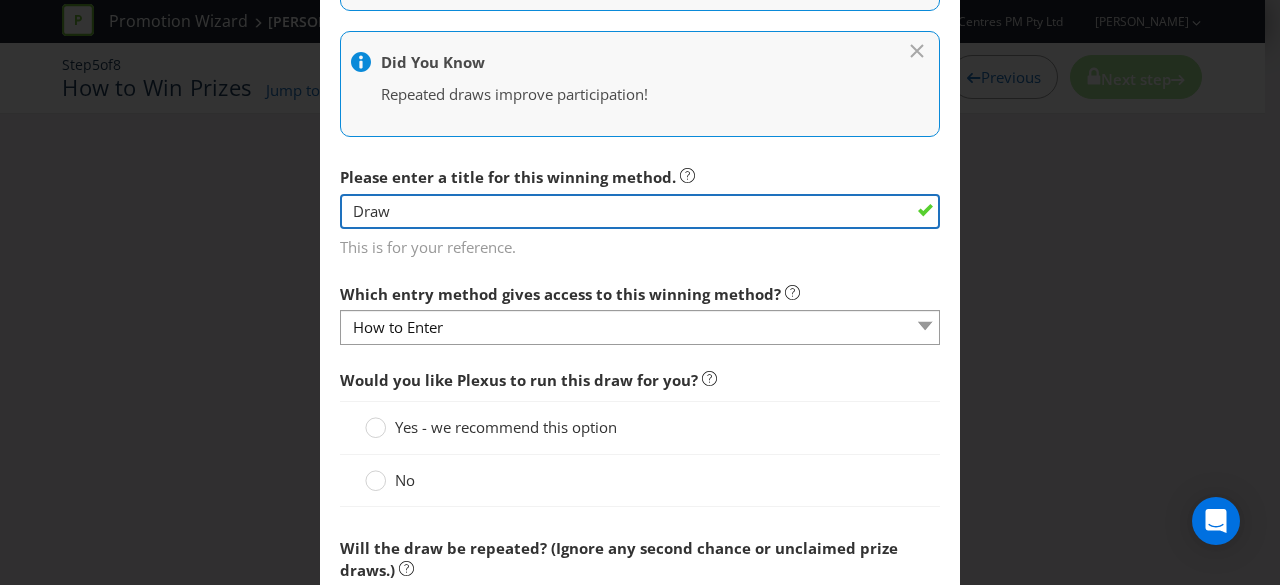 scroll, scrollTop: 634, scrollLeft: 0, axis: vertical 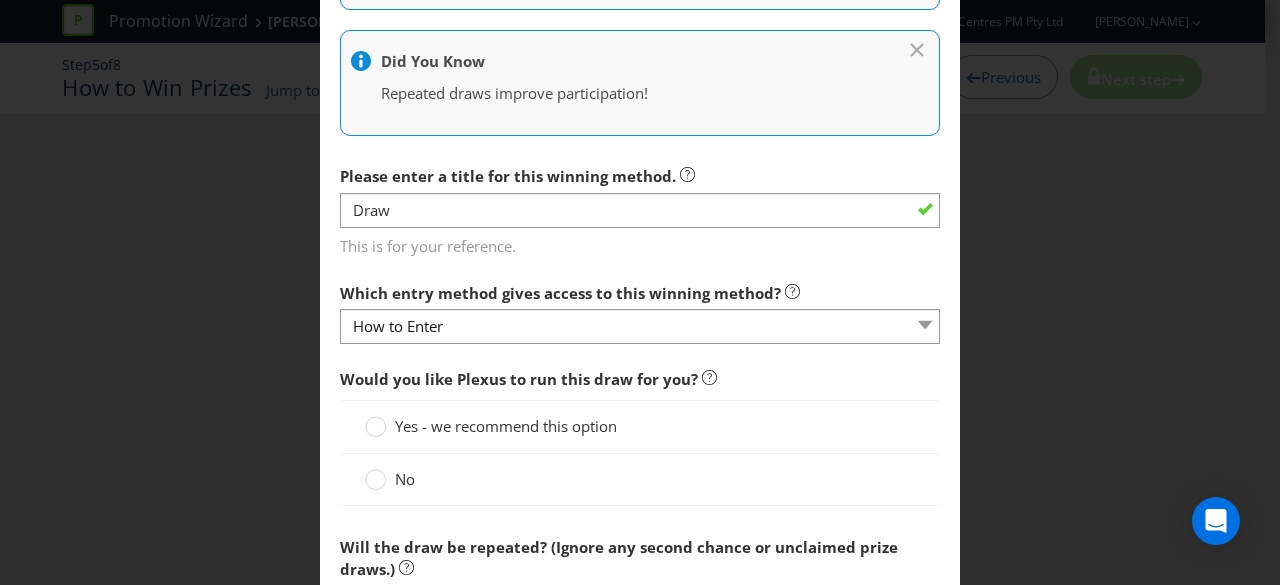 click at bounding box center [640, 344] 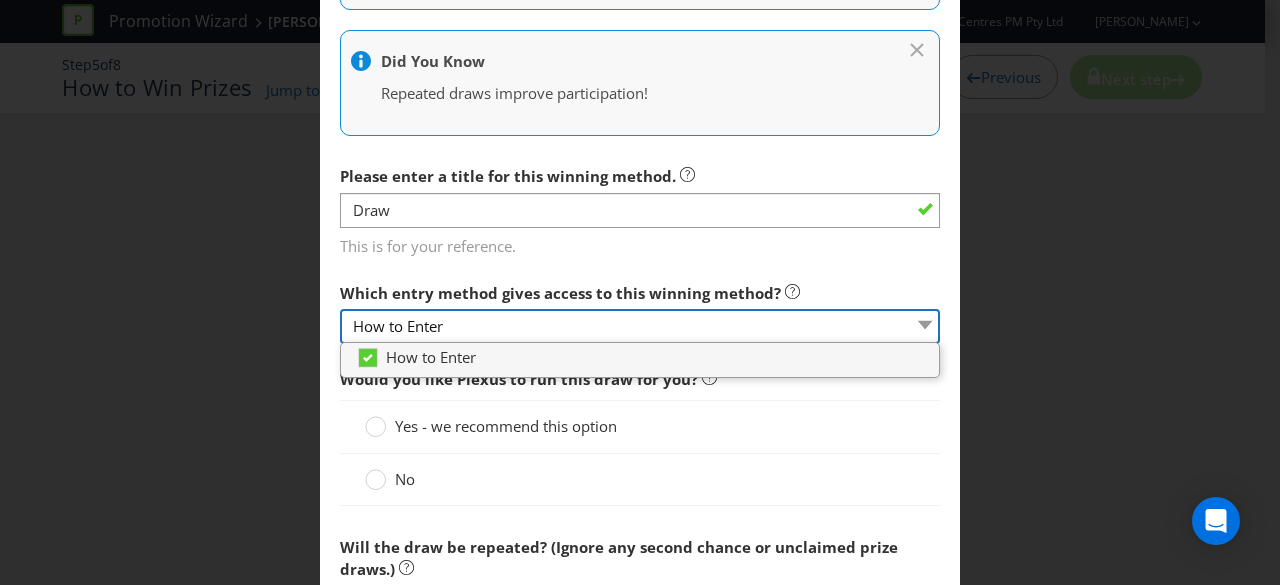 click on "How to Enter" at bounding box center [640, 326] 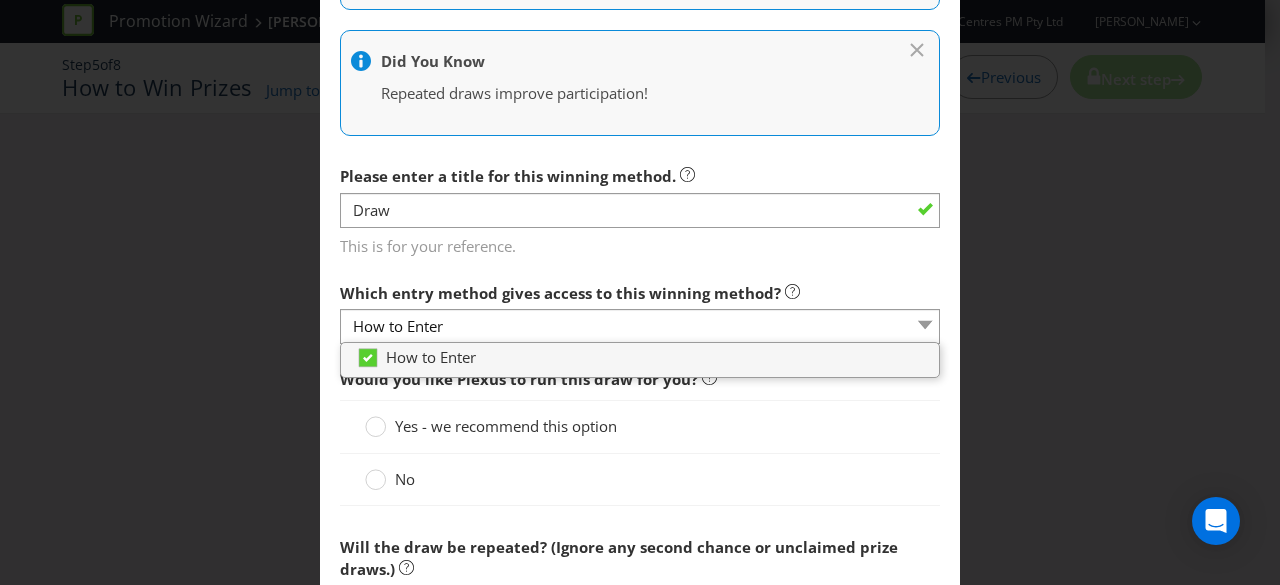 click on "Will the draw be repeated? (Ignore any second chance or unclaimed prize draws.)" at bounding box center [640, 558] 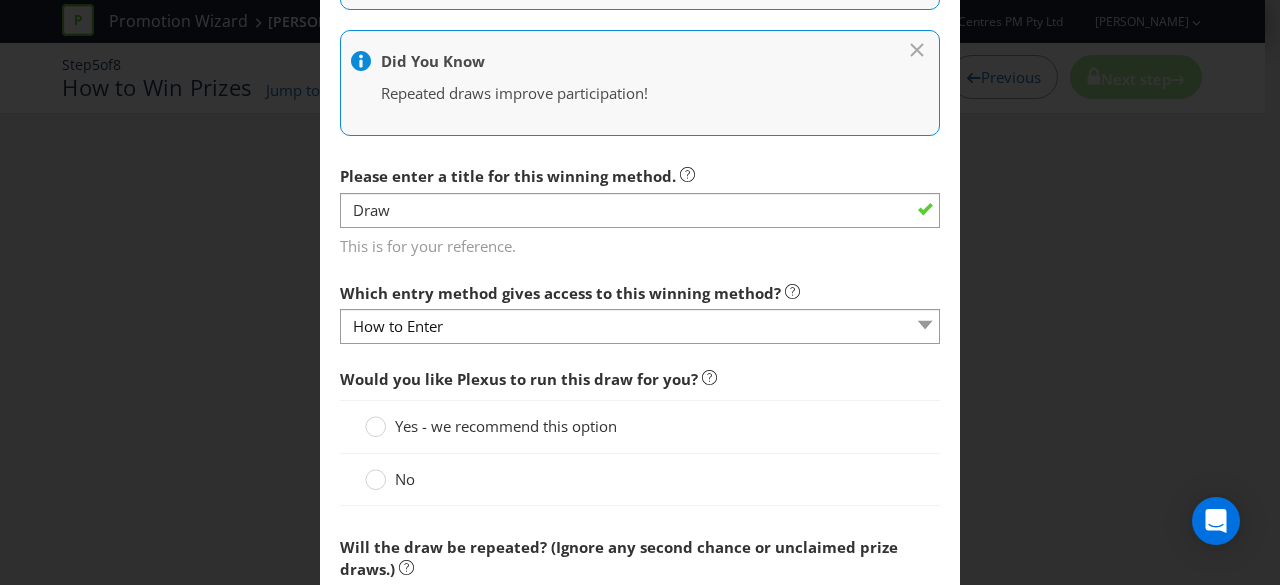 click on "Yes - we recommend this option" at bounding box center [506, 426] 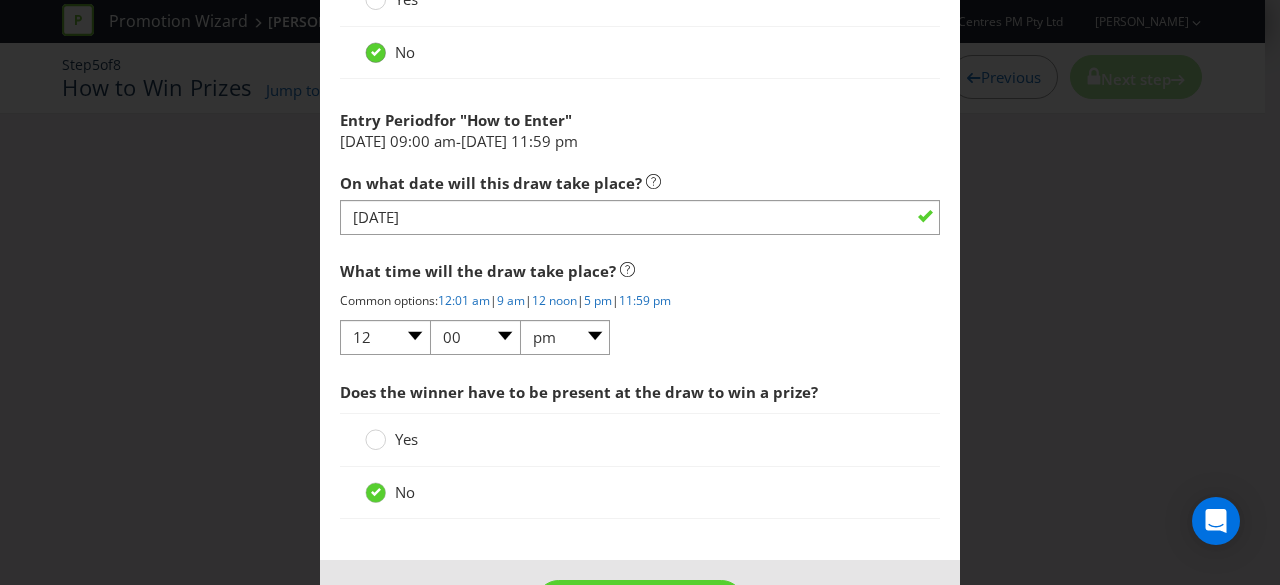 scroll, scrollTop: 1252, scrollLeft: 0, axis: vertical 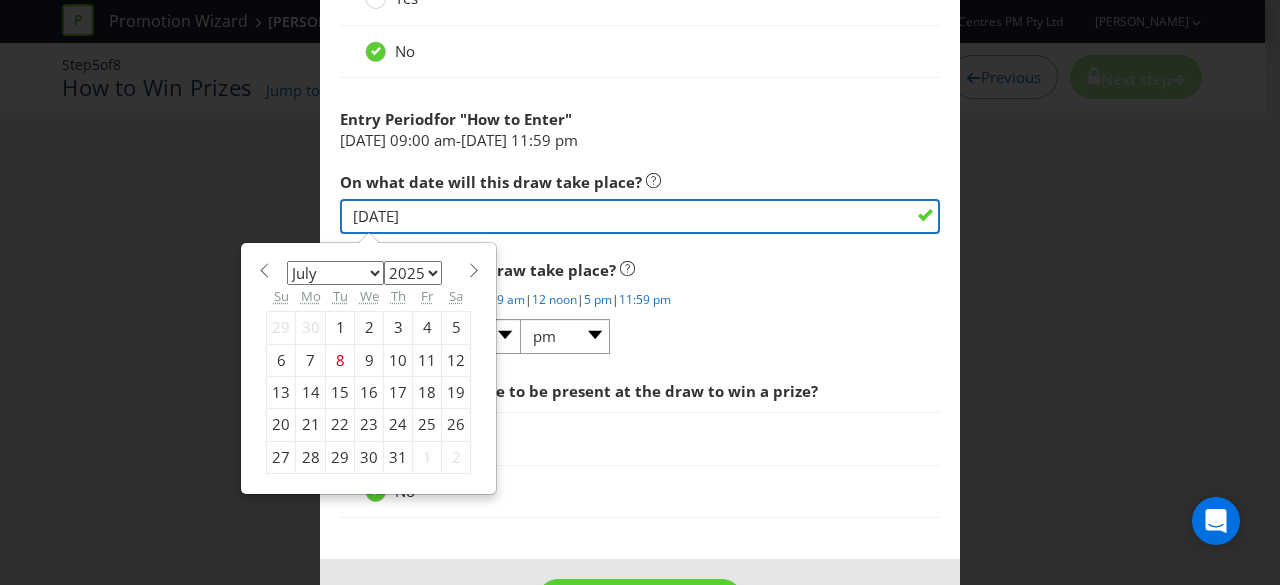 click on "[DATE]" at bounding box center (640, 216) 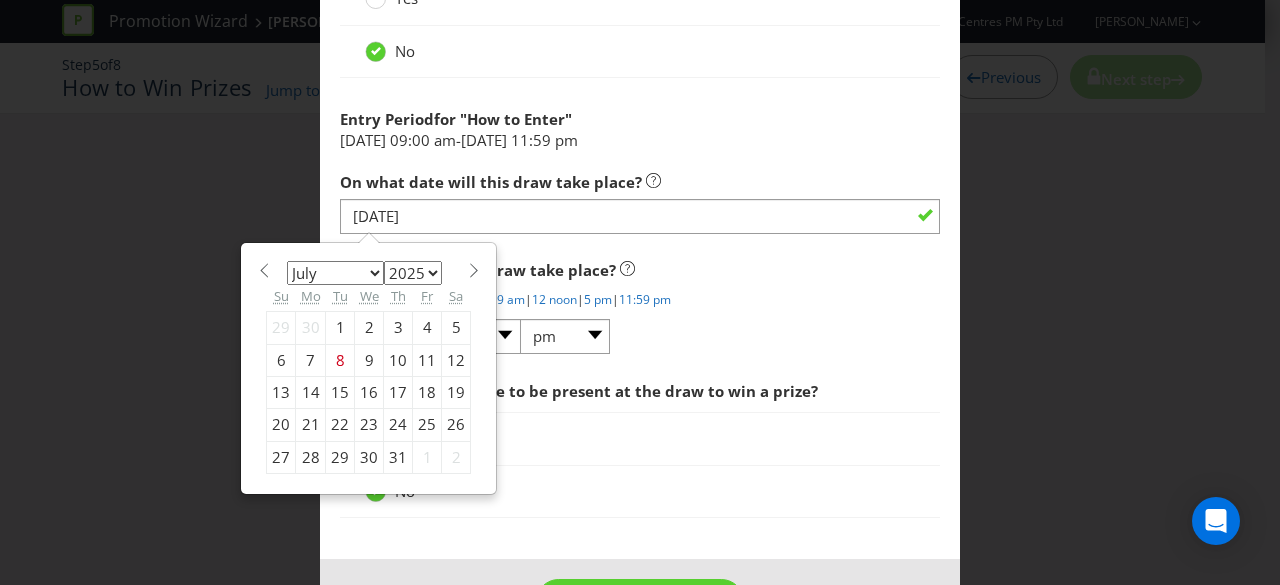 click on "Yes" at bounding box center (640, 438) 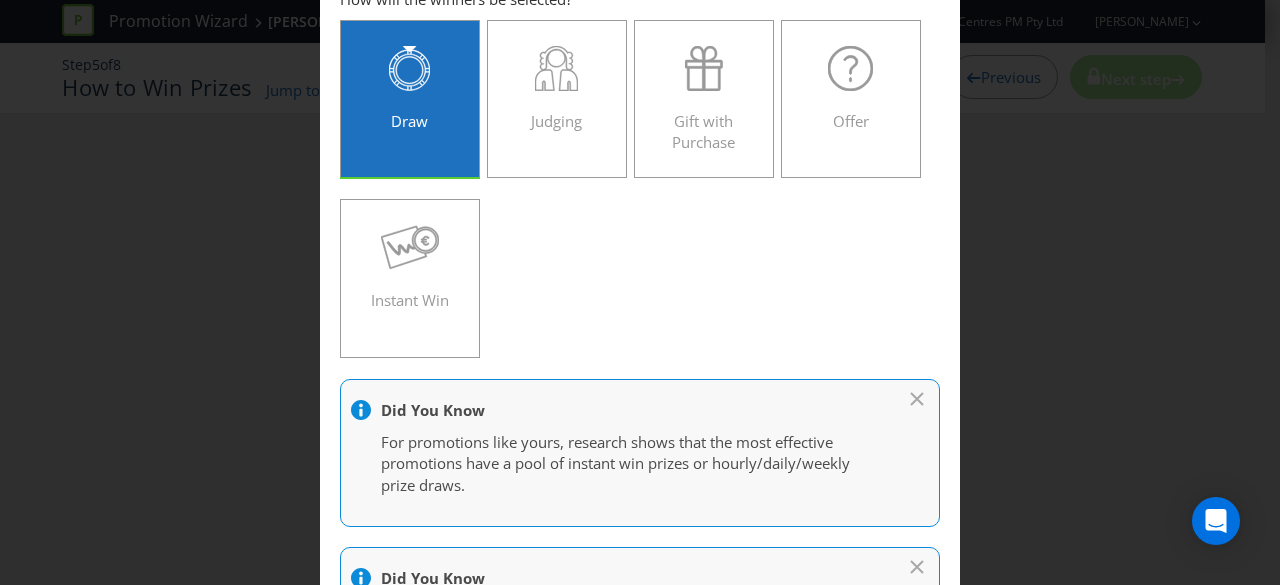 scroll, scrollTop: 0, scrollLeft: 0, axis: both 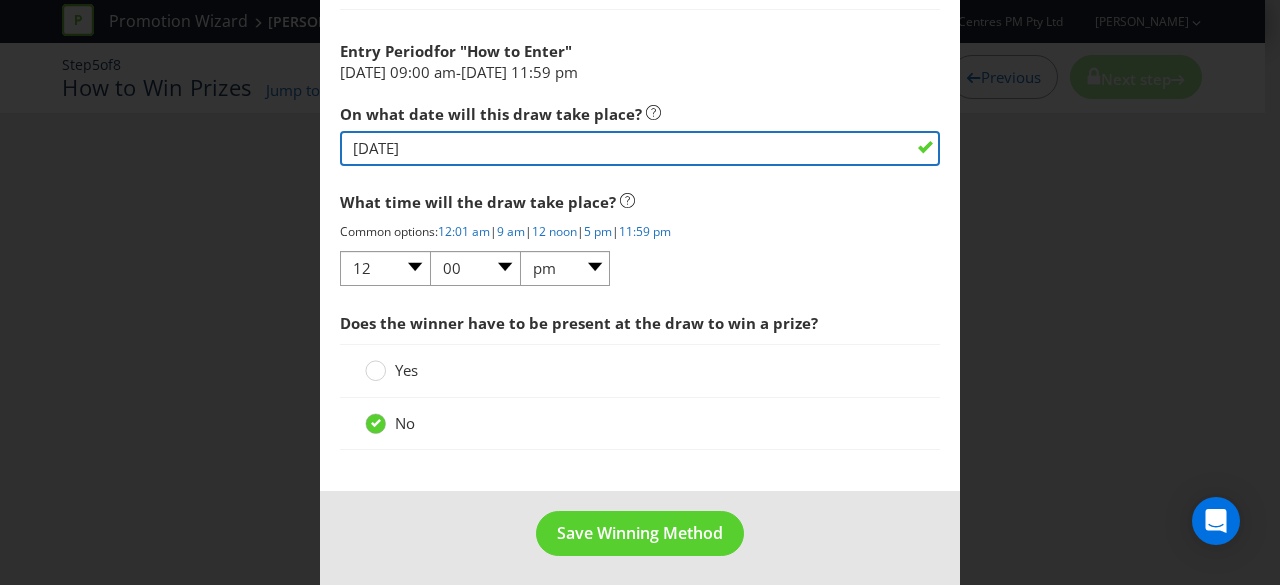 drag, startPoint x: 580, startPoint y: 457, endPoint x: 438, endPoint y: 139, distance: 348.26428 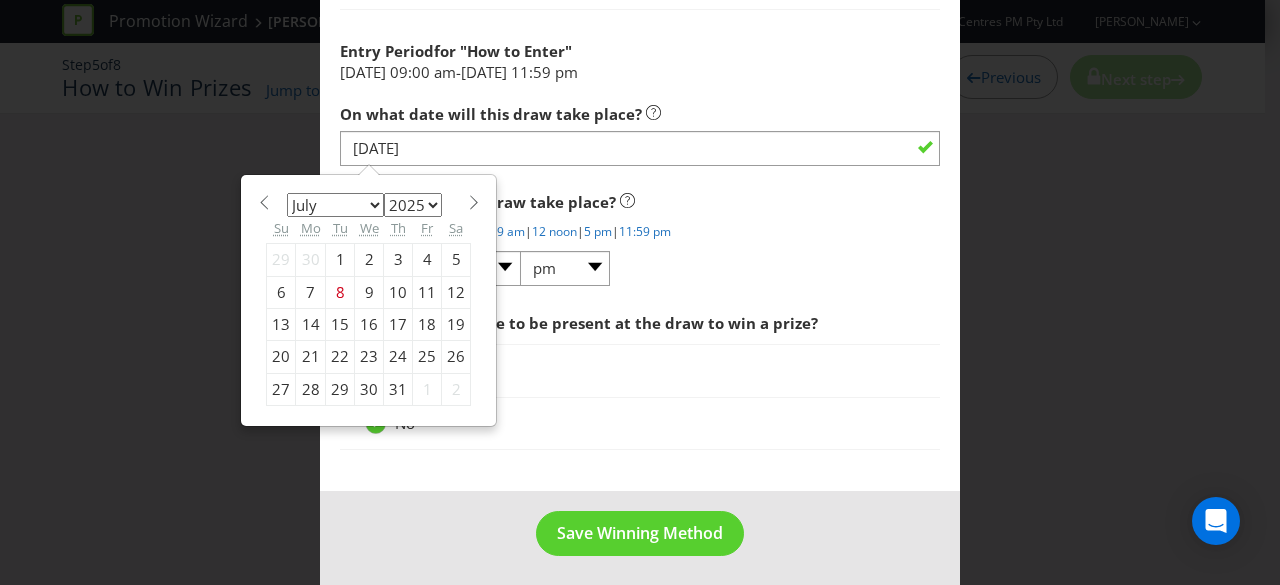 click on "19" at bounding box center [456, 324] 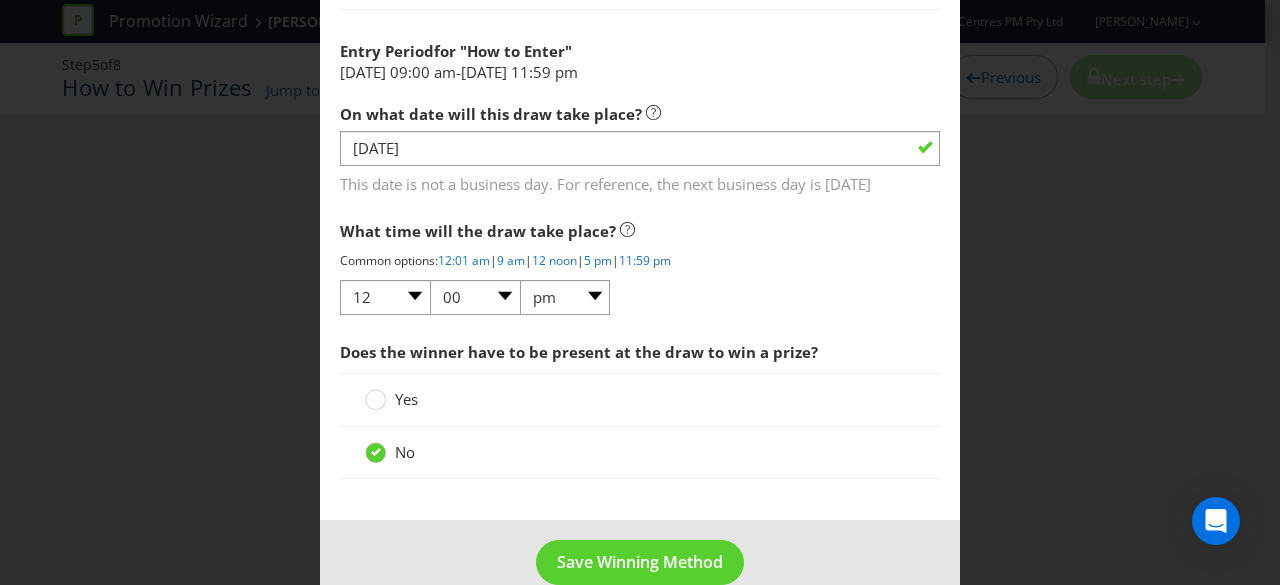scroll, scrollTop: 1218, scrollLeft: 0, axis: vertical 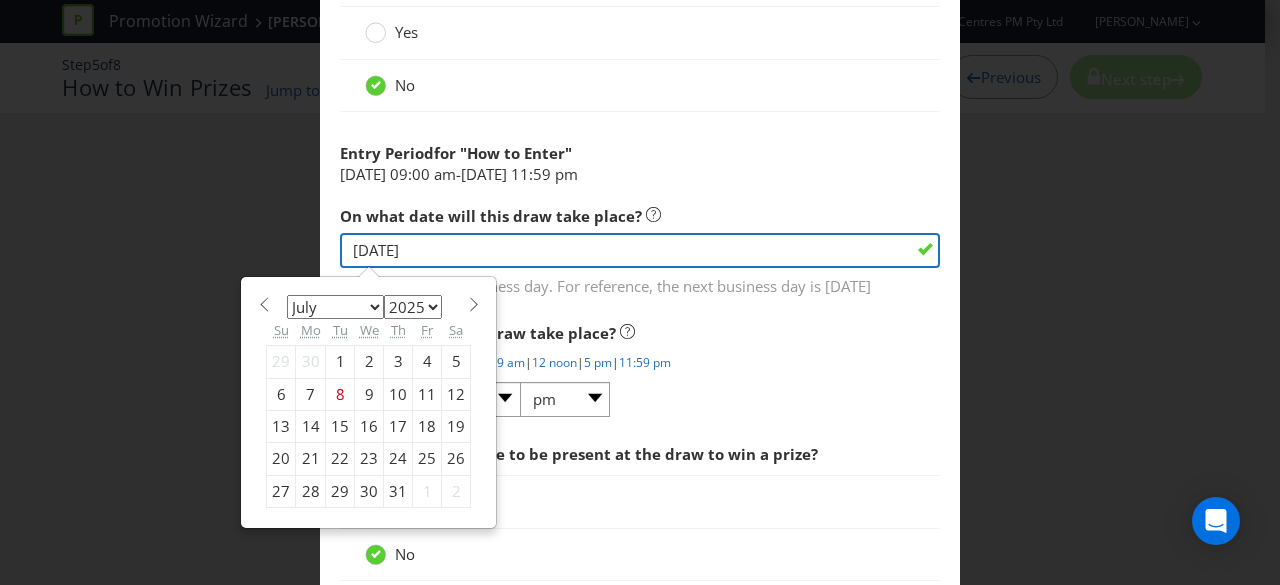 click on "[DATE]" at bounding box center [640, 250] 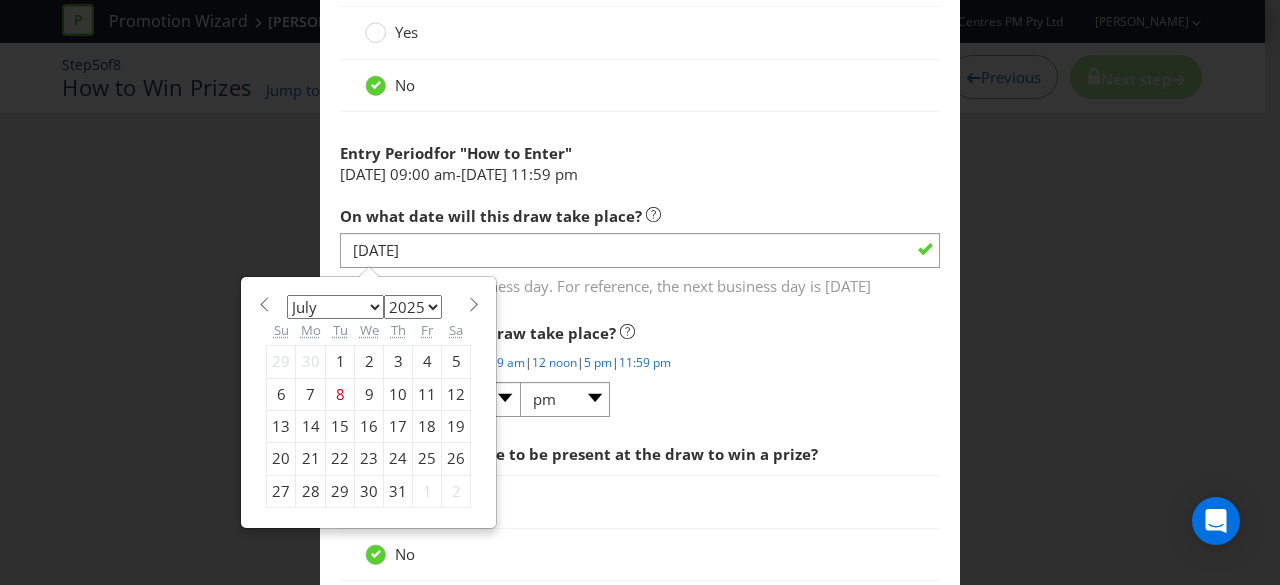 click on "18" at bounding box center (427, 426) 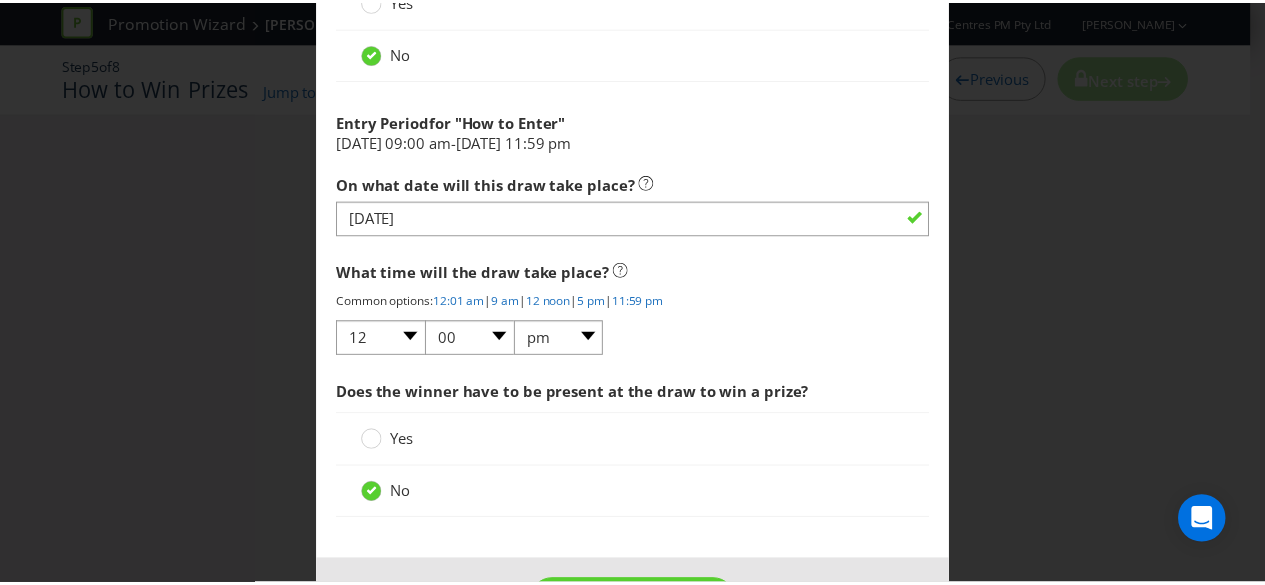 scroll, scrollTop: 1320, scrollLeft: 0, axis: vertical 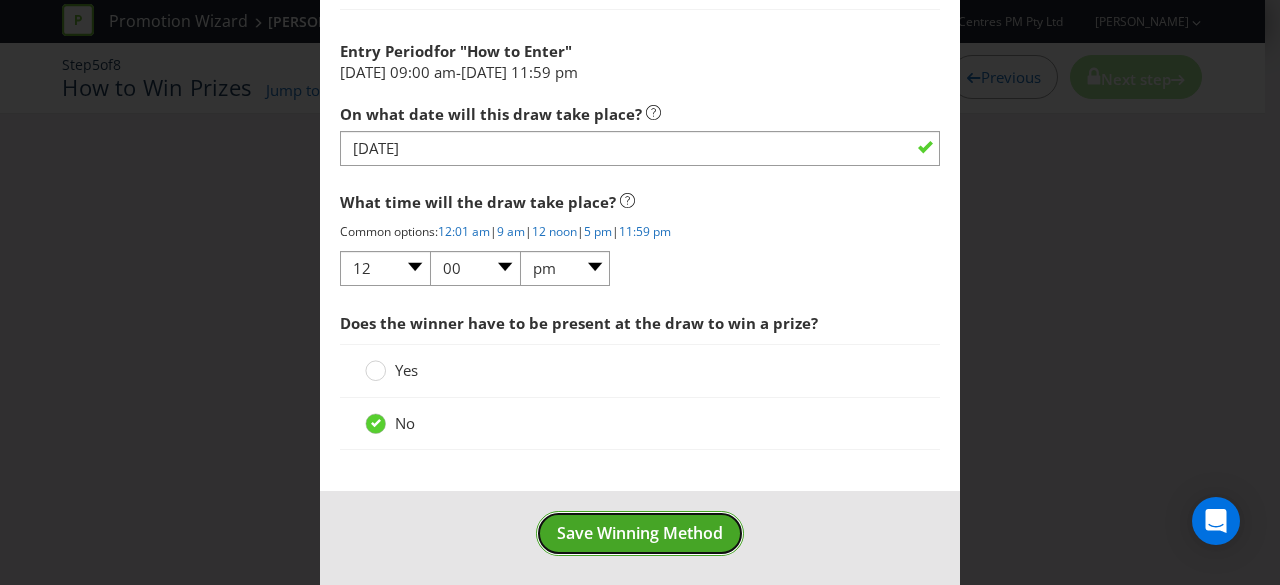 click on "Save Winning Method" at bounding box center [640, 533] 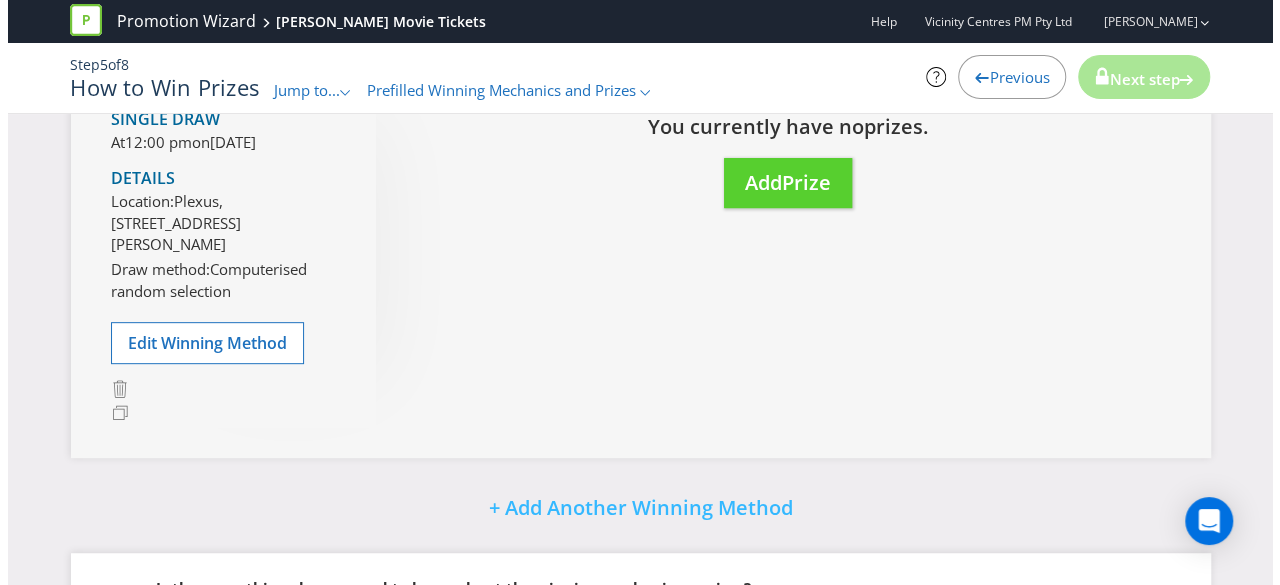 scroll, scrollTop: 0, scrollLeft: 0, axis: both 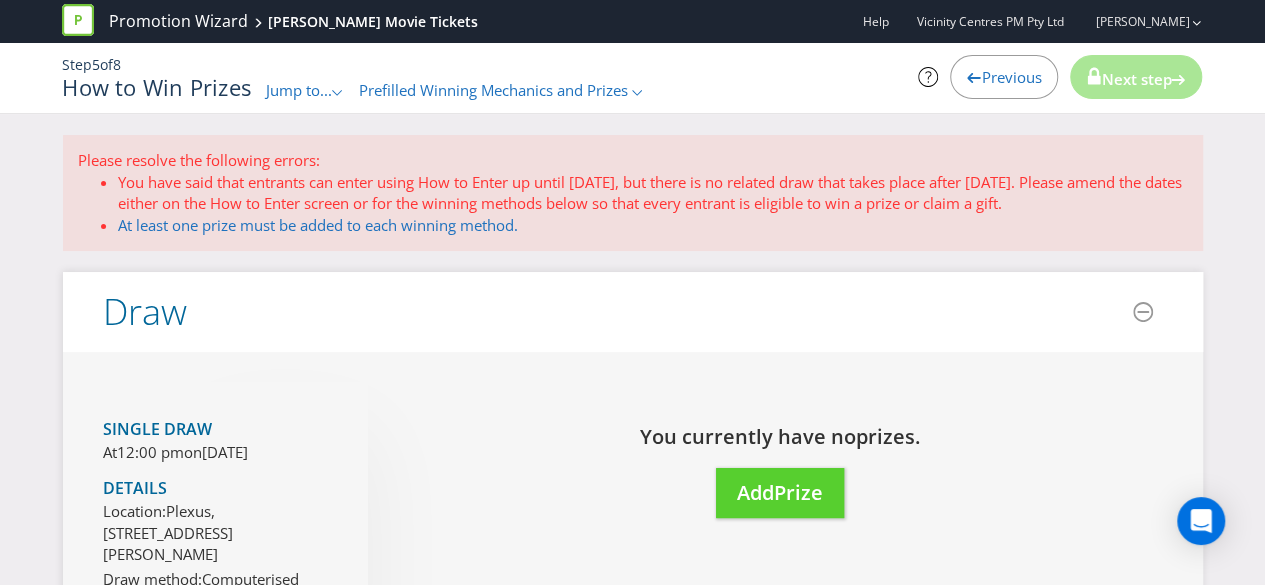 click on "Step  5  of  8 How to Win Prizes Jump to...  .st0{fill-rule:evenodd;clip-rule:evenodd;} Promotion Summary 1. Setup  2. Advertising  3. Who Can Enter  4. How to Enter  5. How to Win Prizes (!) 6. Notification and Delivery 7. Permits and Privacy 8. Confirmation Prefilled Winning Mechanics and Prizes   .st0{fill-rule:evenodd;clip-rule:evenodd;} Add a Prize Package   Add a Travel Package   Add Minor draws + grand prize draw    Previous  Next step" at bounding box center [632, 78] 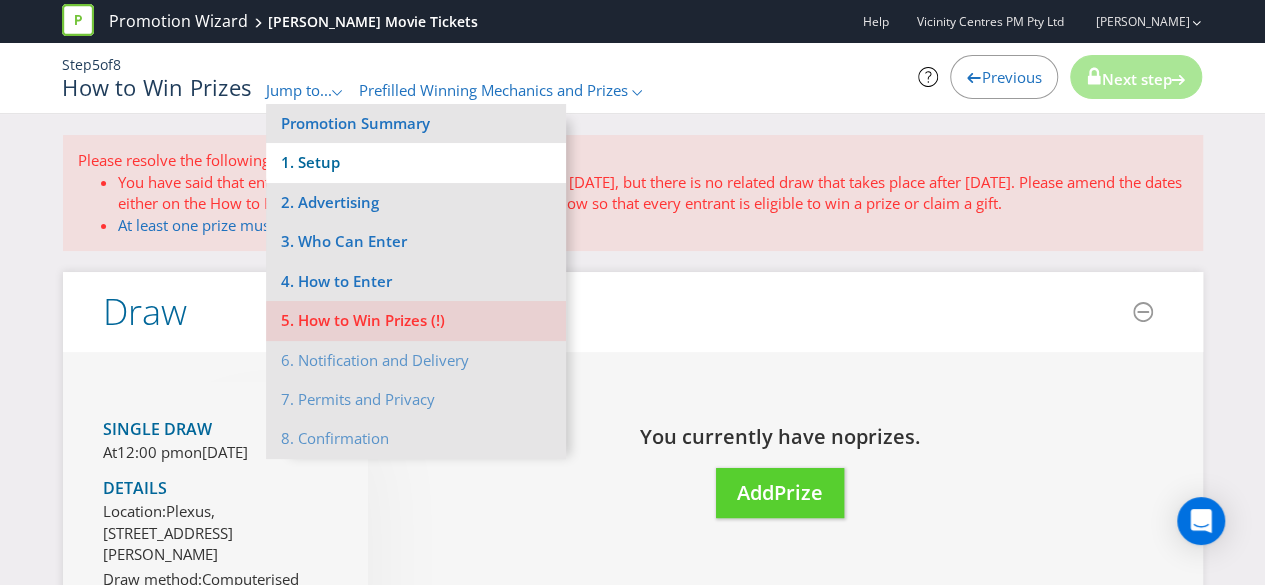 click on "1. Setup" at bounding box center (416, 162) 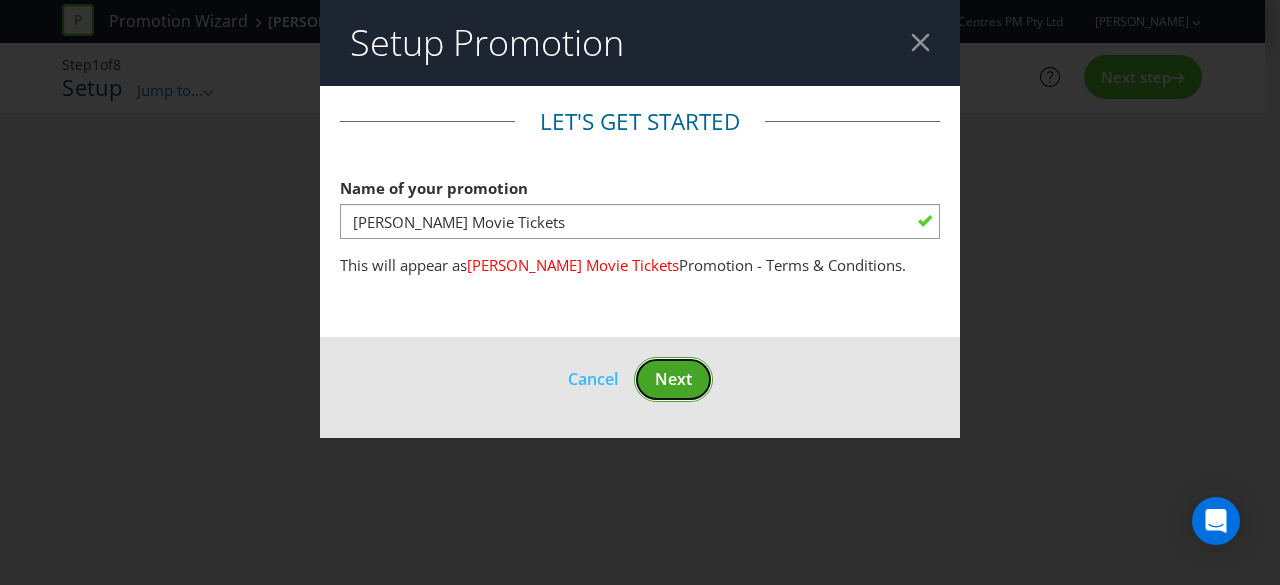 click on "Next" at bounding box center (673, 379) 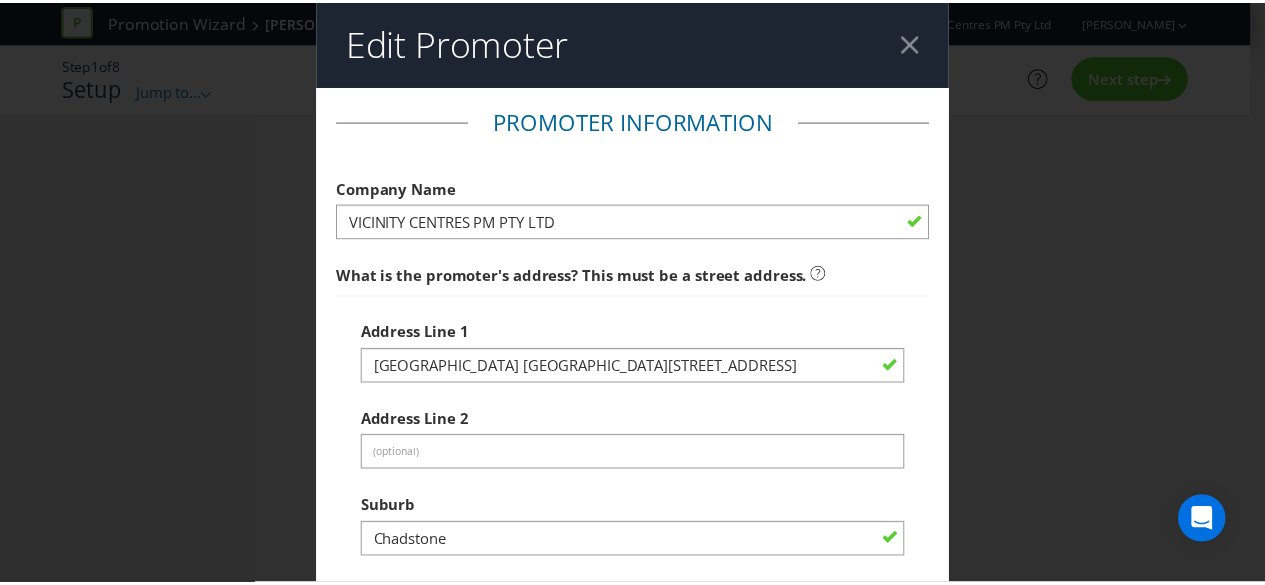 scroll, scrollTop: 718, scrollLeft: 0, axis: vertical 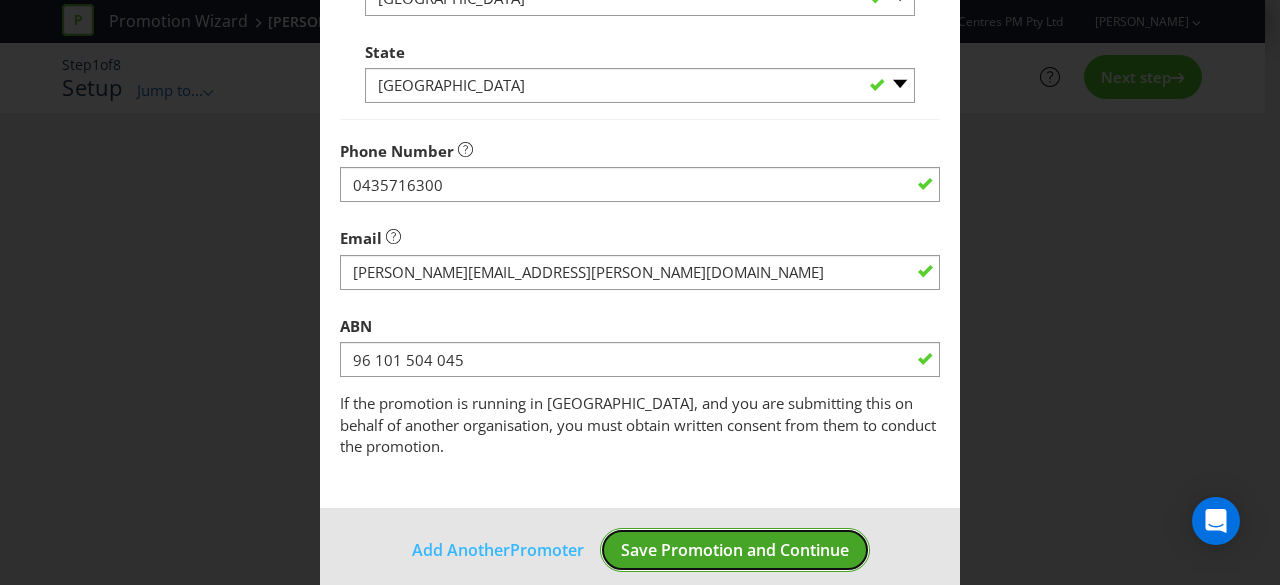 click on "Save Promotion and Continue" at bounding box center [735, 550] 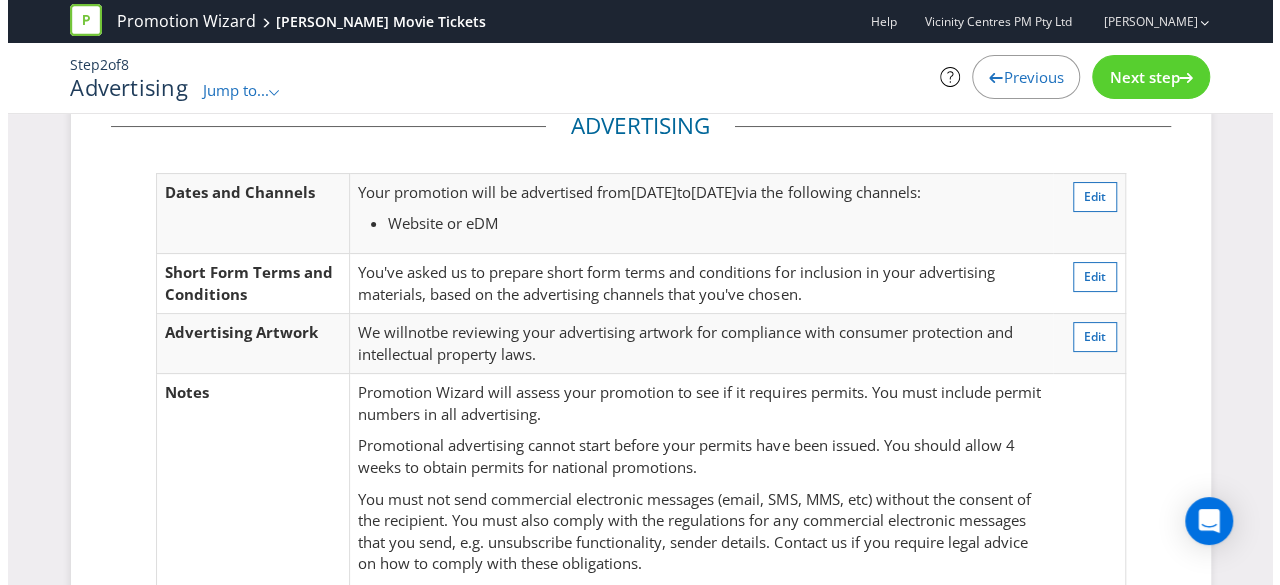 scroll, scrollTop: 0, scrollLeft: 0, axis: both 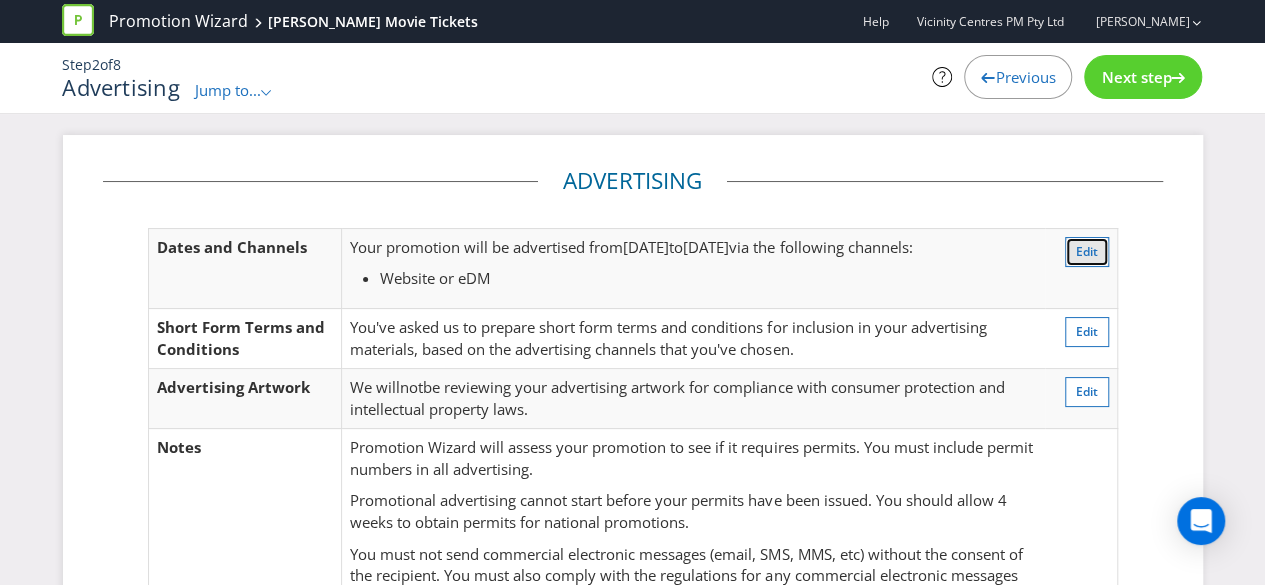 click on "Edit" at bounding box center (1087, 251) 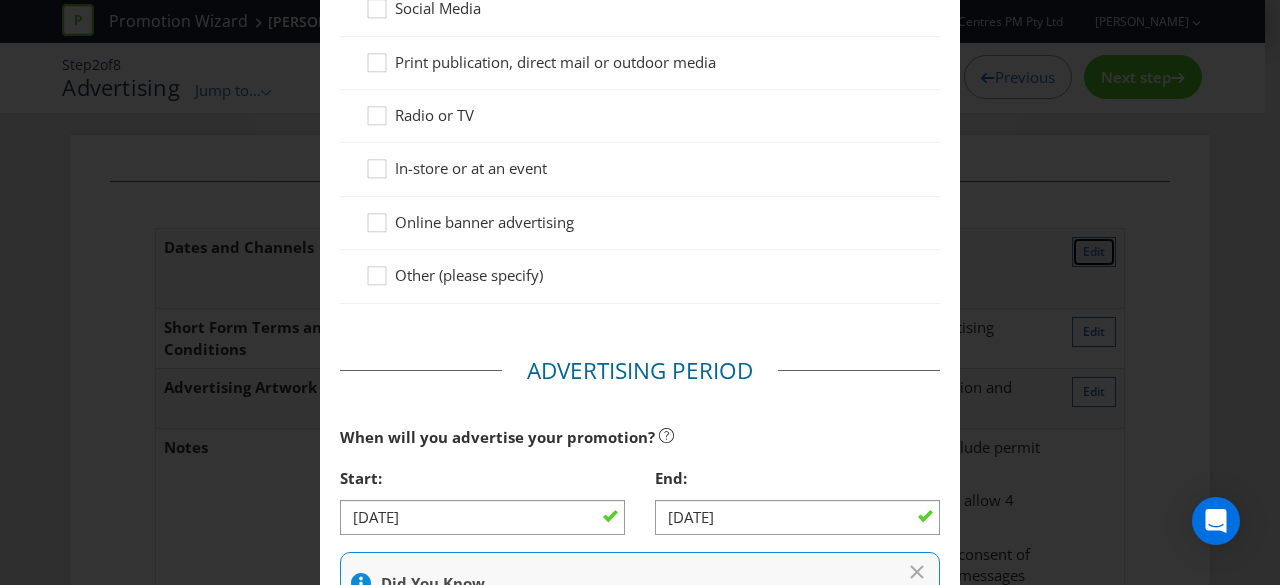 scroll, scrollTop: 589, scrollLeft: 0, axis: vertical 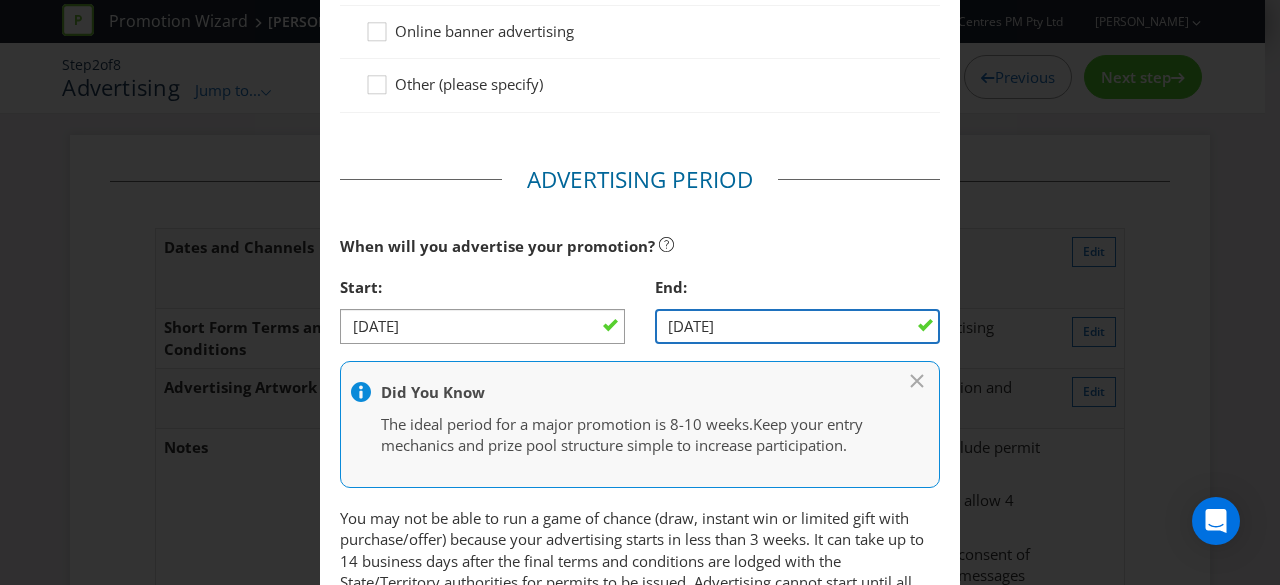 click on "[DATE]" at bounding box center (797, 326) 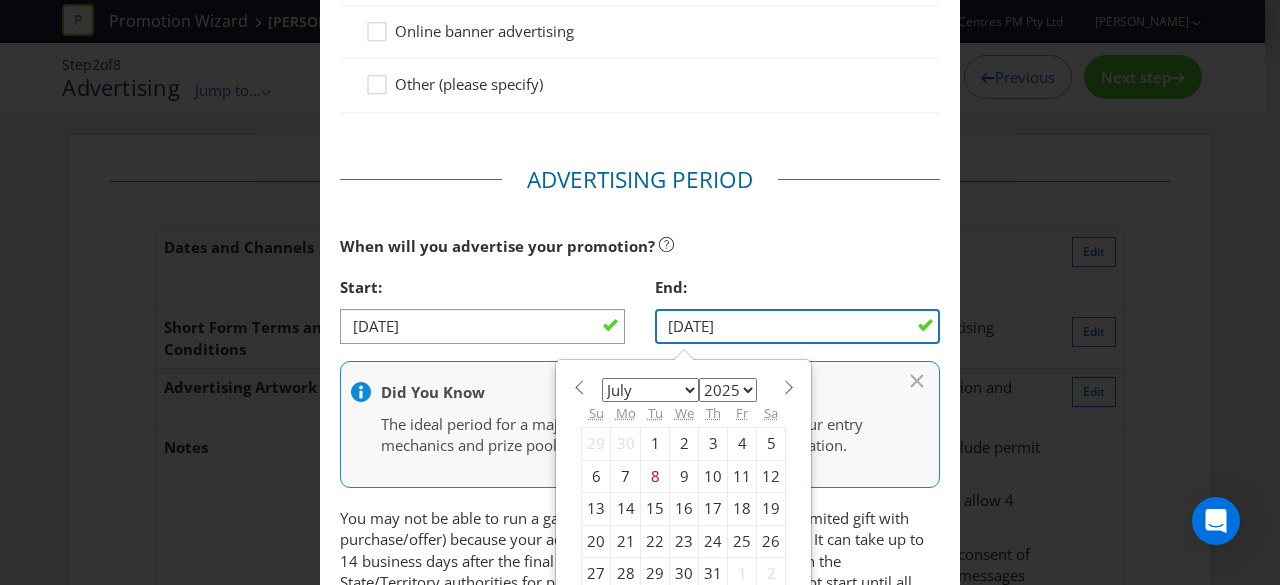scroll, scrollTop: 707, scrollLeft: 0, axis: vertical 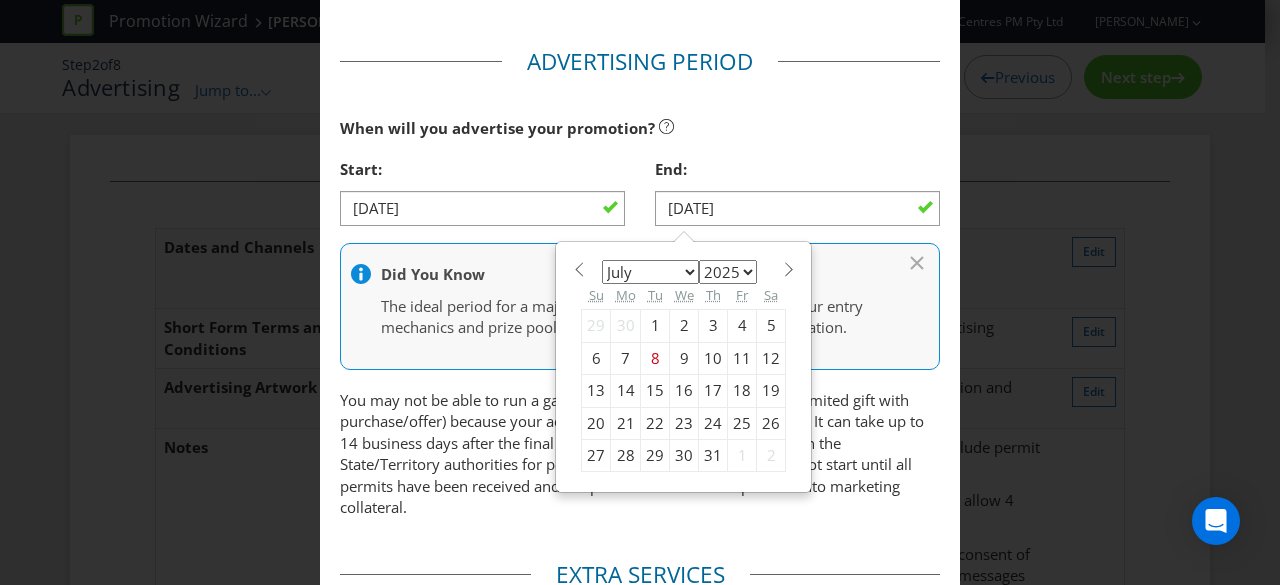 click on "17" at bounding box center (713, 391) 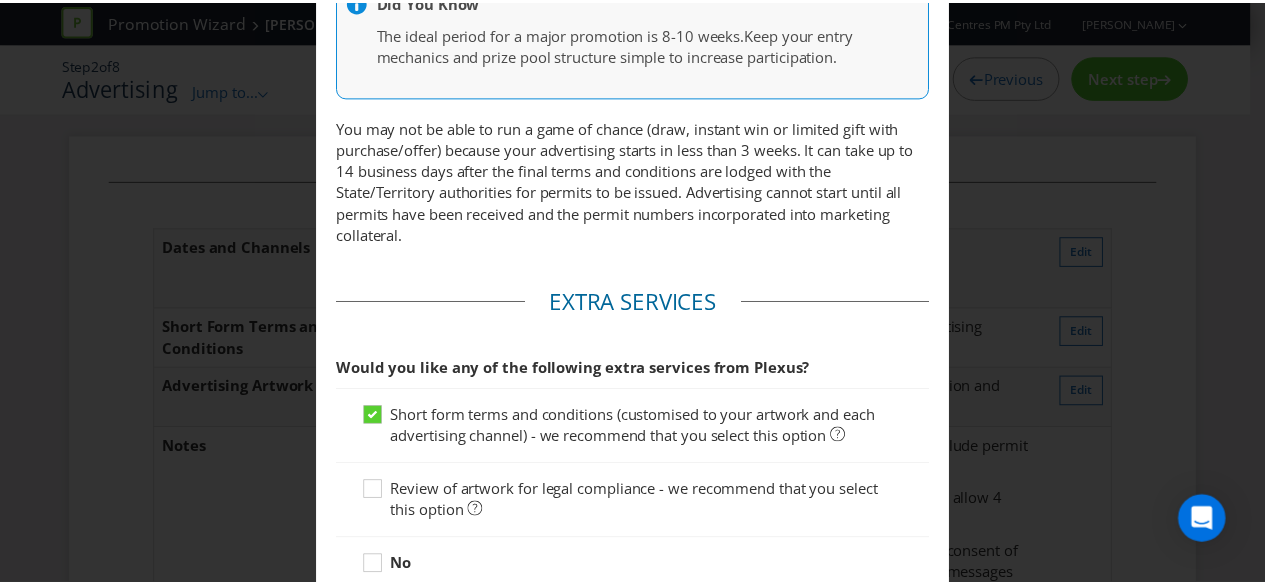 scroll, scrollTop: 1144, scrollLeft: 0, axis: vertical 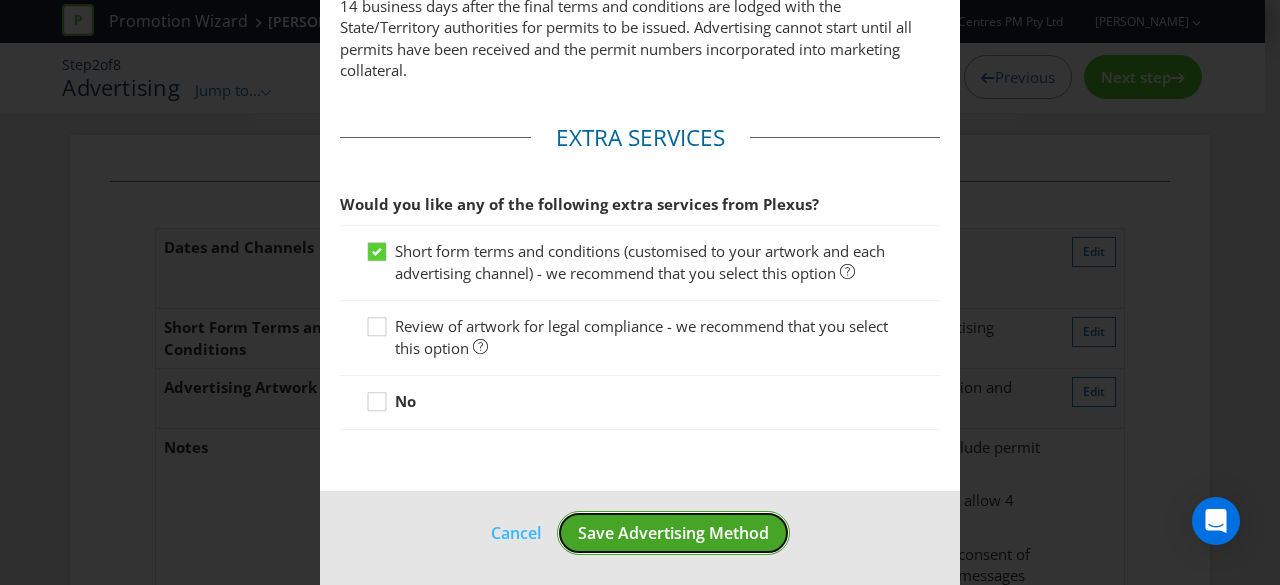click on "Save Advertising Method" at bounding box center [673, 533] 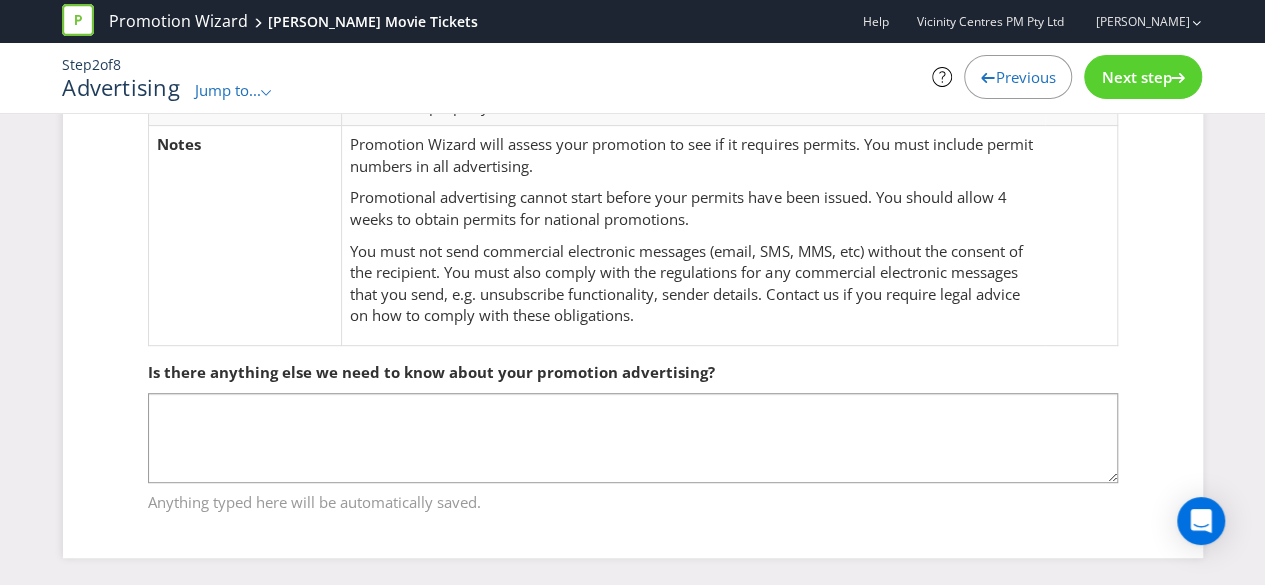 click on "Next step" at bounding box center [1136, 77] 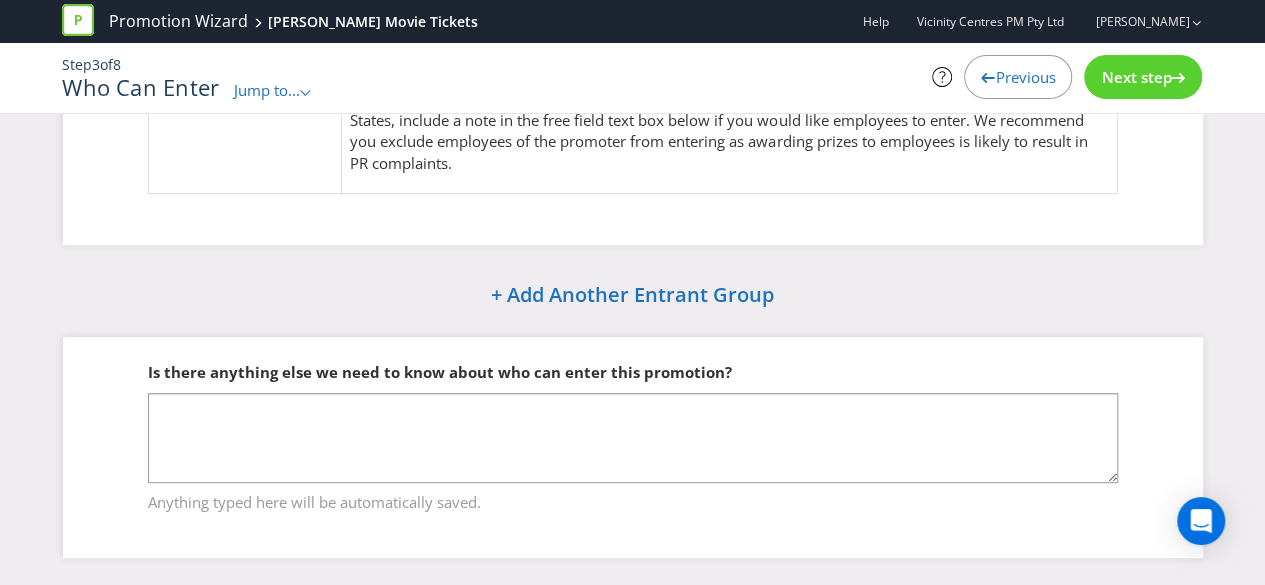 click on "Next step" at bounding box center (1136, 77) 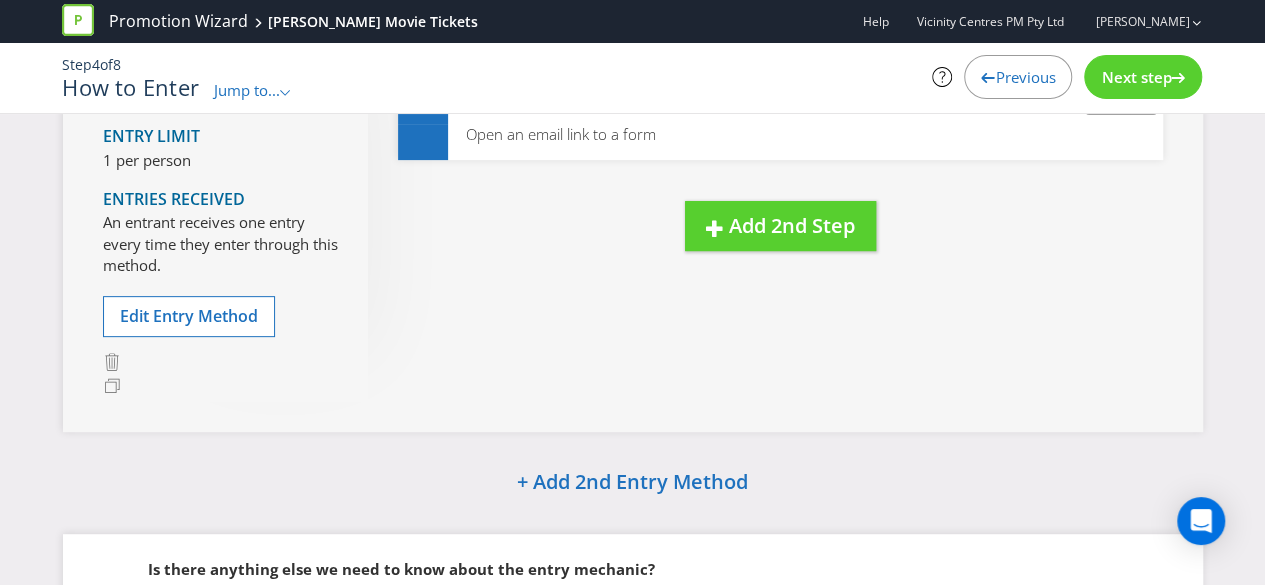 scroll, scrollTop: 303, scrollLeft: 0, axis: vertical 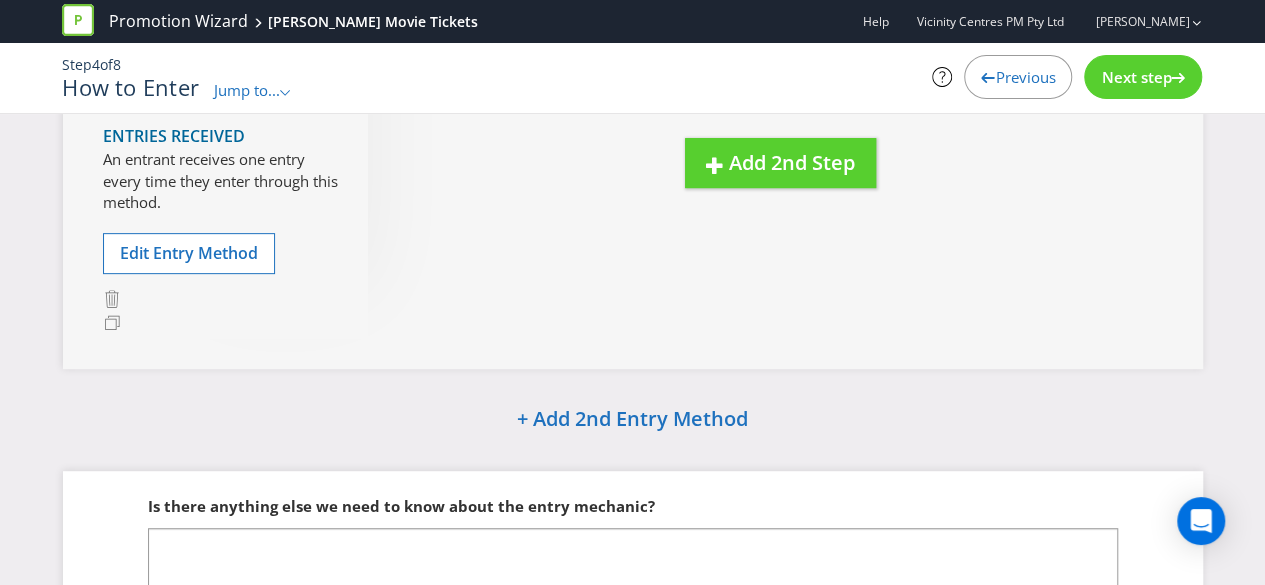 click on "Step  4  of  8 How to Enter Jump to...  .st0{fill-rule:evenodd;clip-rule:evenodd;} Promotion Summary 1. Setup  2. Advertising  3. Who Can Enter  4. How to Enter  5. How to Win Prizes (!) 6. Notification and Delivery 7. Permits and Privacy 8. Confirmation  Previous  Next step" at bounding box center (632, 78) 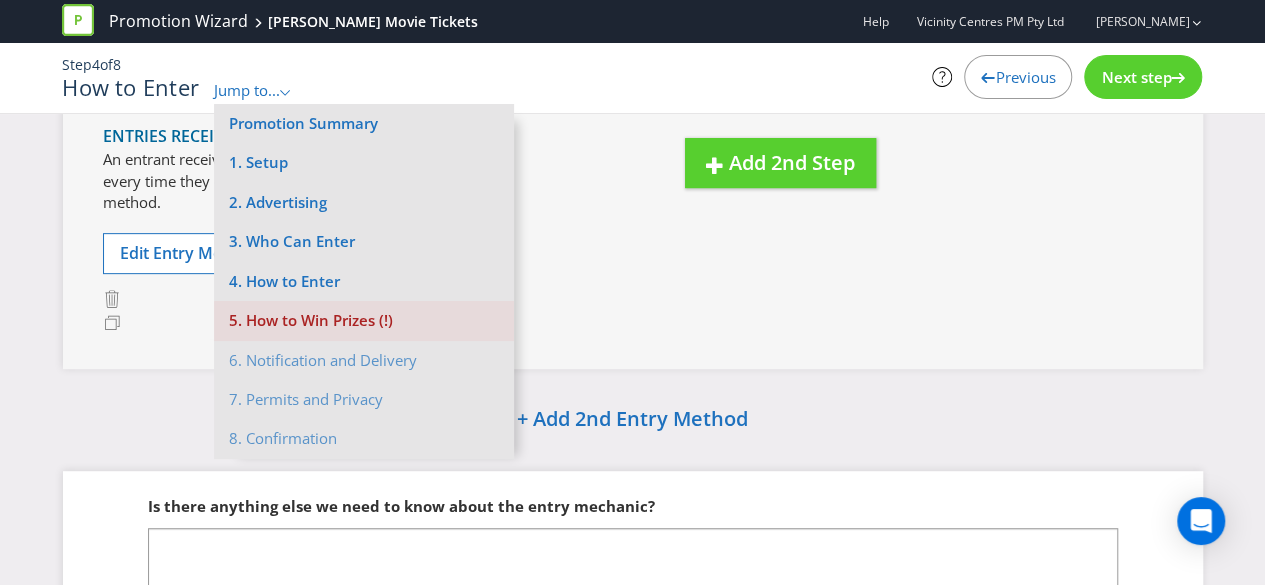 click on "5. How to Win Prizes (!)" at bounding box center [364, 320] 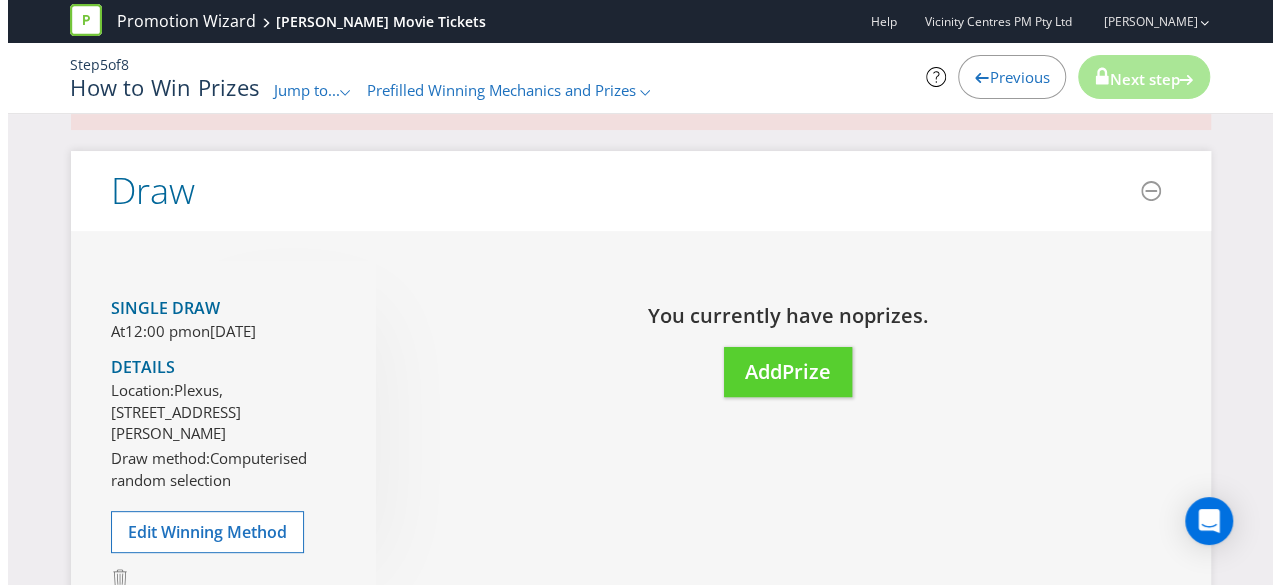 scroll, scrollTop: 115, scrollLeft: 0, axis: vertical 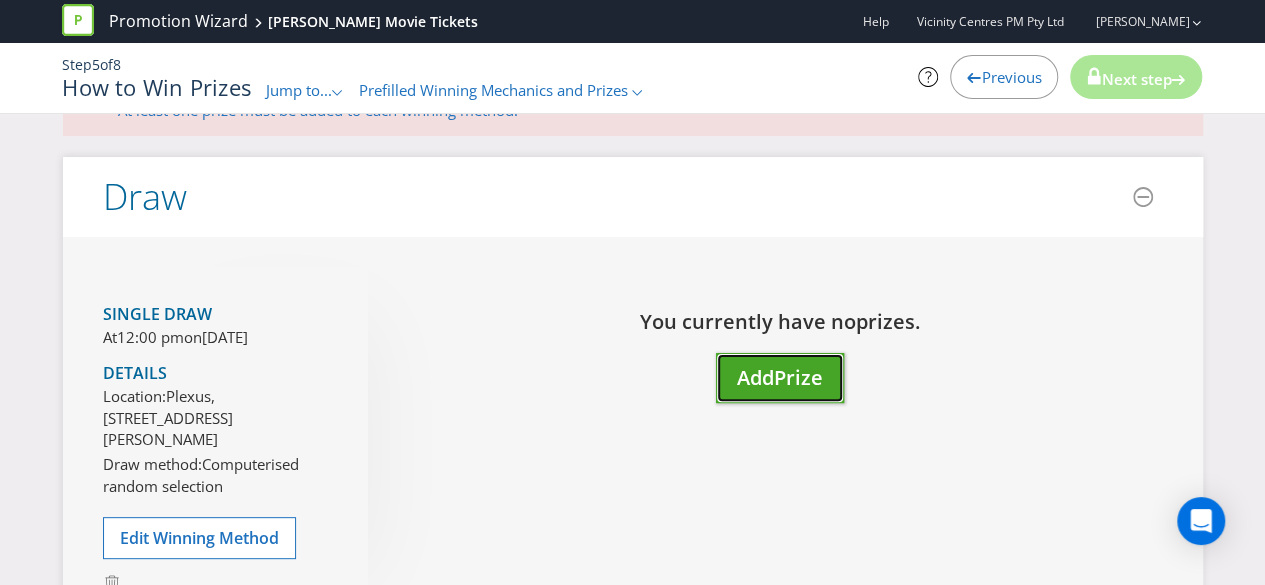 click on "Add" at bounding box center [755, 377] 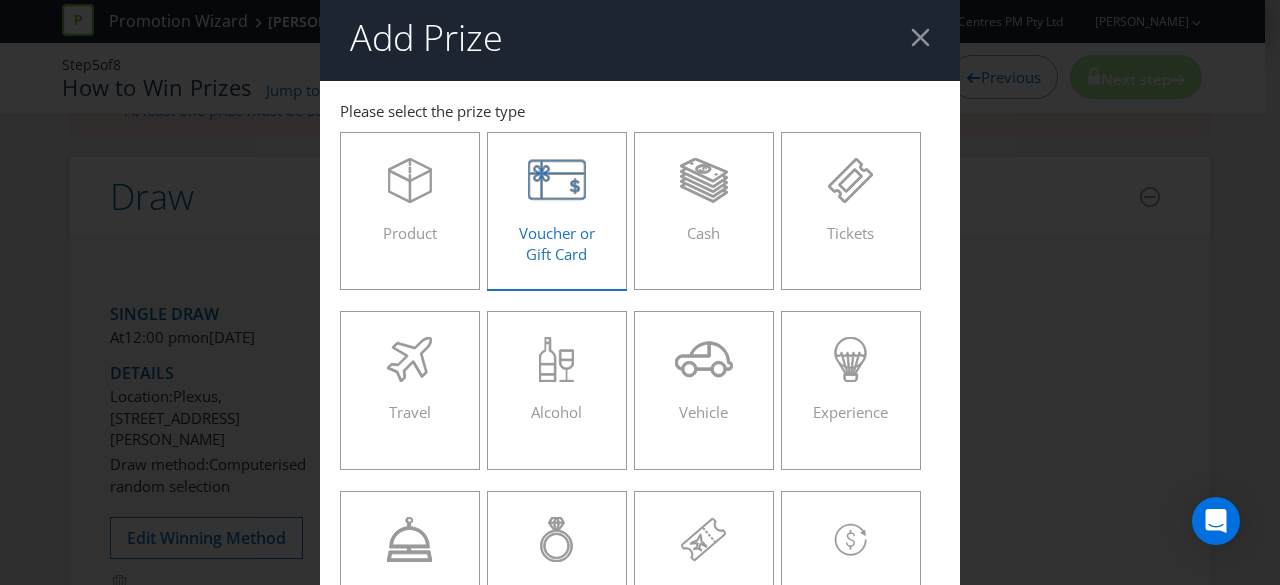 scroll, scrollTop: 4, scrollLeft: 0, axis: vertical 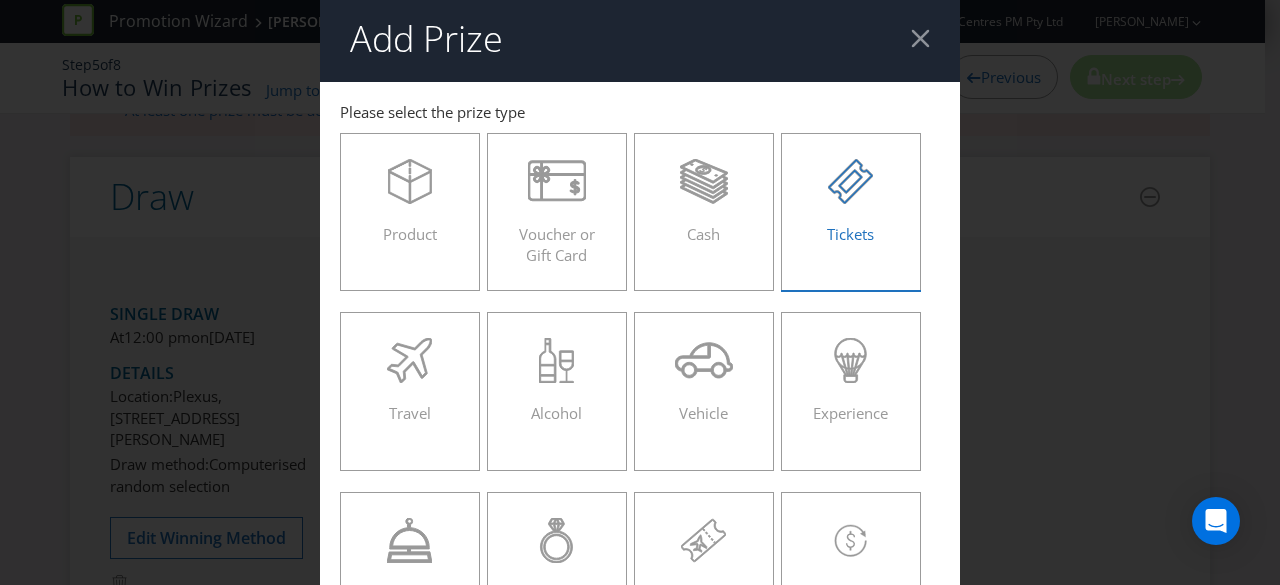 click on "Tickets" at bounding box center (851, 204) 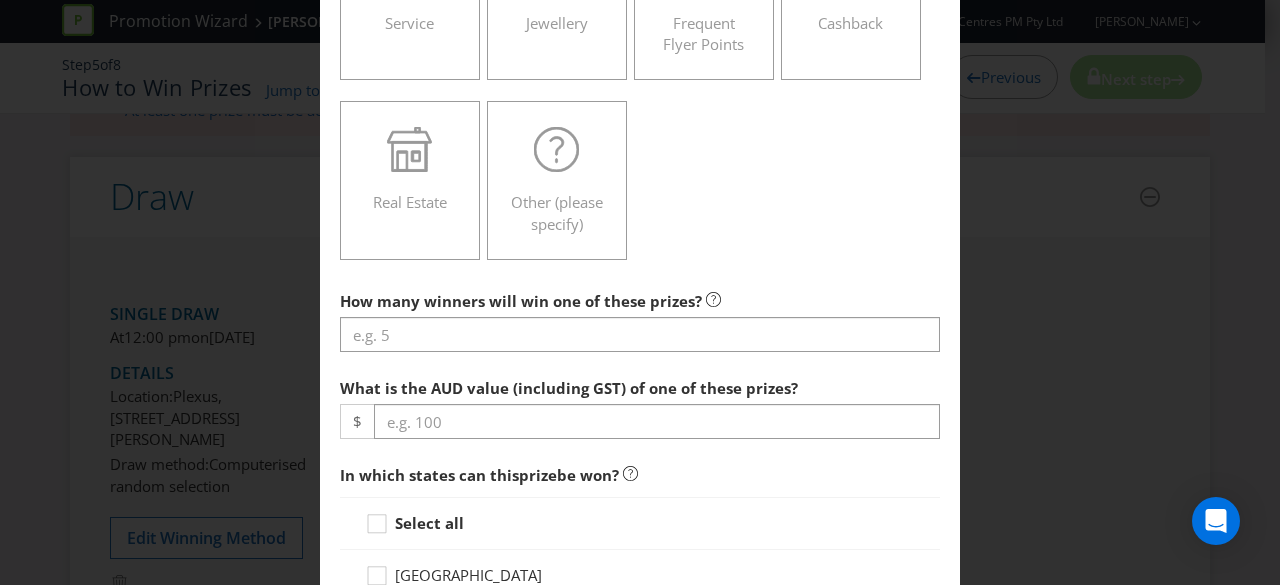 scroll, scrollTop: 576, scrollLeft: 0, axis: vertical 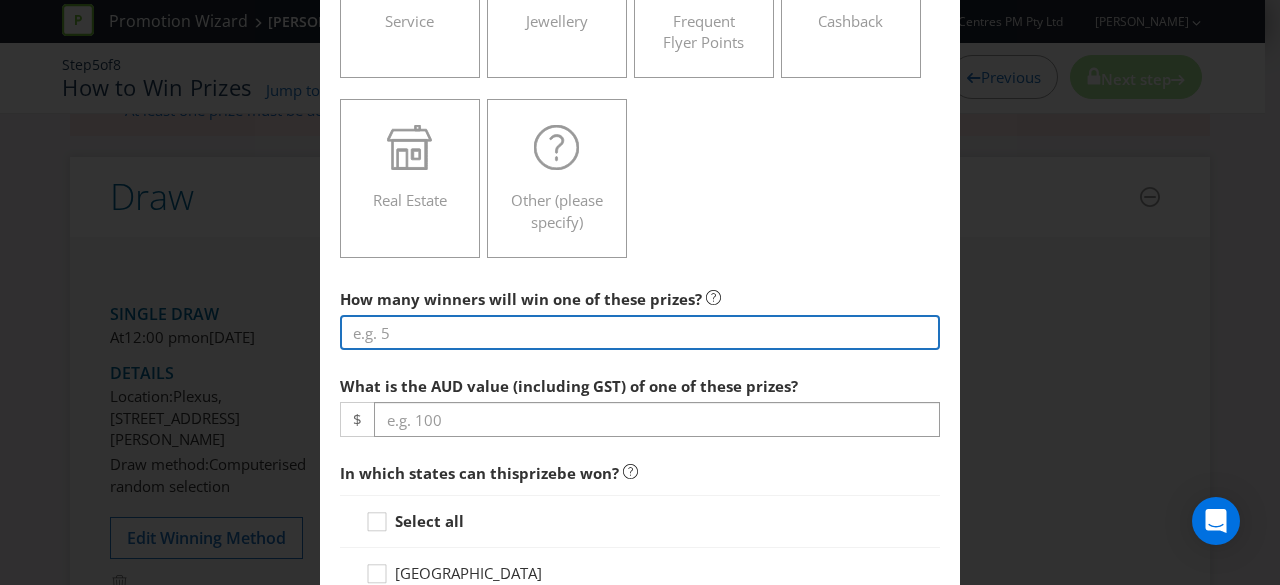 click at bounding box center (640, 332) 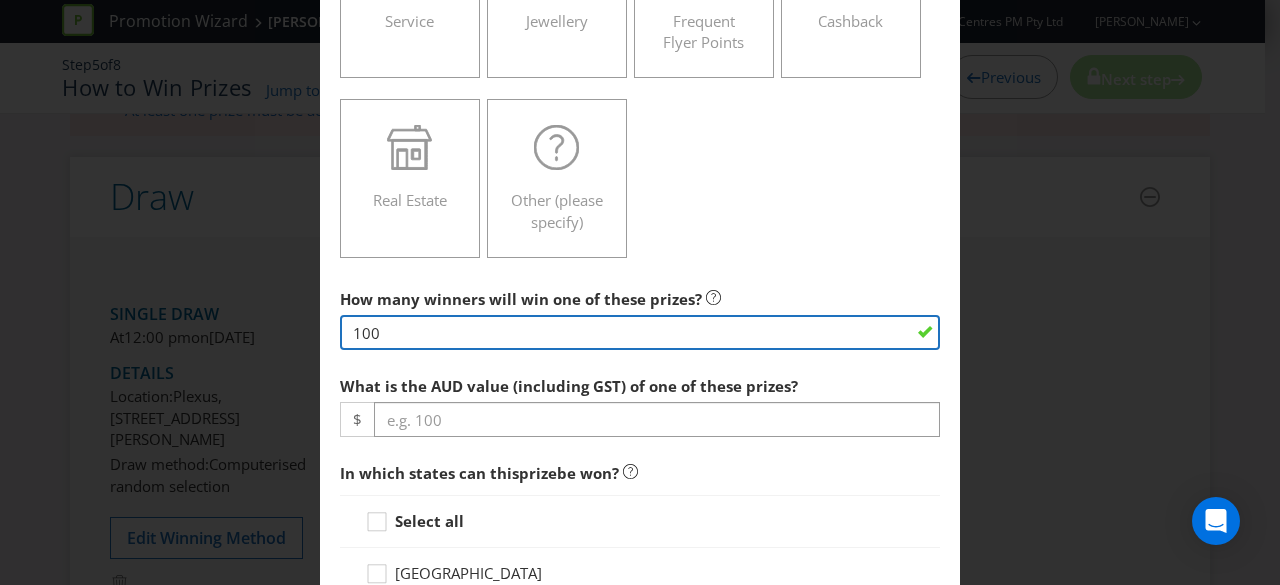type on "100" 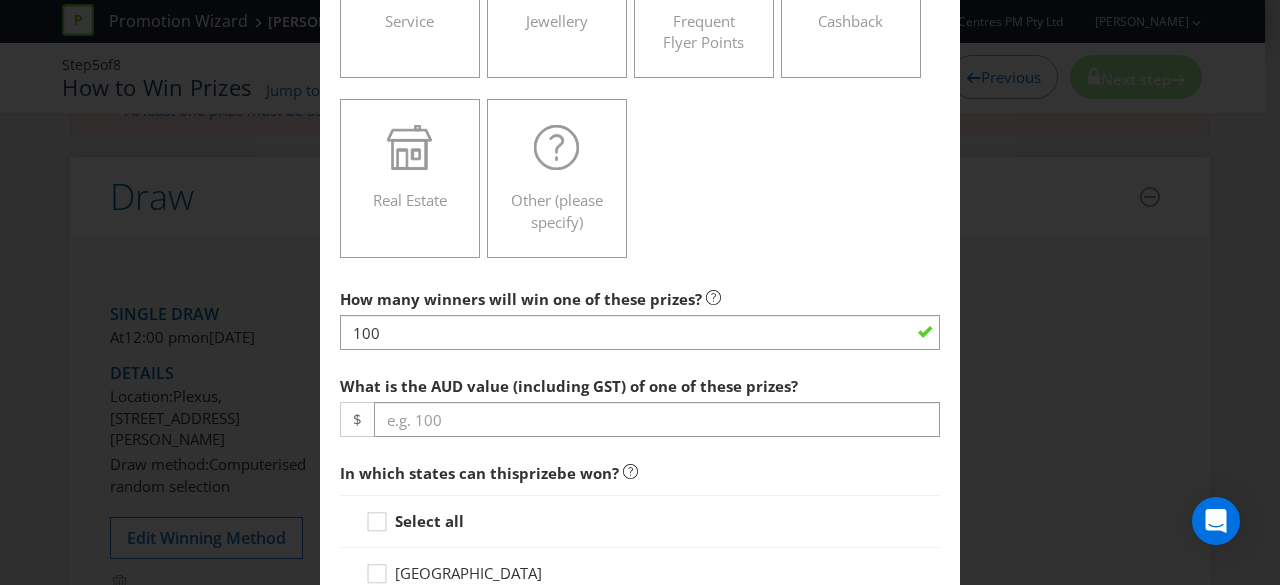 click on "How many winners will win one of these prizes?   100 What is the AUD value (including GST) of one of these prizes?   $ In which states     can this  prize  be won?   Select all   [GEOGRAPHIC_DATA]   [GEOGRAPHIC_DATA]   [GEOGRAPHIC_DATA]   [GEOGRAPHIC_DATA]   [GEOGRAPHIC_DATA]   [GEOGRAPHIC_DATA]   [GEOGRAPHIC_DATA]   [GEOGRAPHIC_DATA]       Individual (Per  Prize ) Questions  Please answer the following questions in relation to a single  prize . How many adult tickets will the winner receive?   How many child tickets will the winner receive?   What event is the ticket for?   Where is the event venue?   When can the ticket be used?   Start:   Specific date   Date of action (or event)       End:   Specific date   Period of time (e.g. 2 weeks after start date)   Date of action (or event)       Are there any other conditions that apply?   Can the winner modify the prize?   Yes   No" at bounding box center (640, 1135) 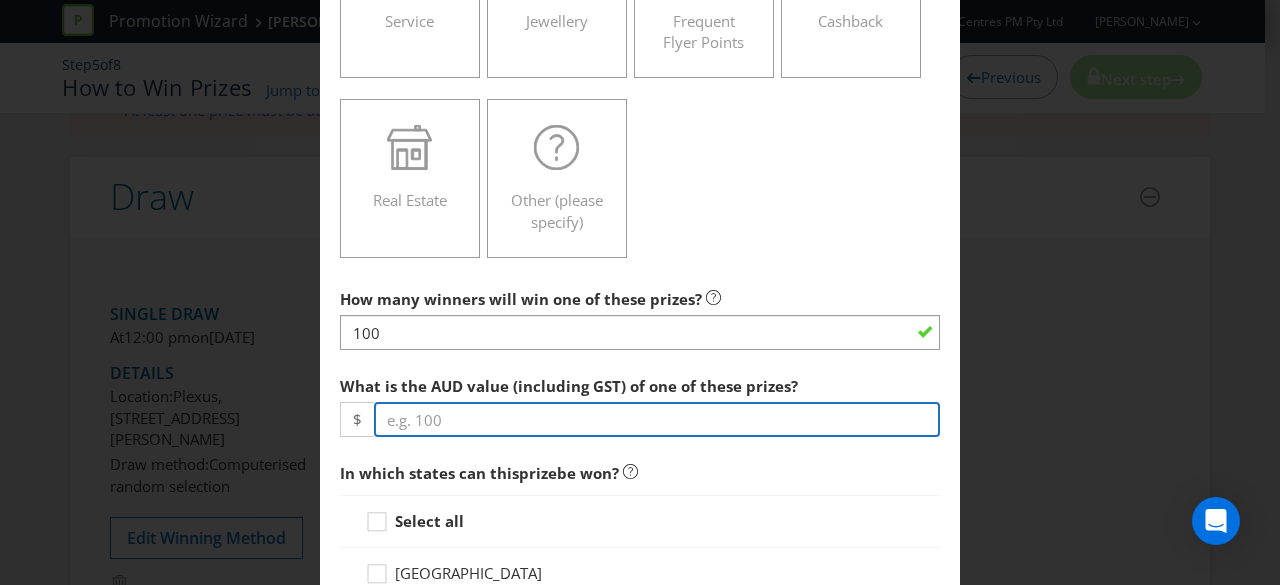 click at bounding box center (657, 419) 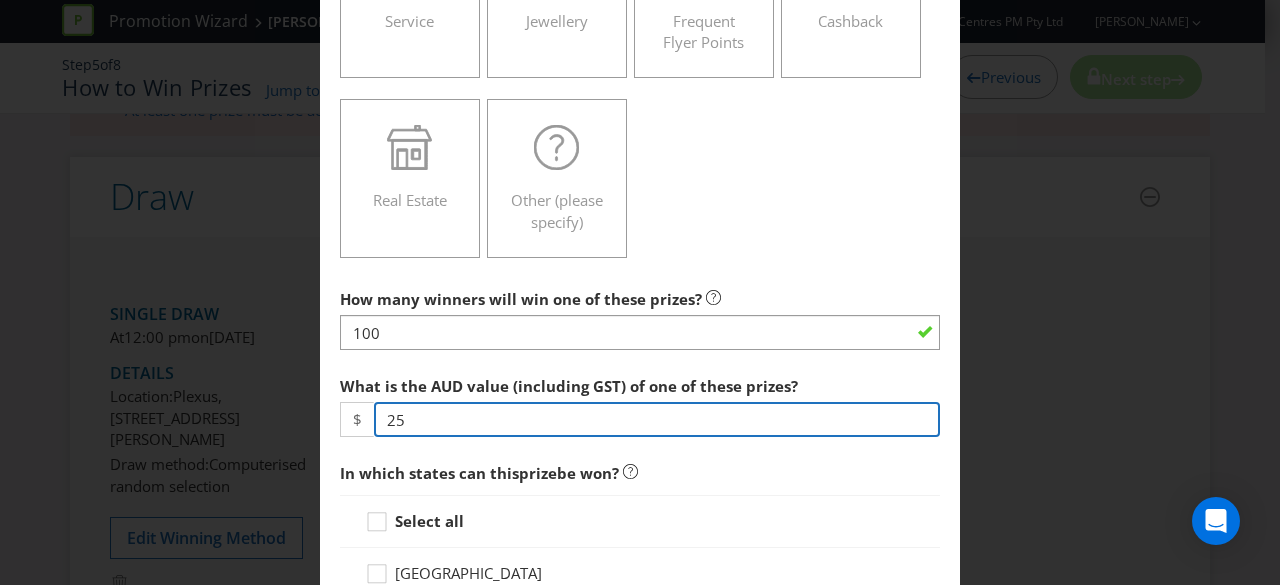 scroll, scrollTop: 771, scrollLeft: 0, axis: vertical 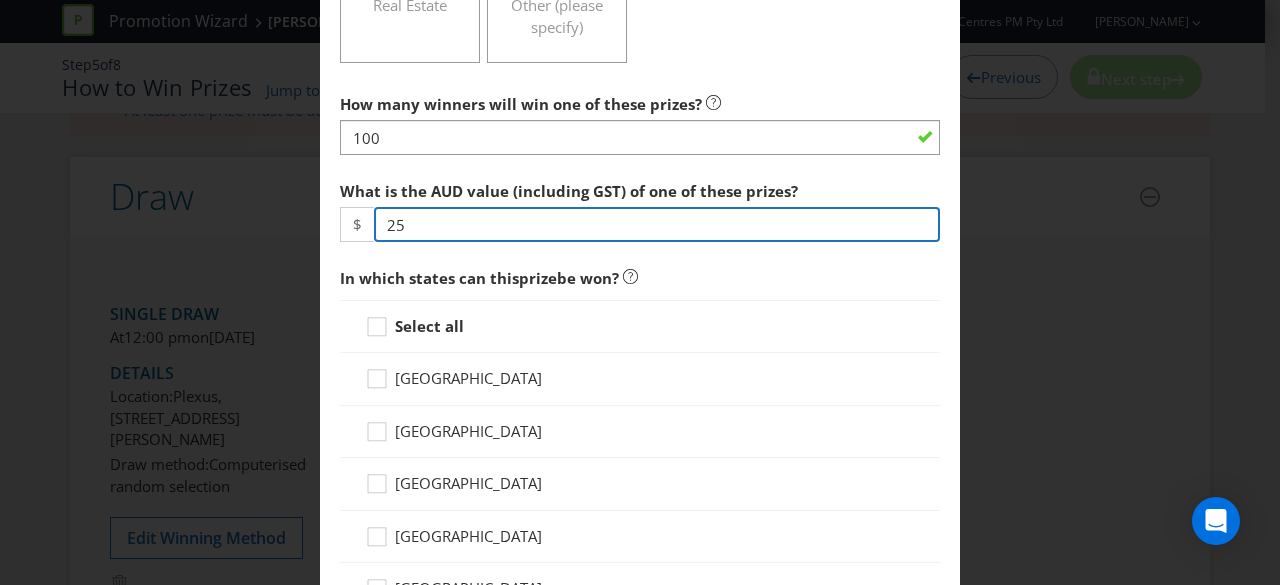 type on "25" 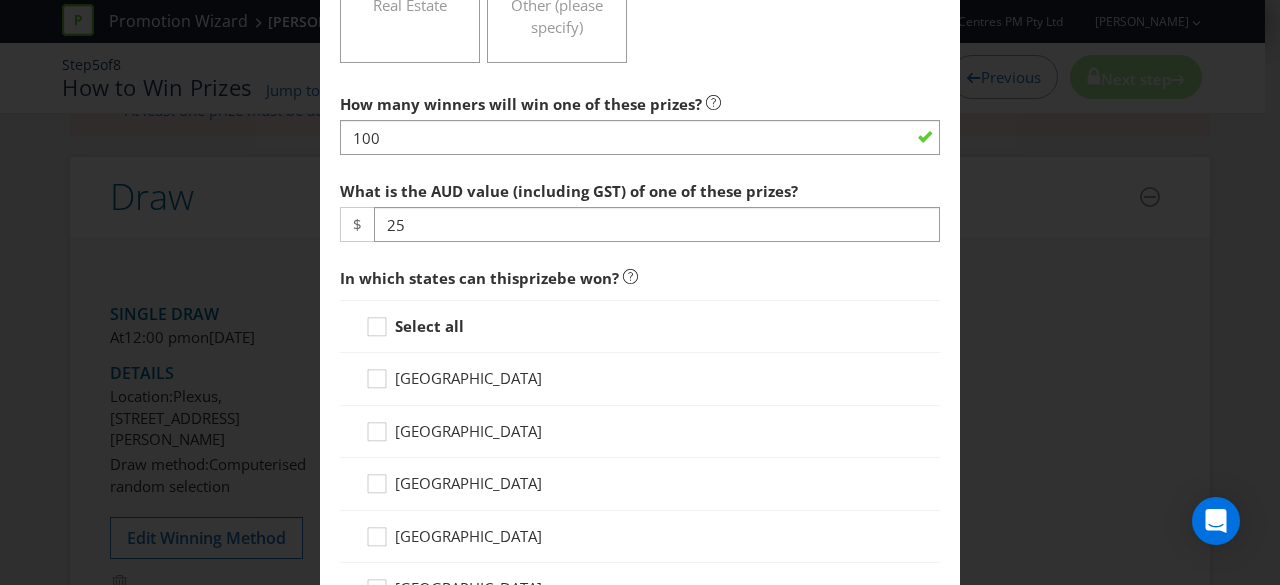 click on "Select all" at bounding box center (429, 326) 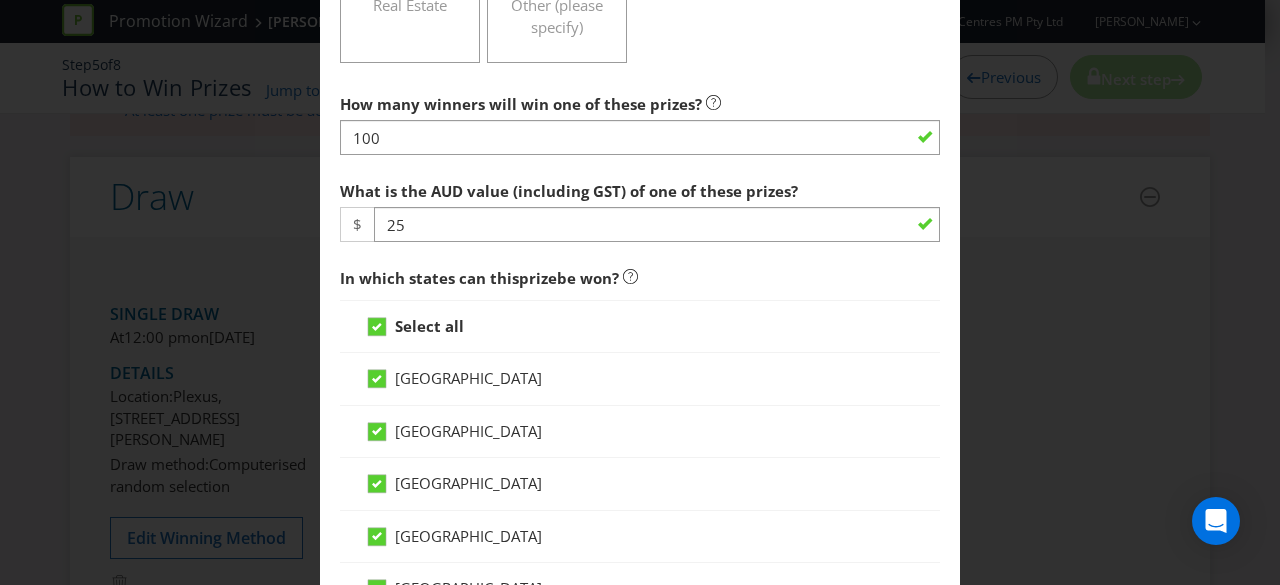 click on "Select all" at bounding box center [429, 326] 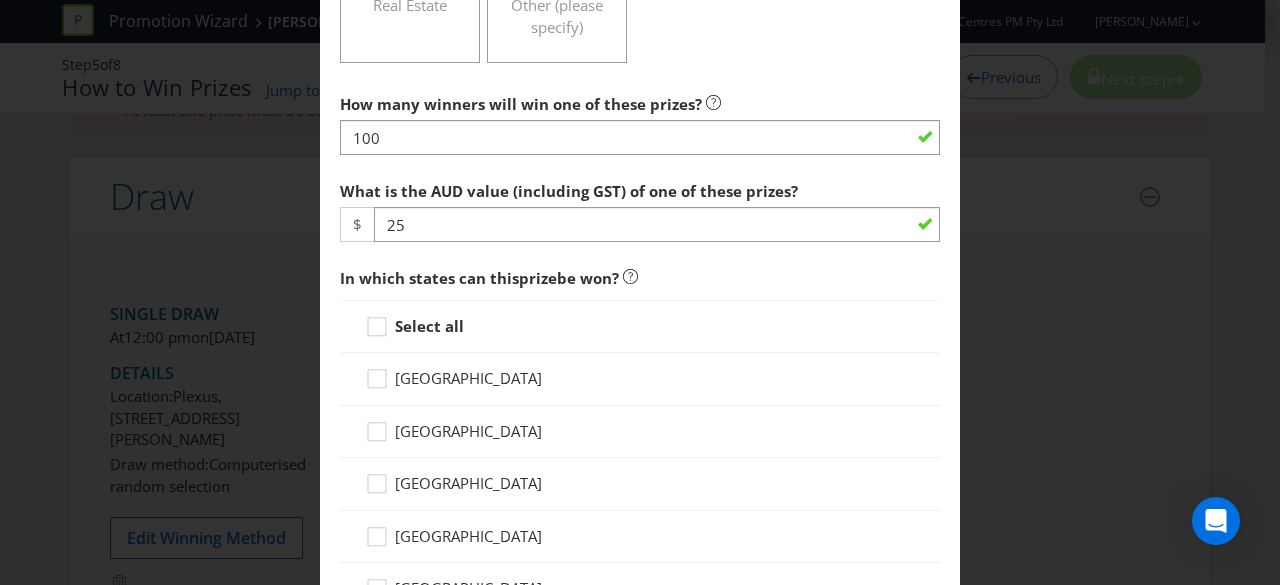 click on "Select all" at bounding box center (429, 326) 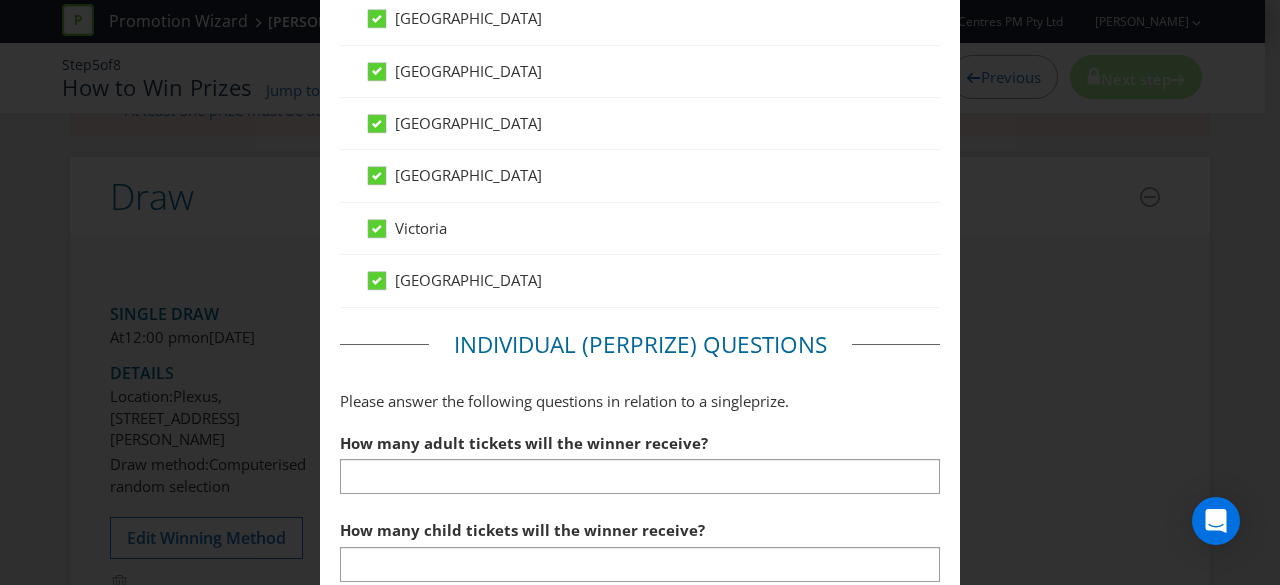 scroll, scrollTop: 1235, scrollLeft: 0, axis: vertical 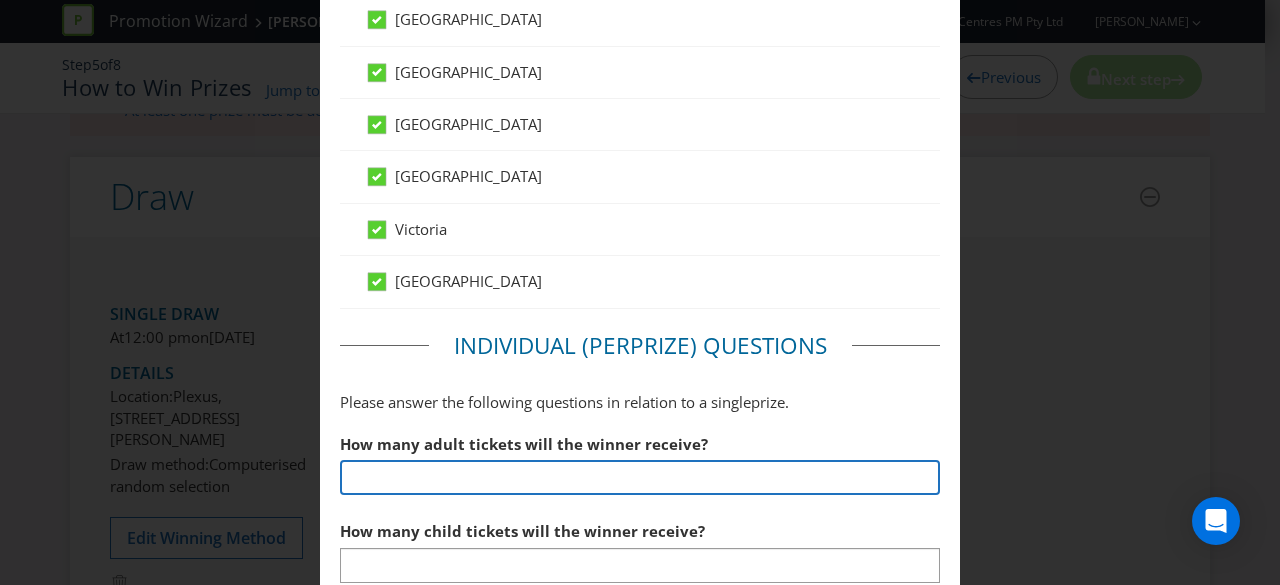 click at bounding box center (640, 477) 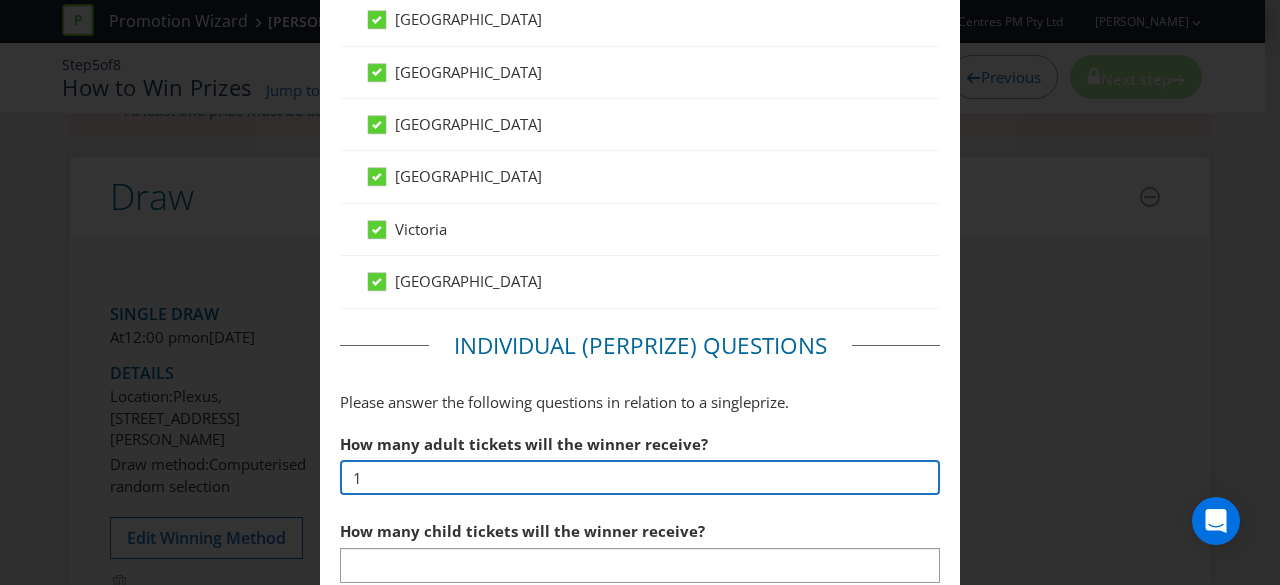 scroll, scrollTop: 1384, scrollLeft: 0, axis: vertical 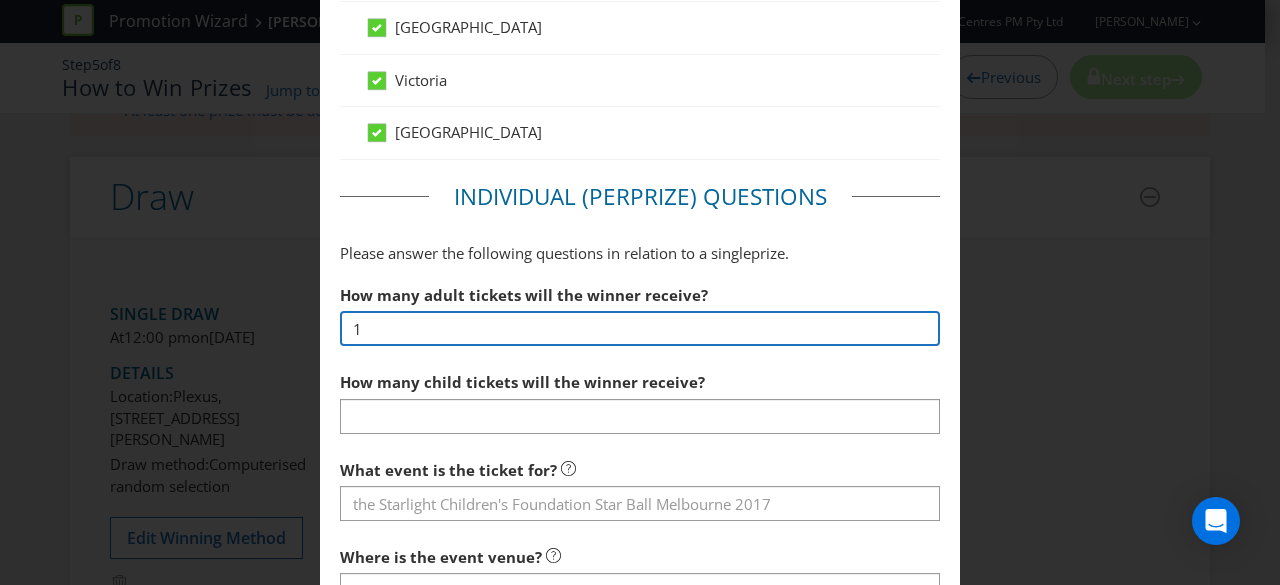 type on "1" 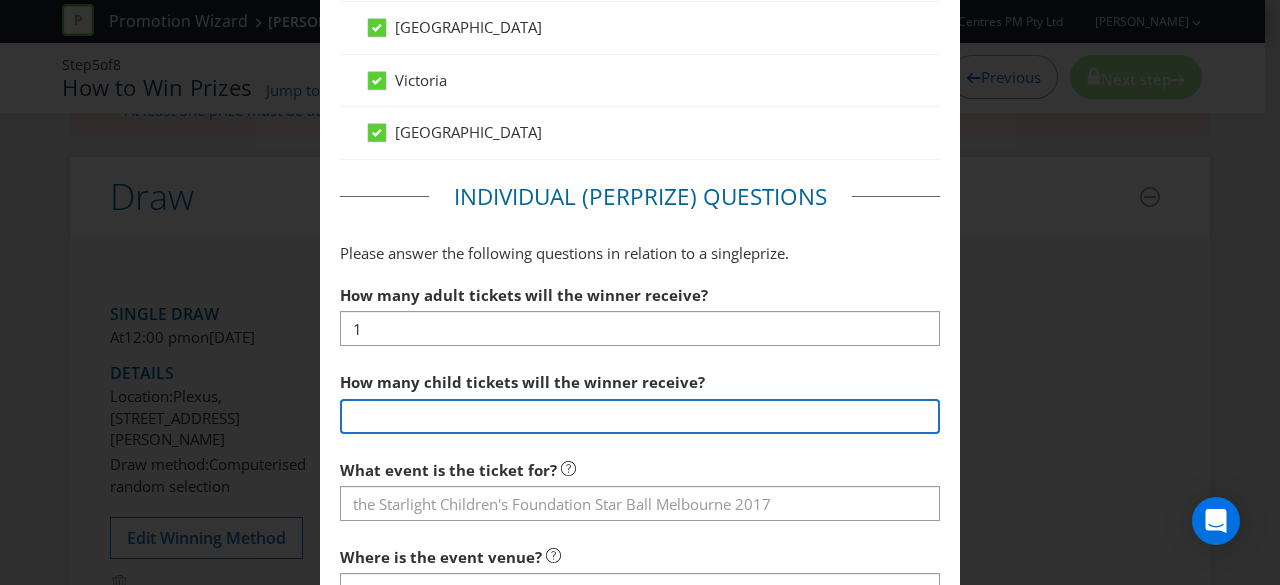 click at bounding box center (640, 416) 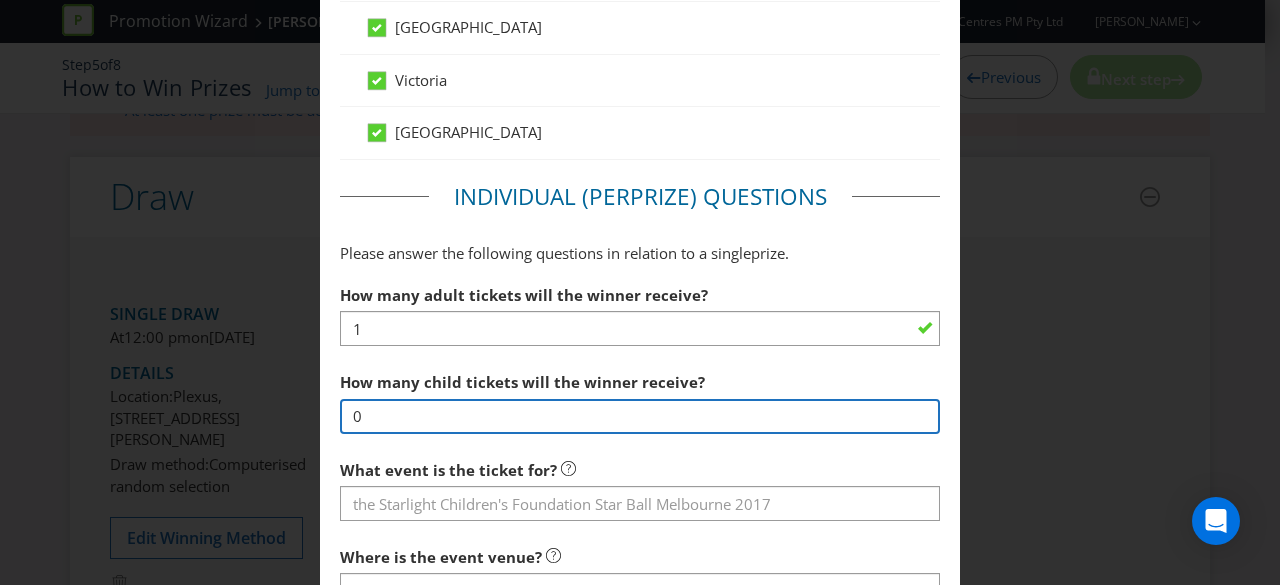 type on "0" 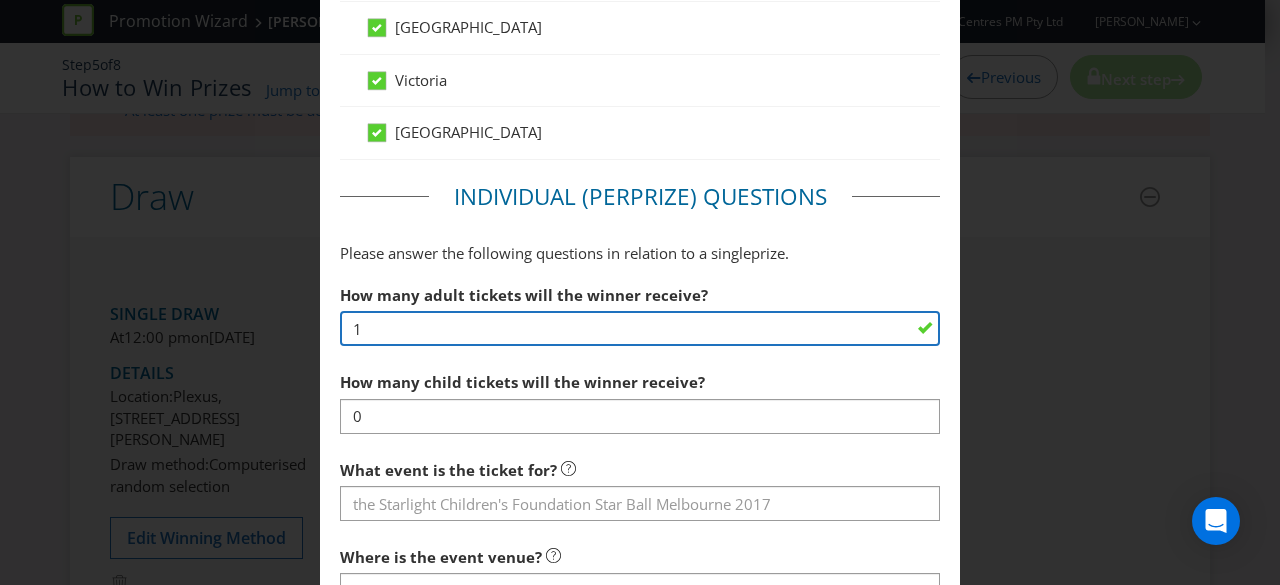 click on "1" at bounding box center (640, 328) 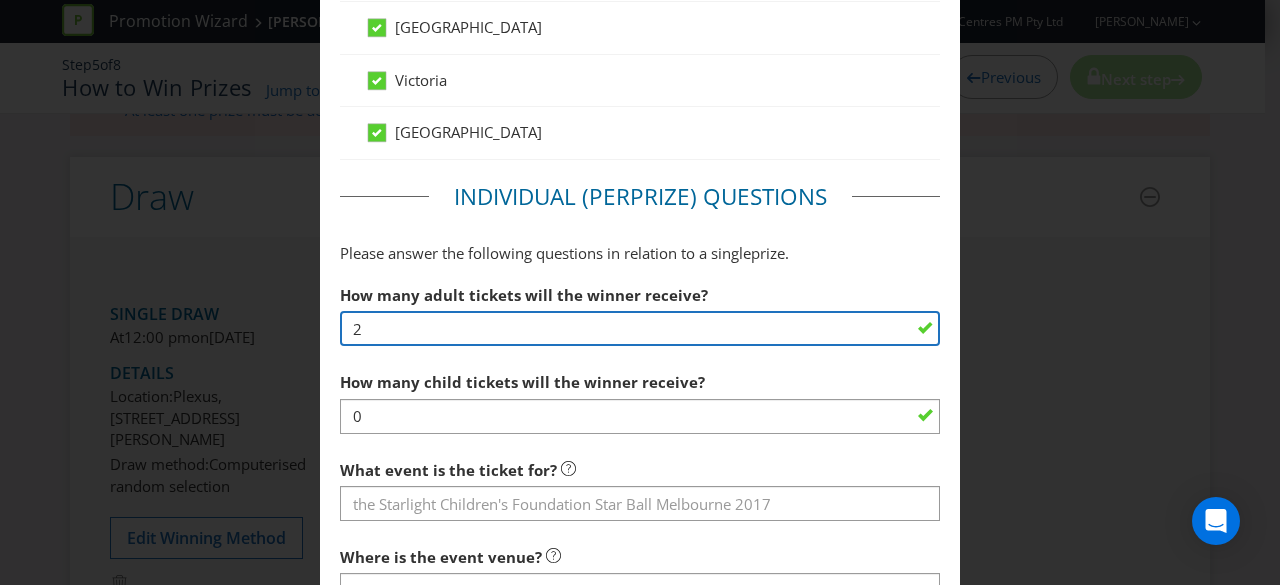 type on "2" 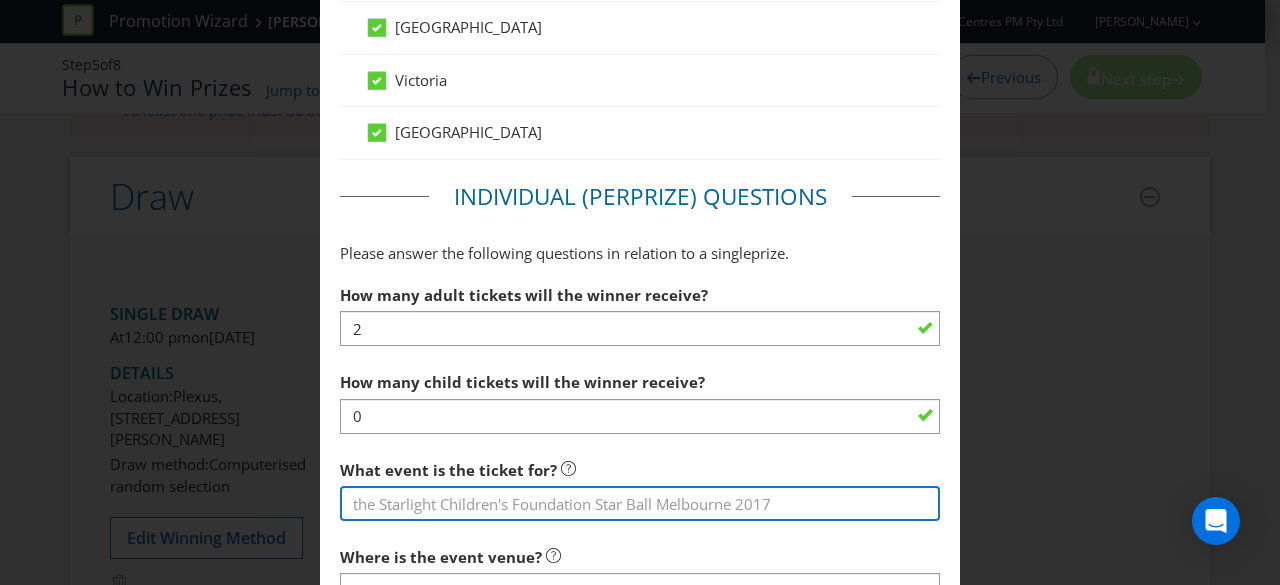 click at bounding box center [640, 503] 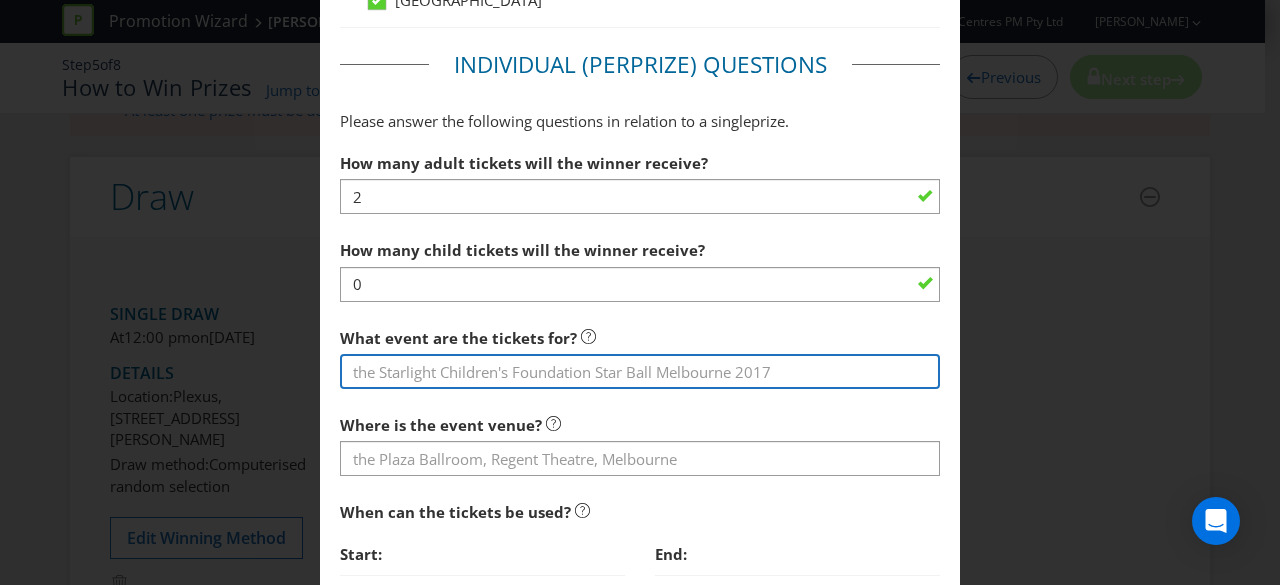 scroll, scrollTop: 1517, scrollLeft: 0, axis: vertical 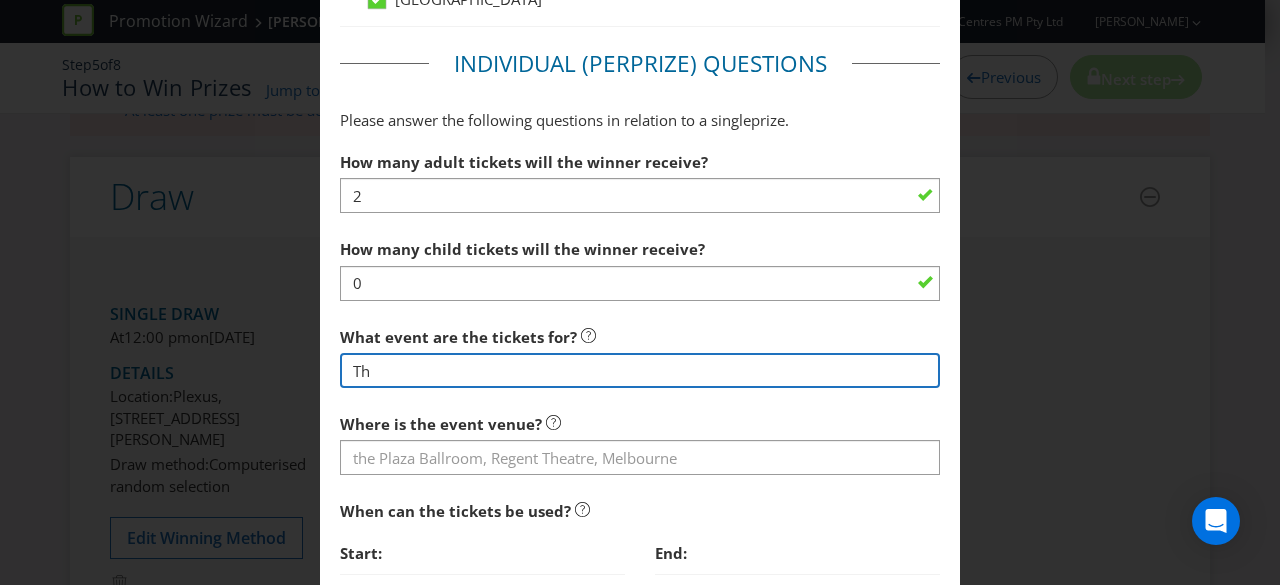 type on "T" 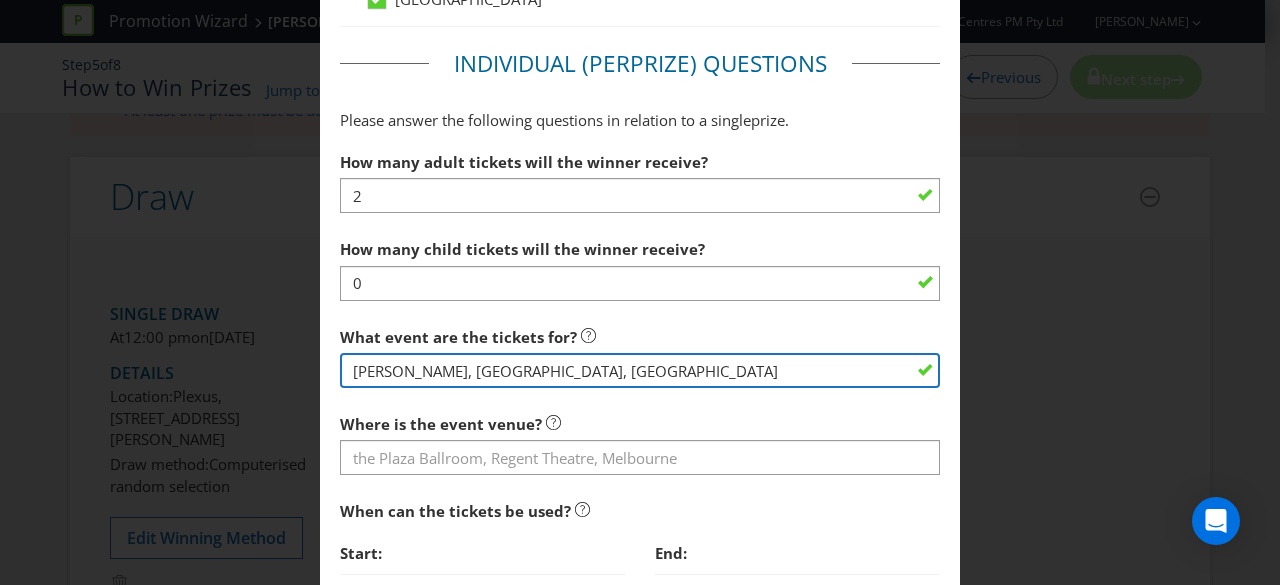 drag, startPoint x: 497, startPoint y: 365, endPoint x: 600, endPoint y: 369, distance: 103.077644 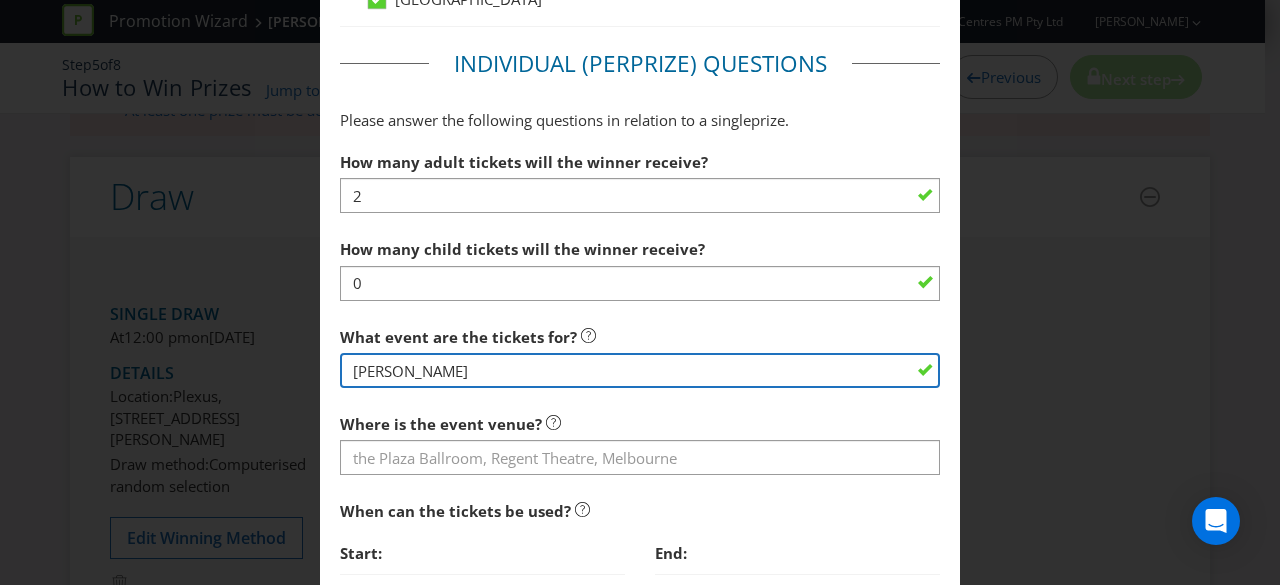 click on "[PERSON_NAME]" at bounding box center (640, 370) 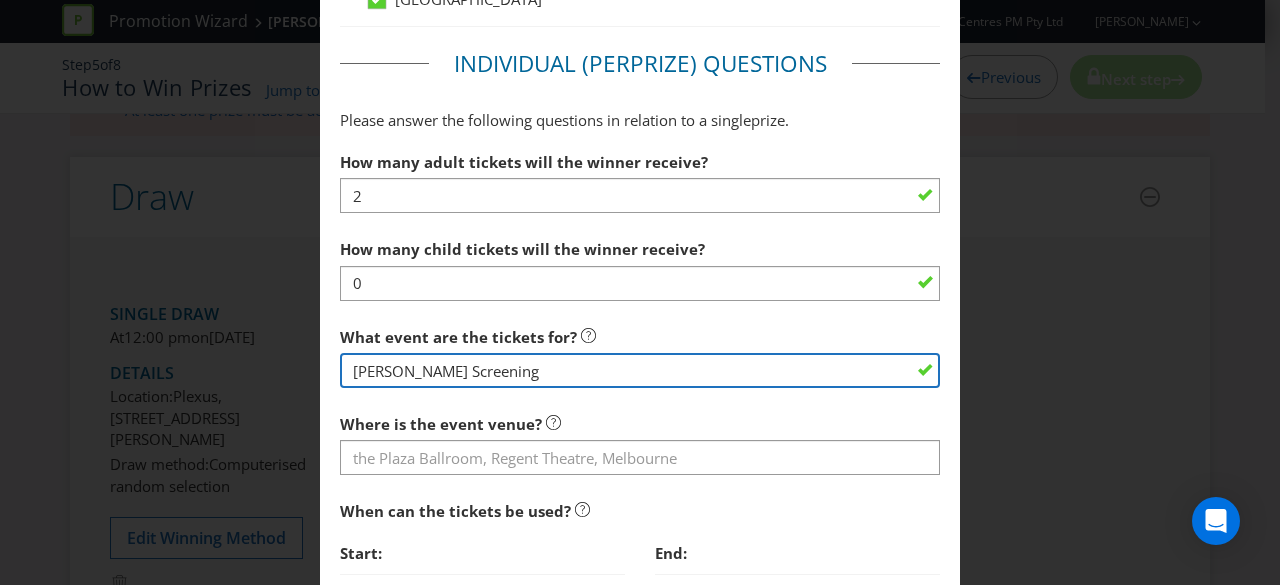 type on "[PERSON_NAME] Screening" 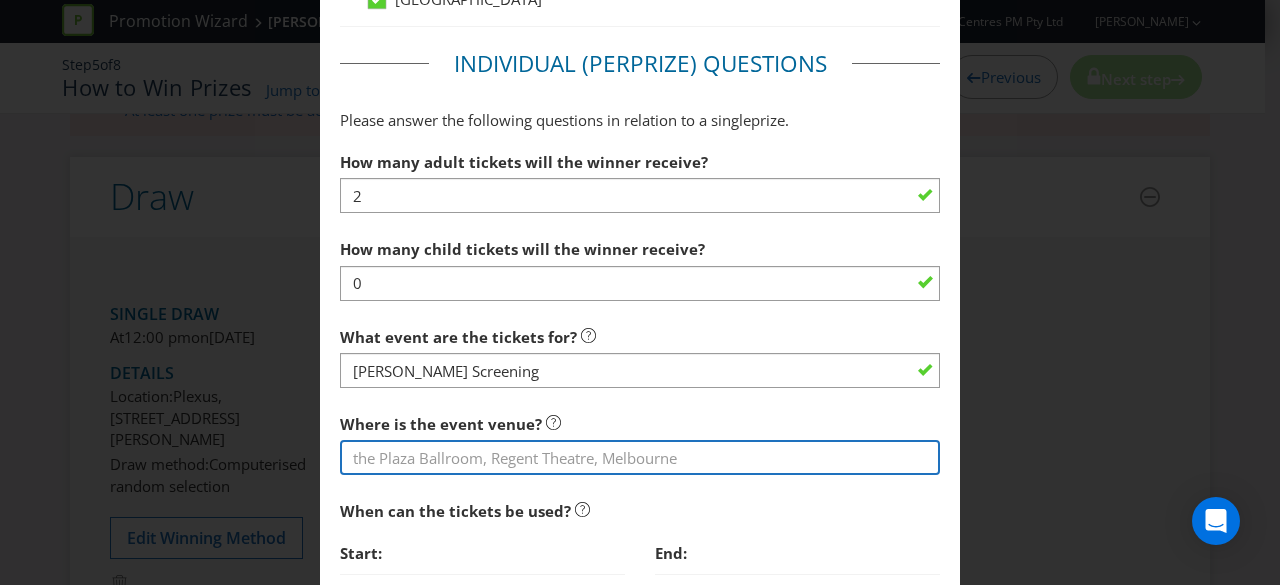 click at bounding box center [640, 457] 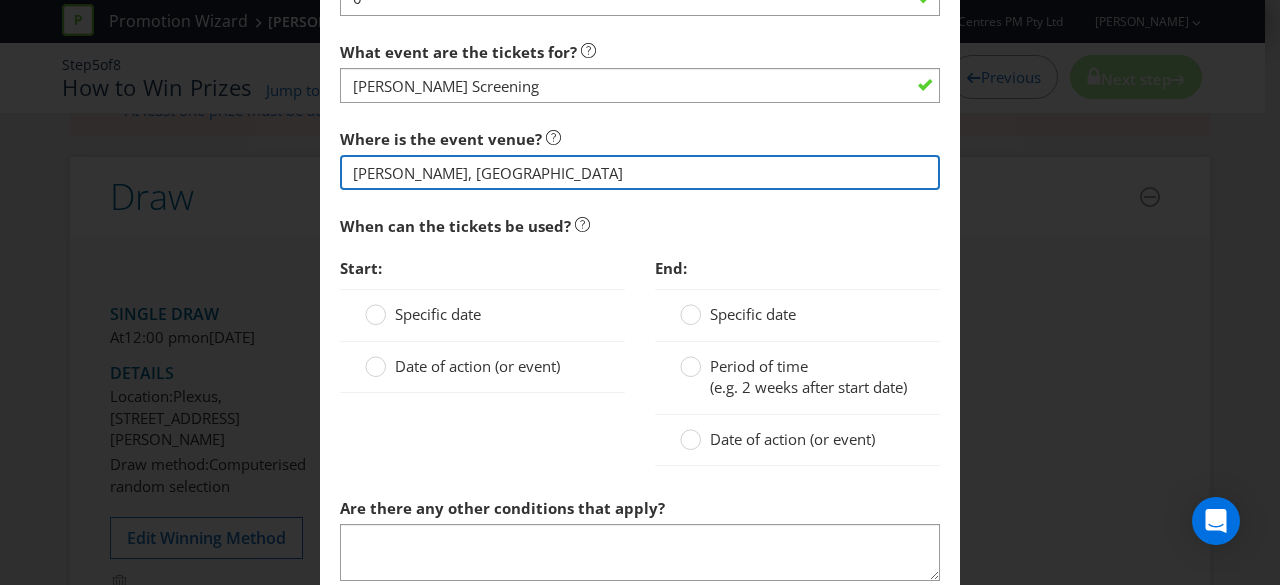 scroll, scrollTop: 1801, scrollLeft: 0, axis: vertical 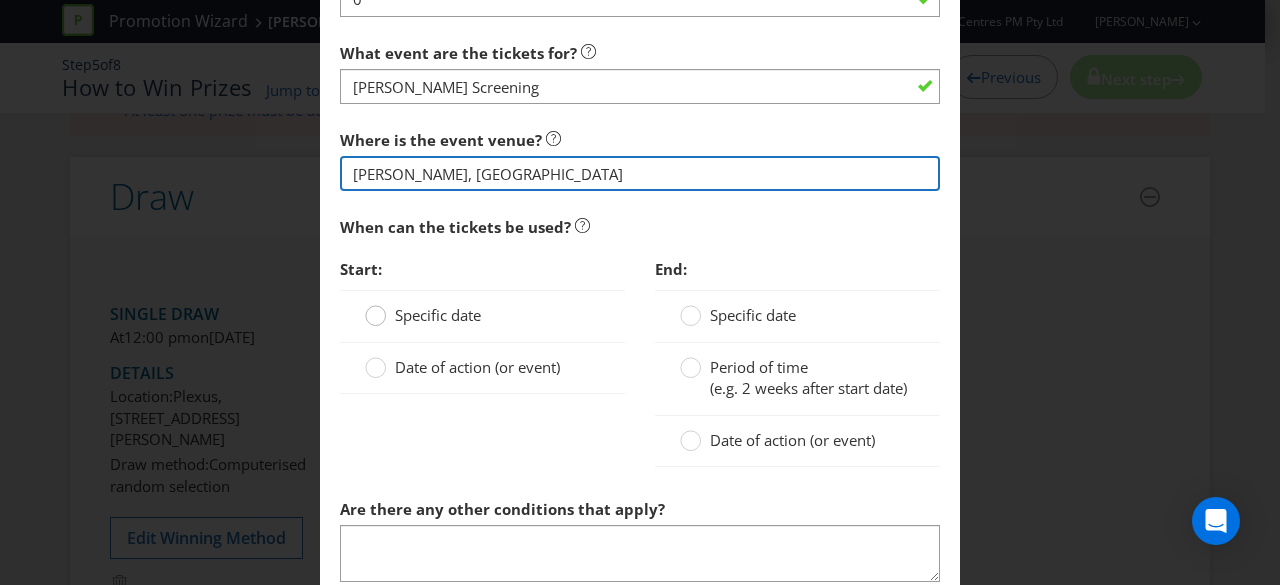 type on "[PERSON_NAME], [GEOGRAPHIC_DATA]" 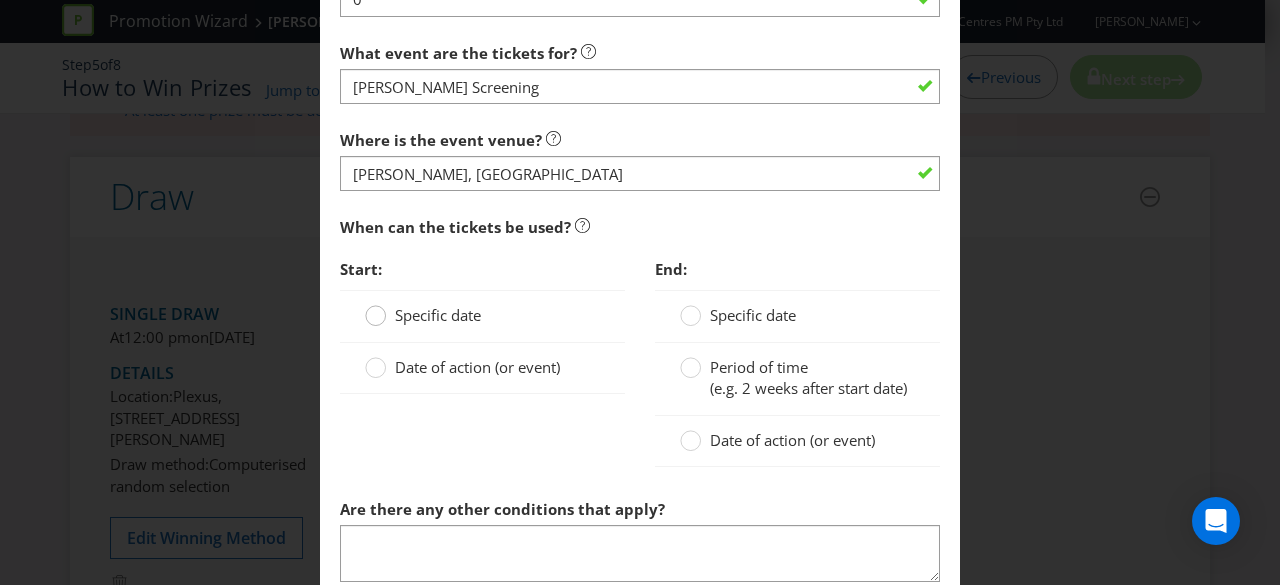 click at bounding box center (376, 309) 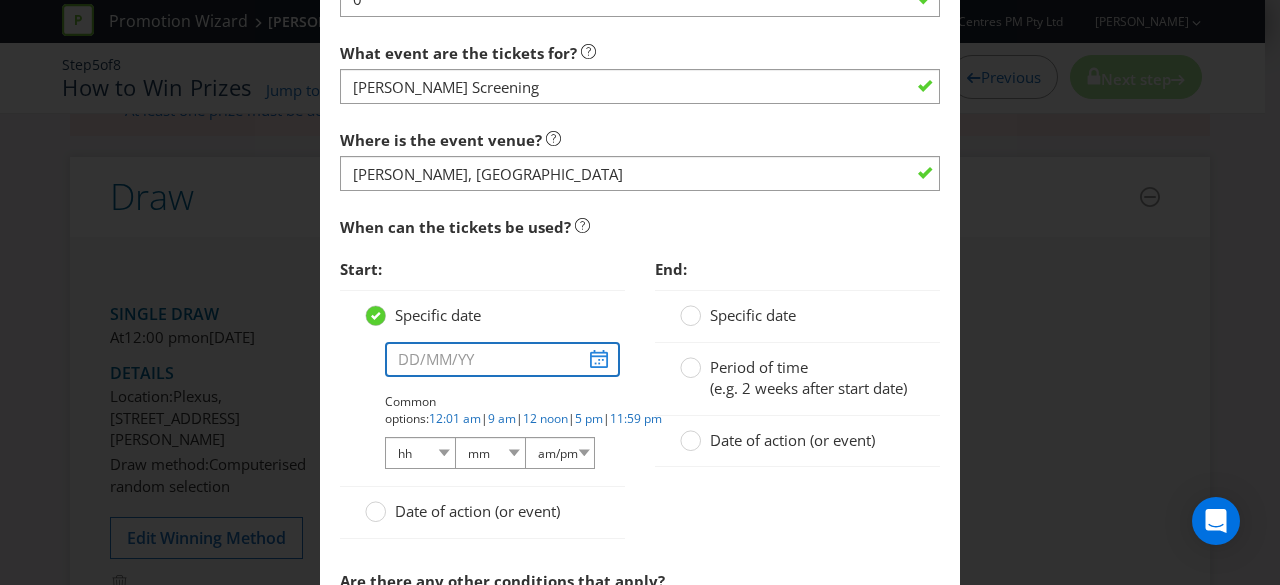 click at bounding box center [502, 359] 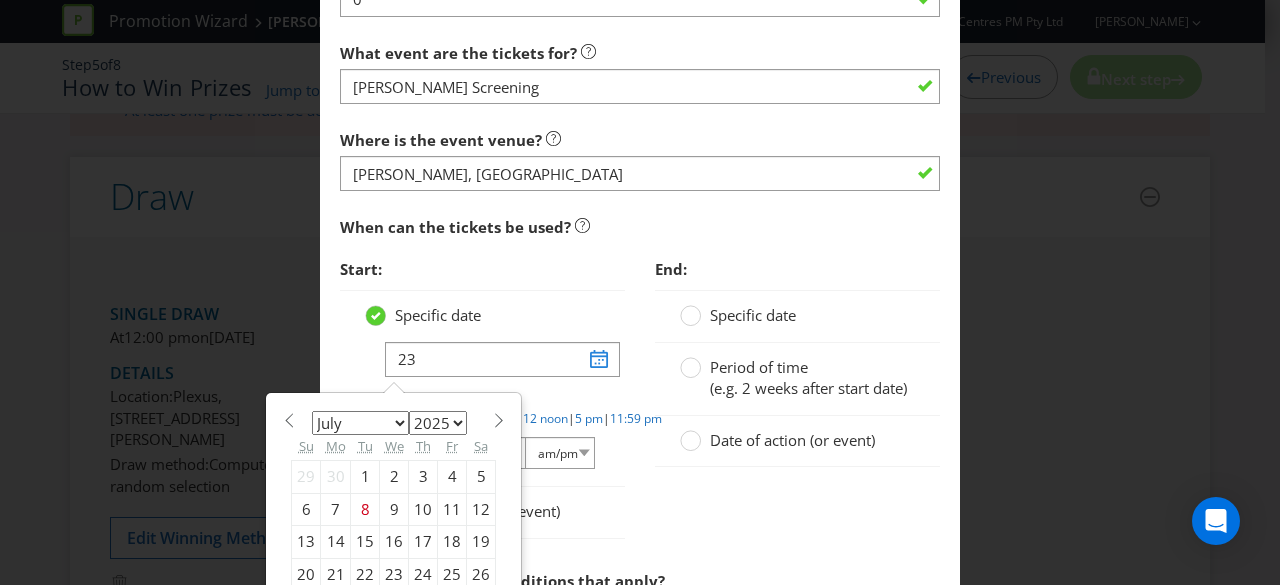 type on "[DATE]" 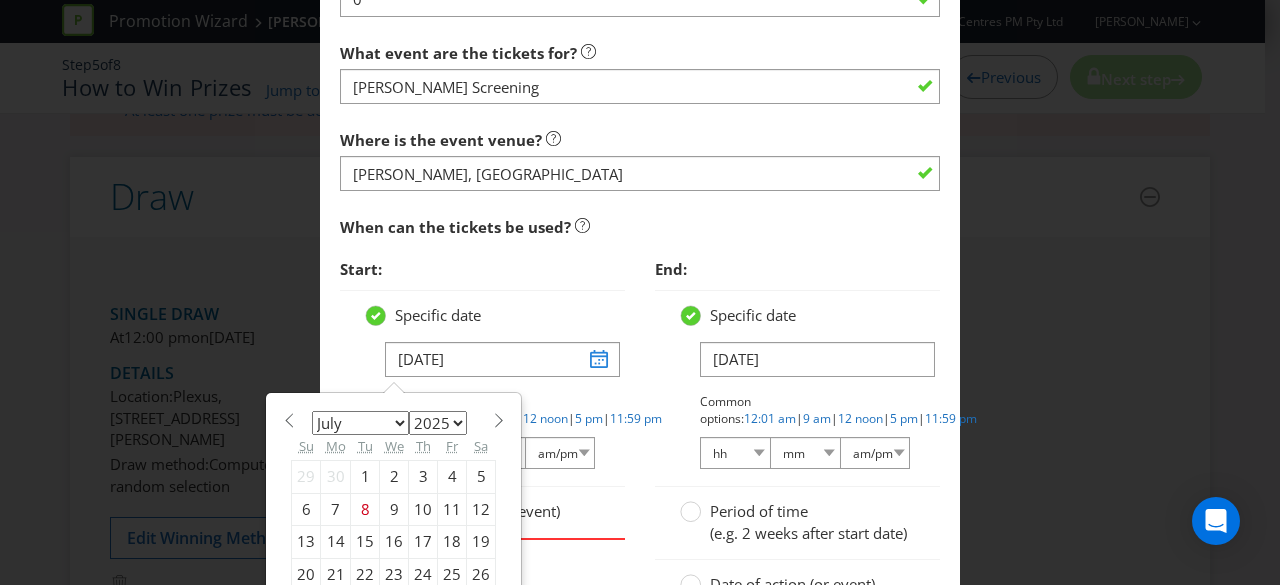 click on "23" at bounding box center [394, 574] 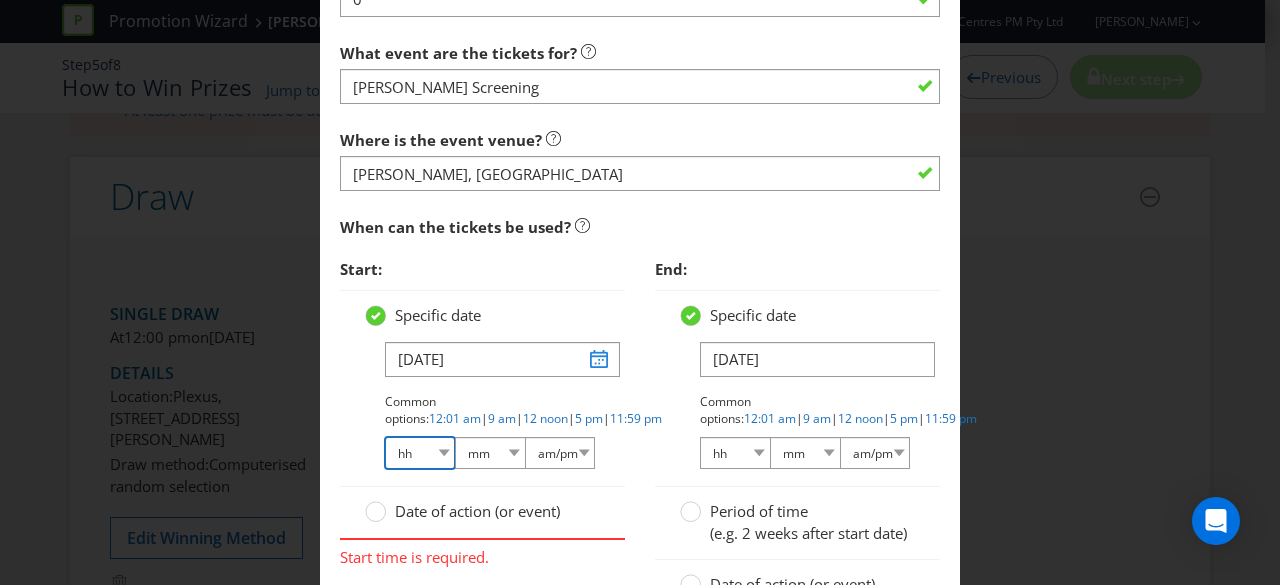 click on "hh 01 02 03 04 05 06 07 08 09 10 11 12" at bounding box center (420, 453) 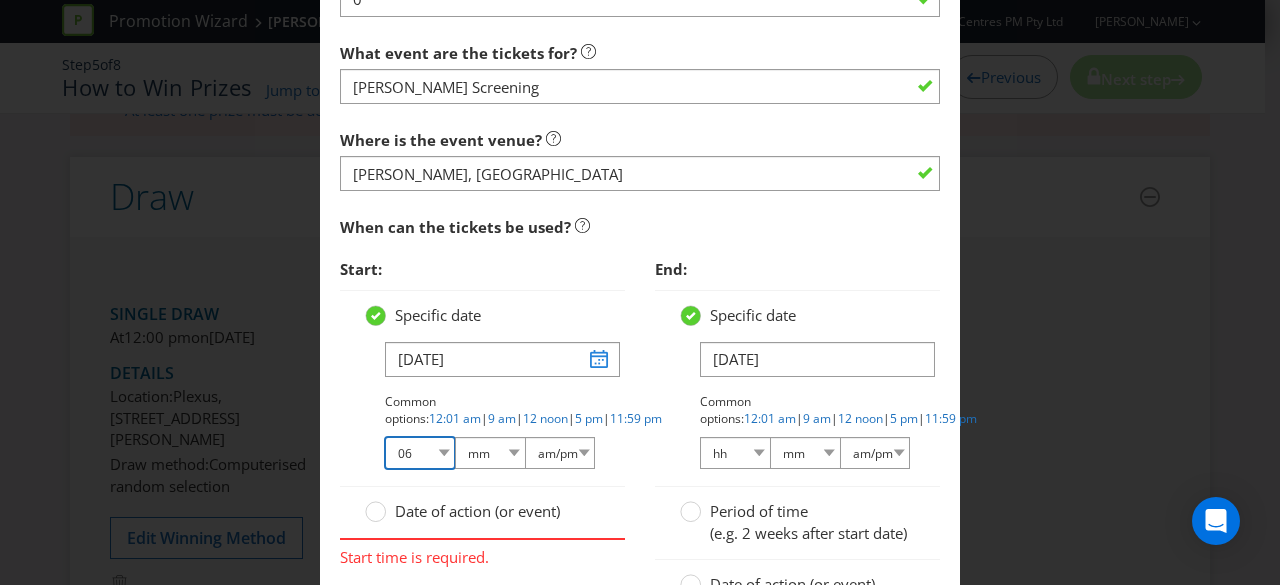 click on "hh 01 02 03 04 05 06 07 08 09 10 11 12" at bounding box center (420, 453) 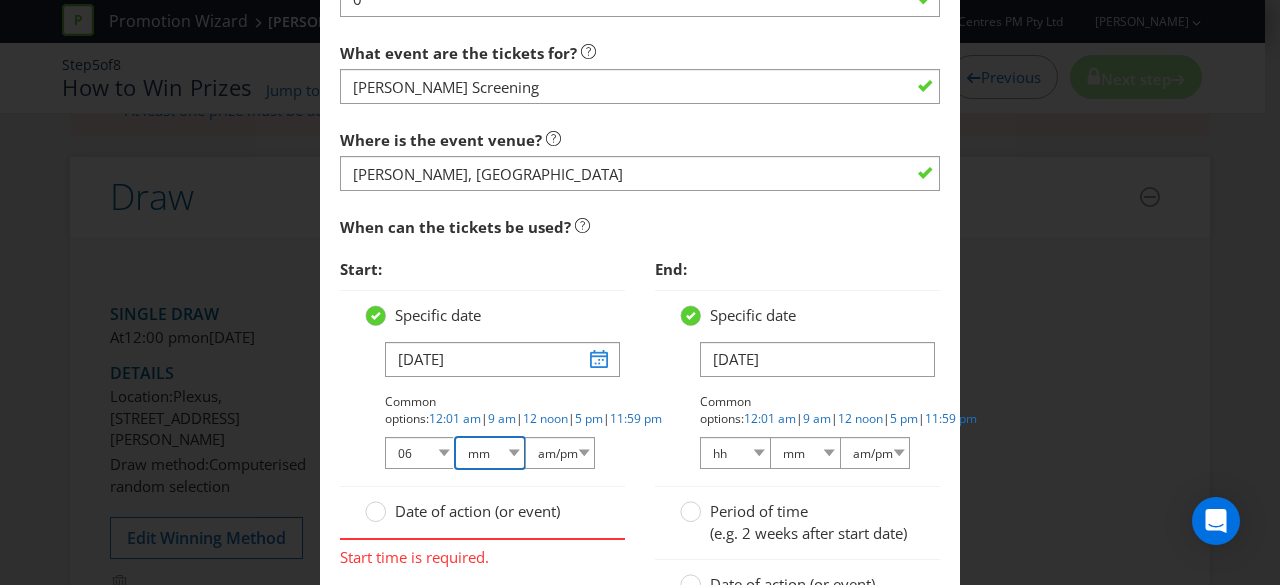 click on "mm 00 01 05 10 15 20 25 29 30 35 40 45 50 55 59" at bounding box center (490, 453) 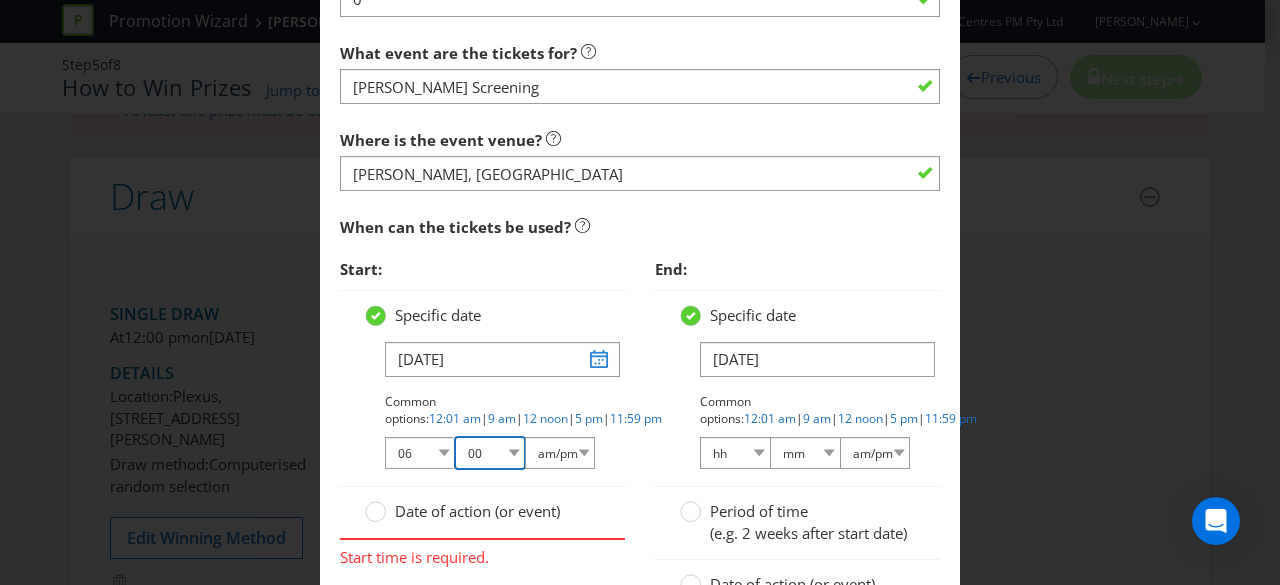 click on "mm 00 01 05 10 15 20 25 29 30 35 40 45 50 55 59" at bounding box center [490, 453] 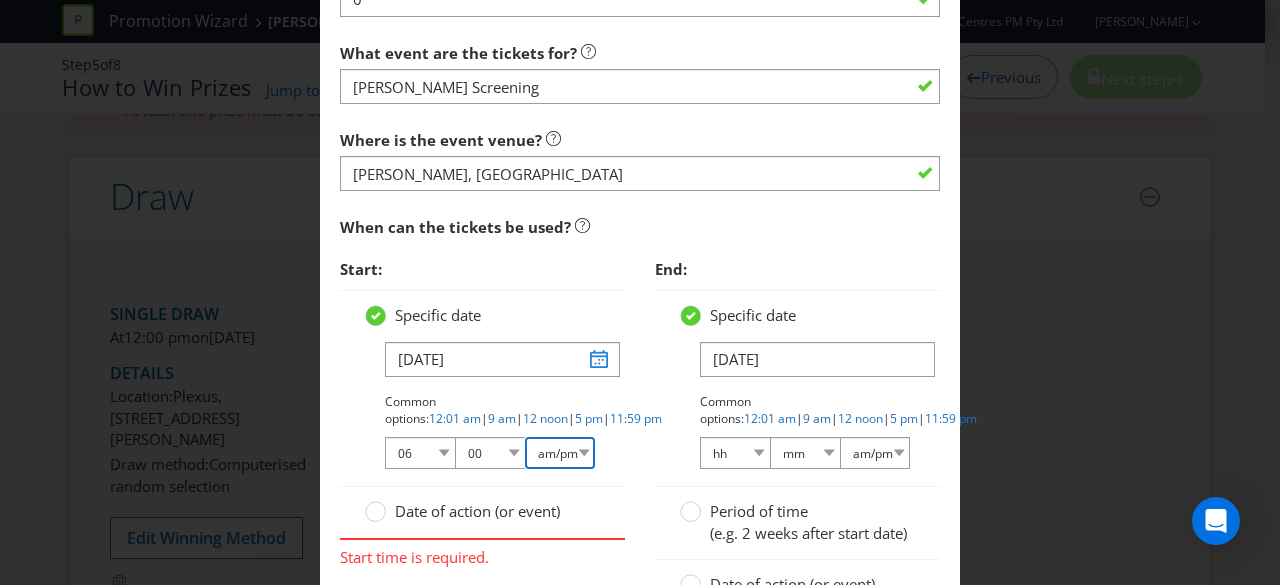 click on "am/pm am pm" at bounding box center (560, 453) 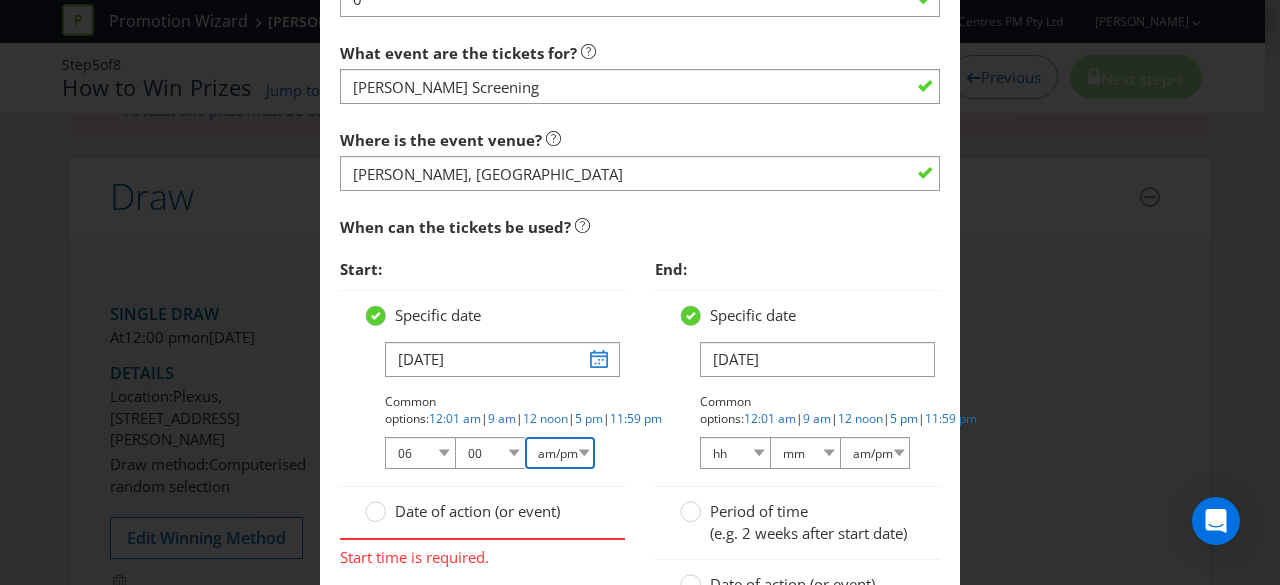 select on "pm" 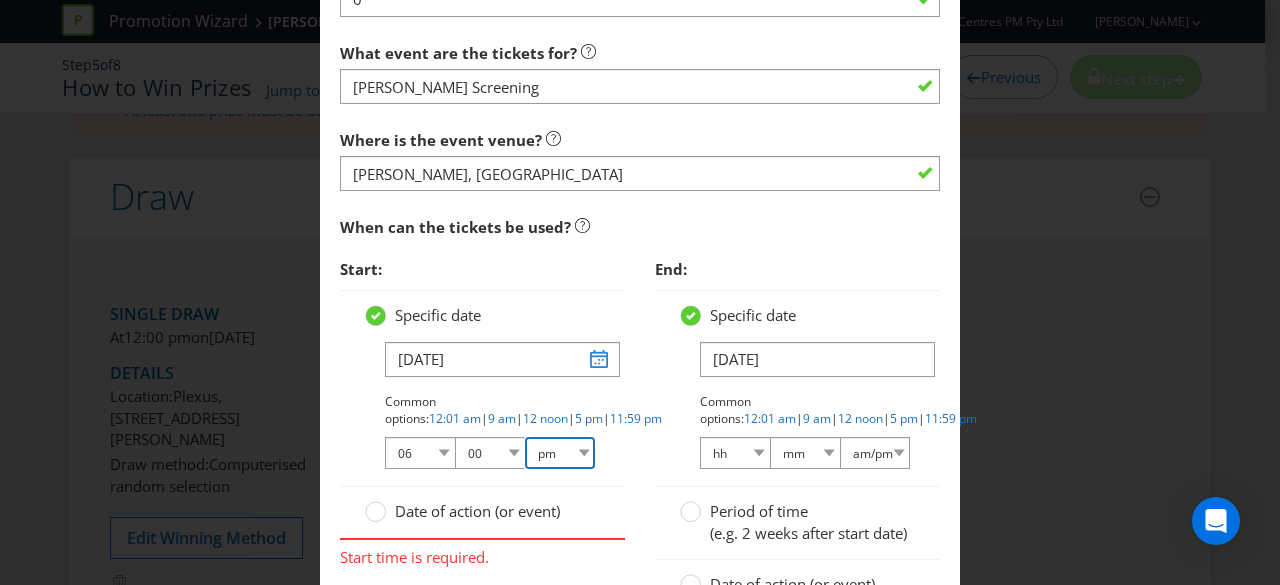 click on "am/pm am pm" at bounding box center (560, 453) 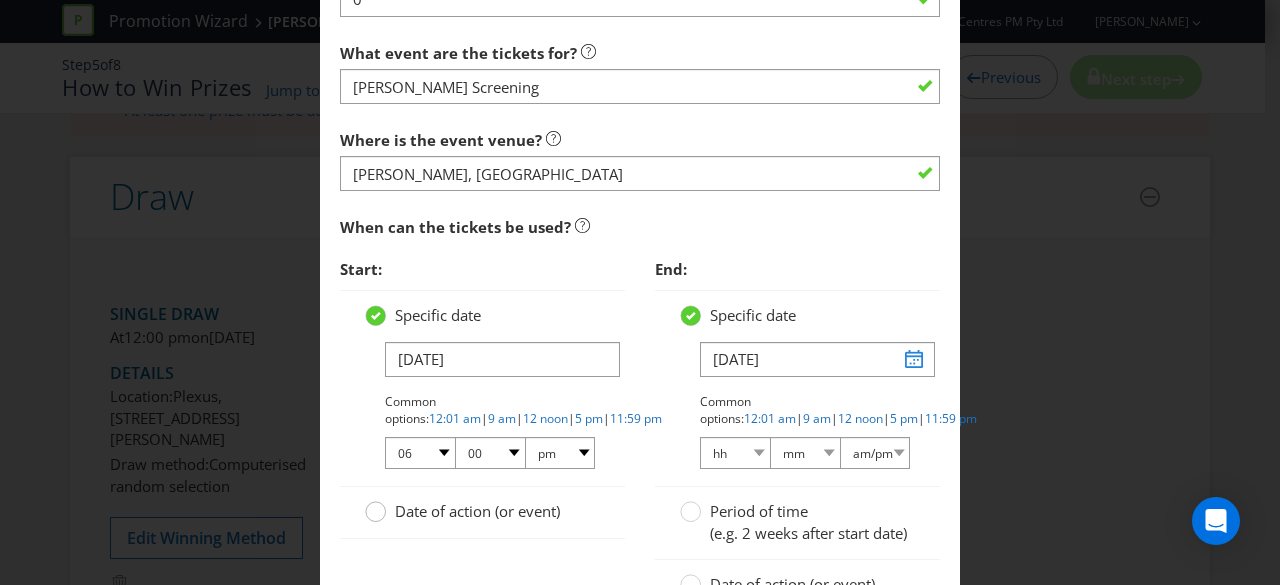click at bounding box center [376, 505] 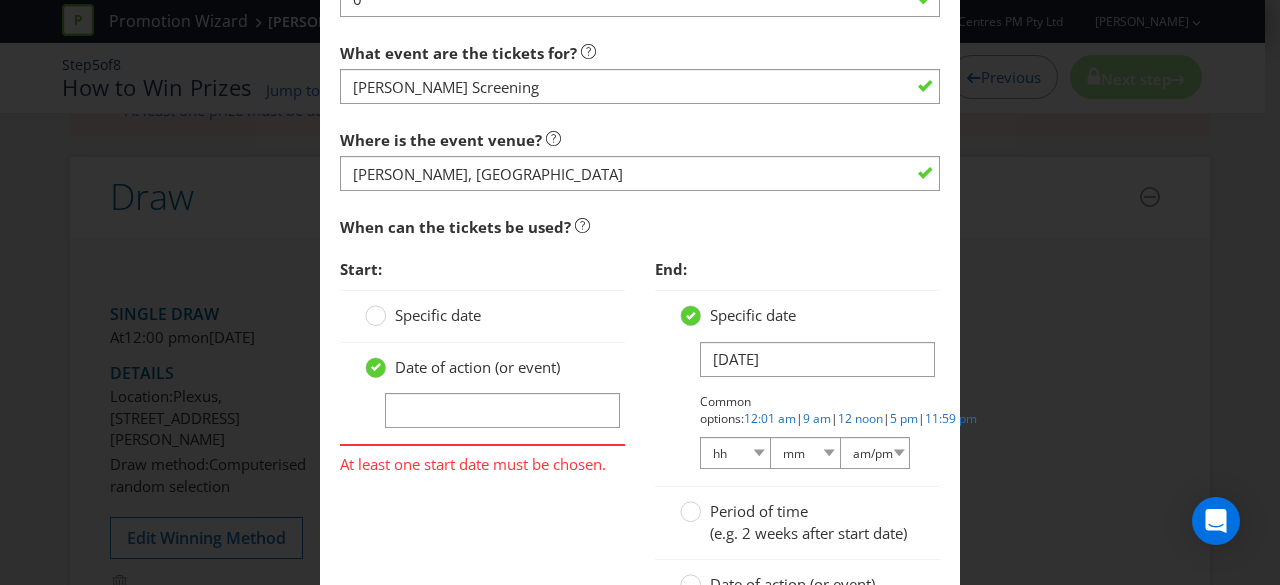 click on "Specific date" at bounding box center (482, 316) 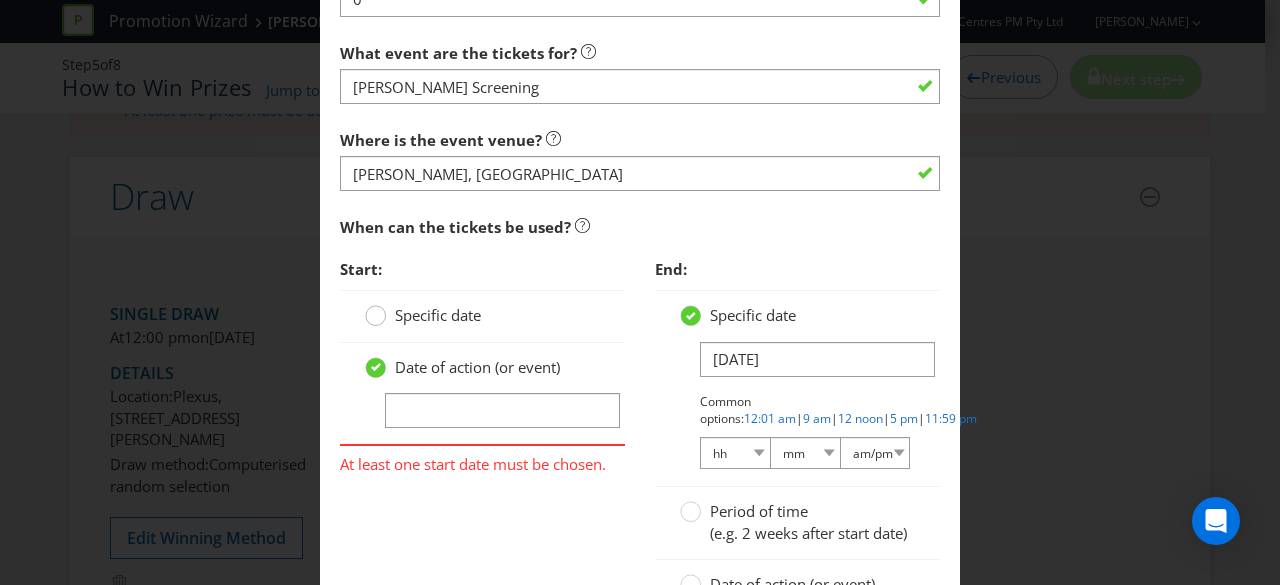click at bounding box center (376, 309) 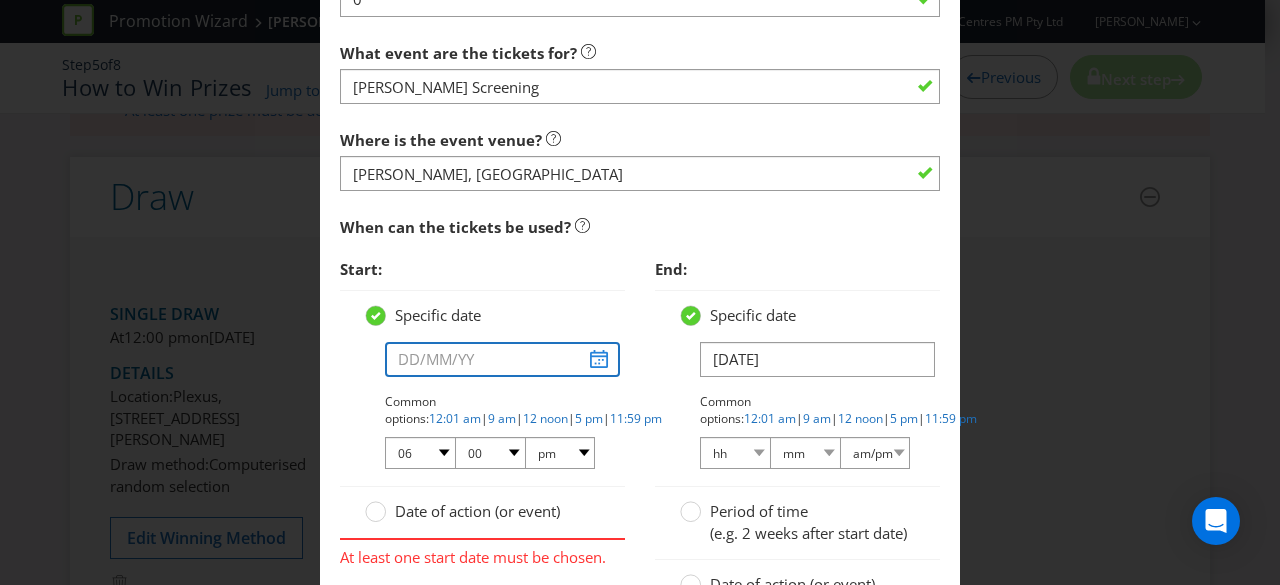 click at bounding box center [502, 359] 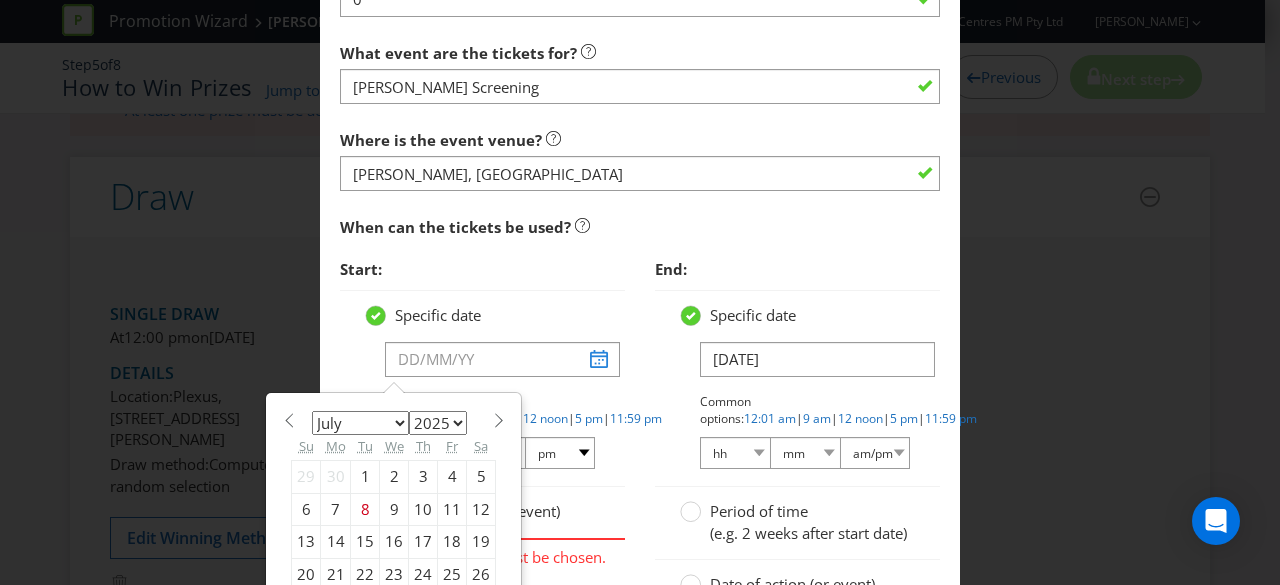 click on "23" at bounding box center [394, 574] 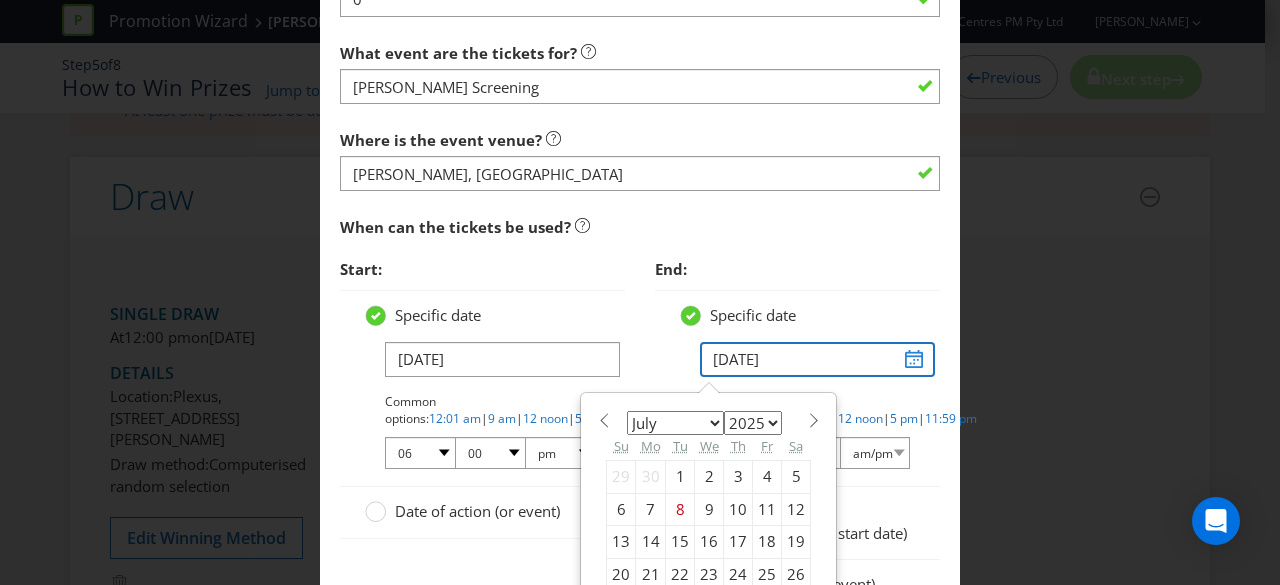click on "[DATE]" at bounding box center [817, 359] 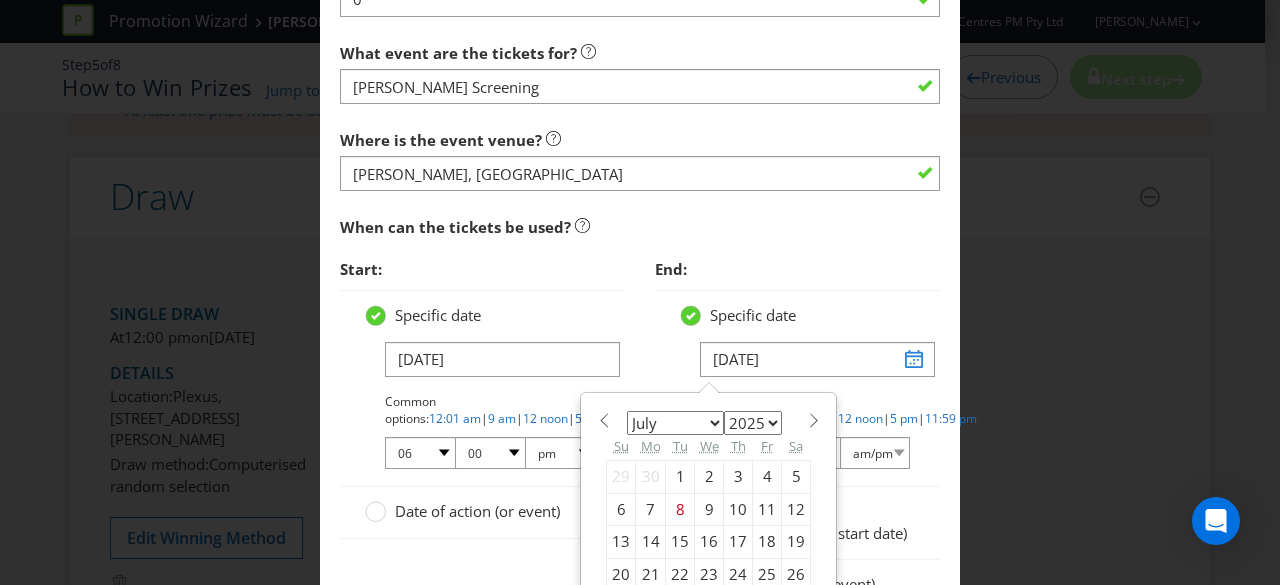click on "23" at bounding box center (709, 574) 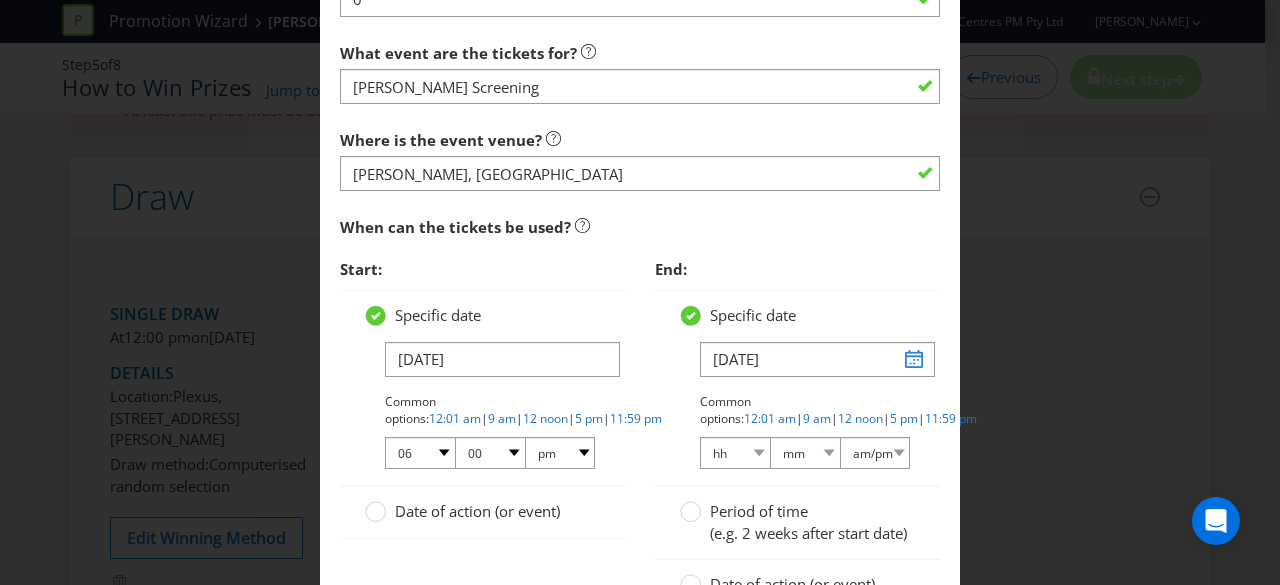 click on "Specific date   [DATE] Common options:  12:01 am   |  9 am   |  12 noon   |  5 pm   |  11:59 pm   hh 01 02 03 04 05 06 07 08 09 10 11 12 mm 00 01 05 10 15 20 25 29 30 35 40 45 50 55 59 am/pm am pm" at bounding box center (797, 388) 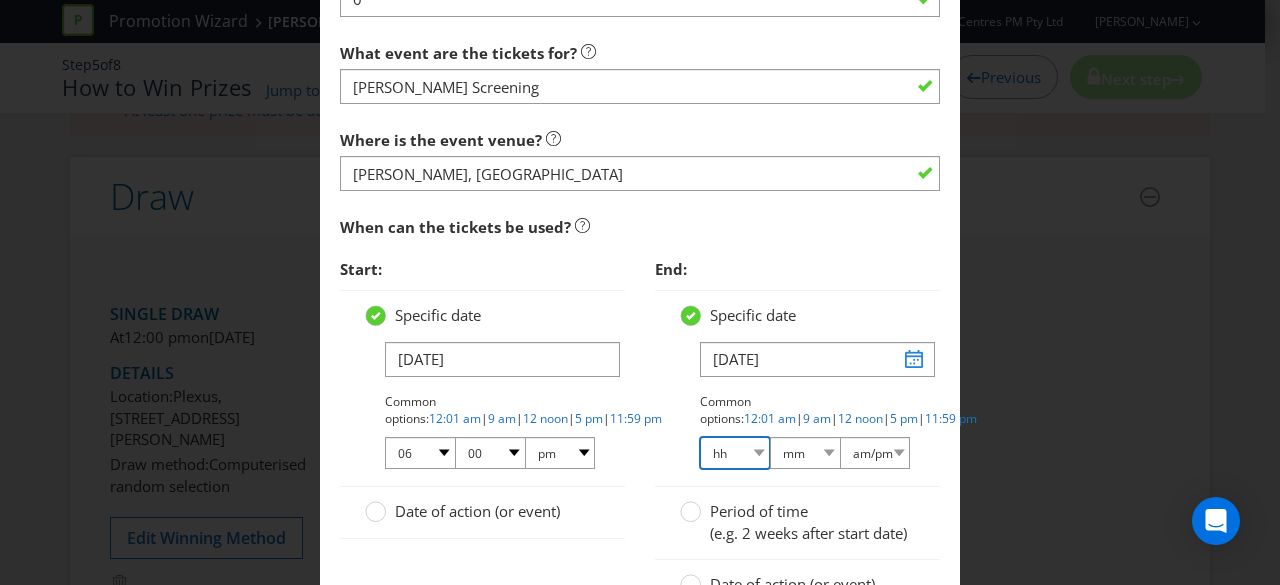 click on "hh 01 02 03 04 05 06 07 08 09 10 11 12" at bounding box center [735, 453] 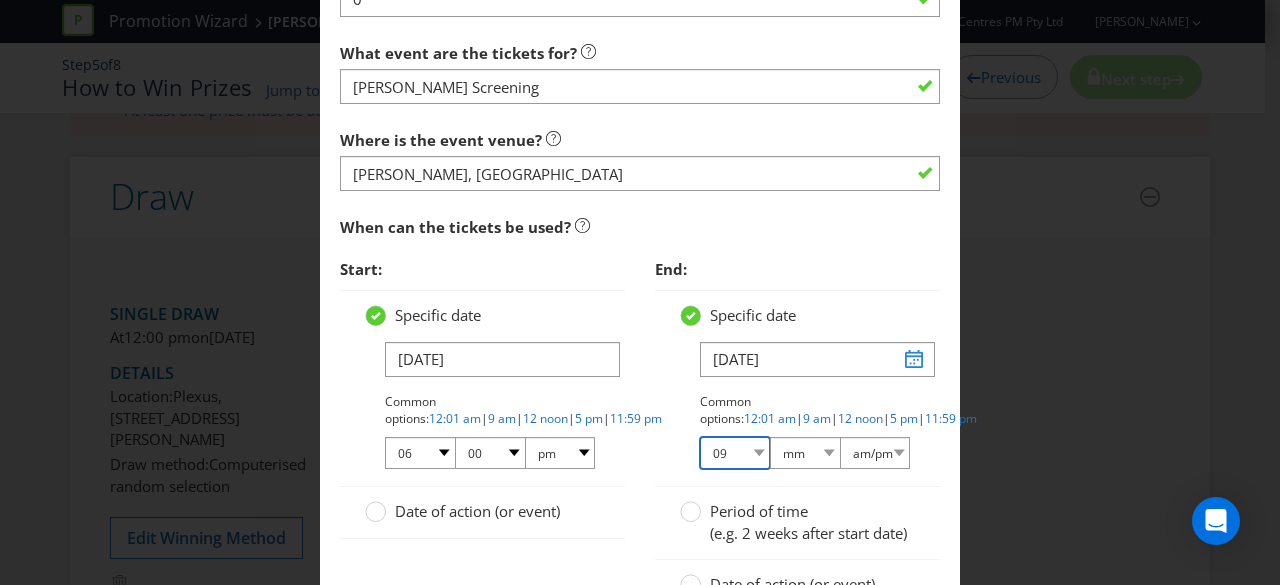 click on "hh 01 02 03 04 05 06 07 08 09 10 11 12" at bounding box center (735, 453) 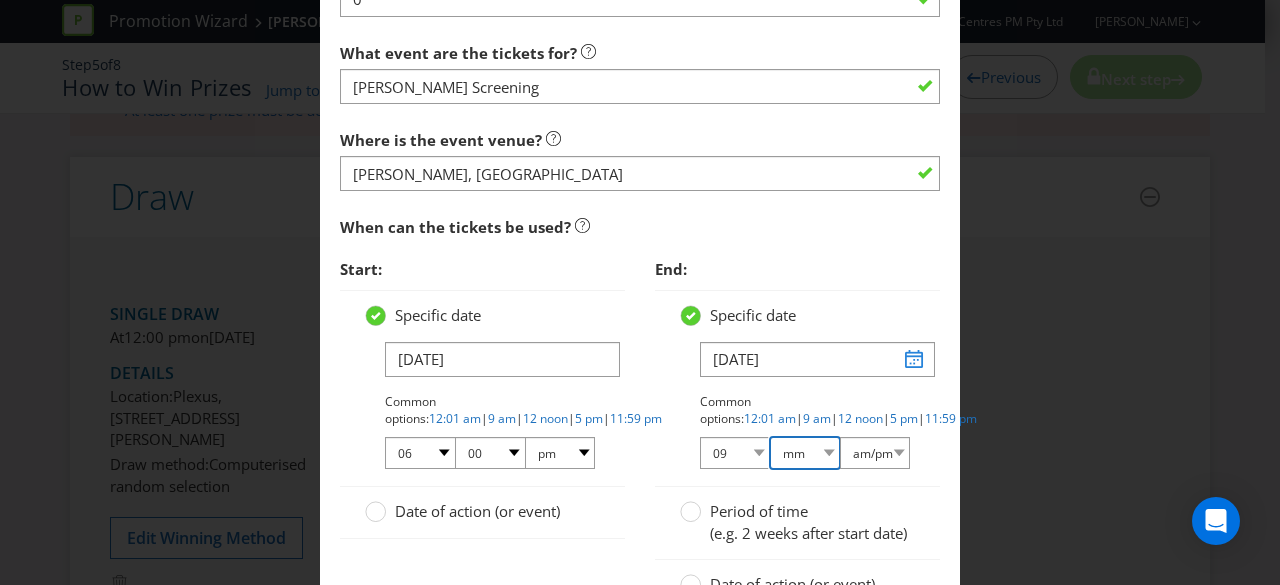 click on "mm 00 01 05 10 15 20 25 29 30 35 40 45 50 55 59" at bounding box center (805, 453) 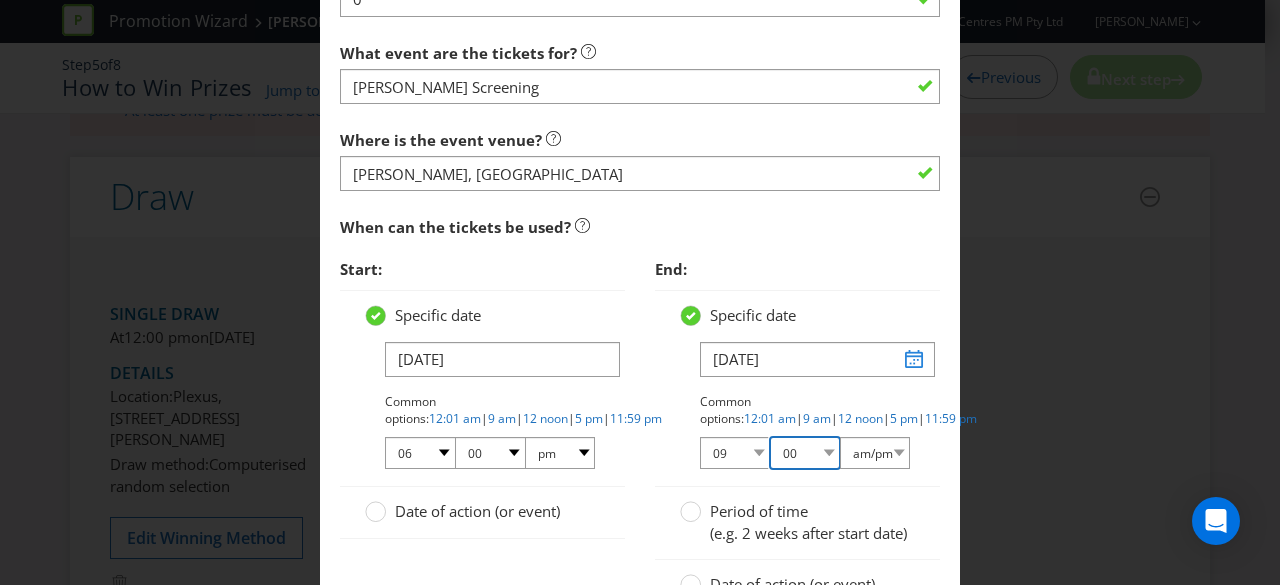 click on "mm 00 01 05 10 15 20 25 29 30 35 40 45 50 55 59" at bounding box center (805, 453) 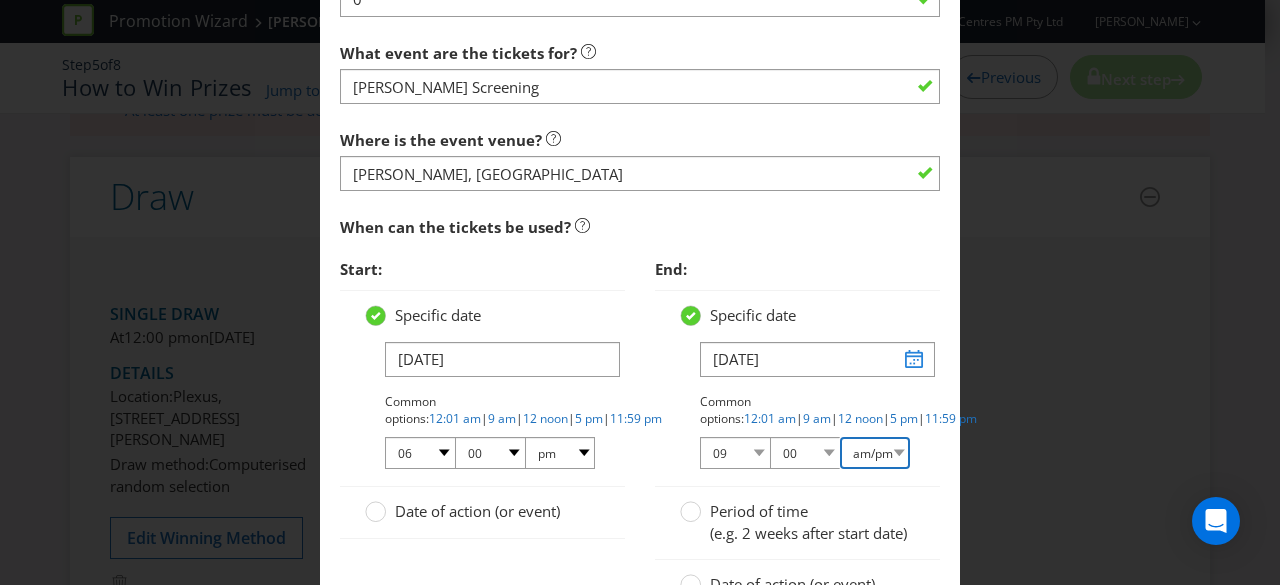 click on "am/pm am pm" at bounding box center (875, 453) 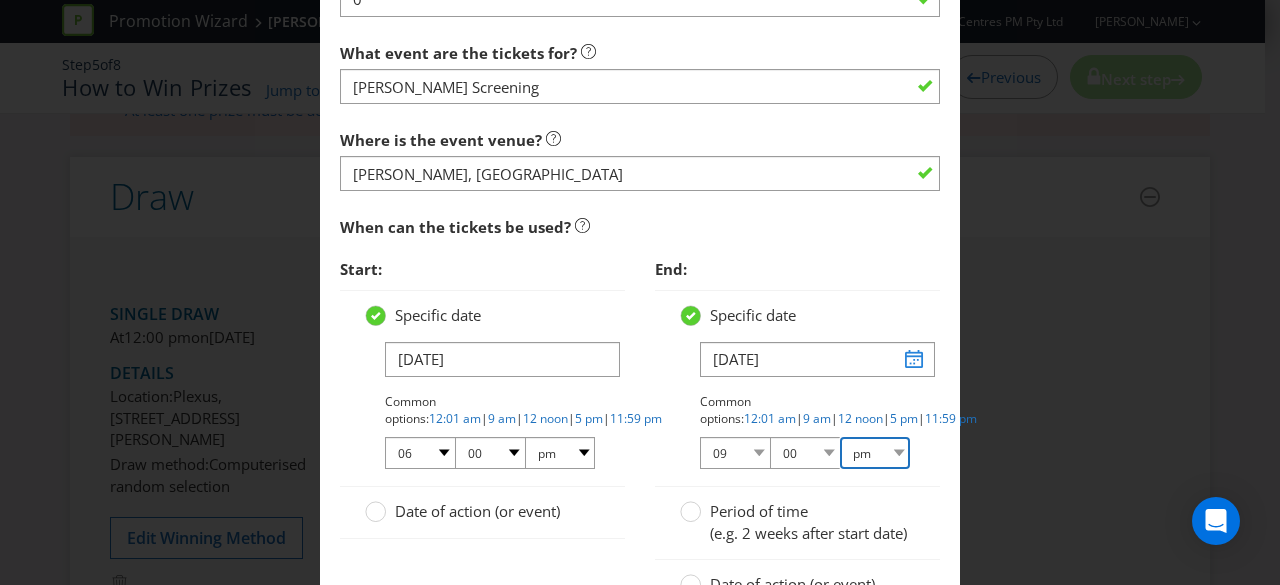 click on "am/pm am pm" at bounding box center [875, 453] 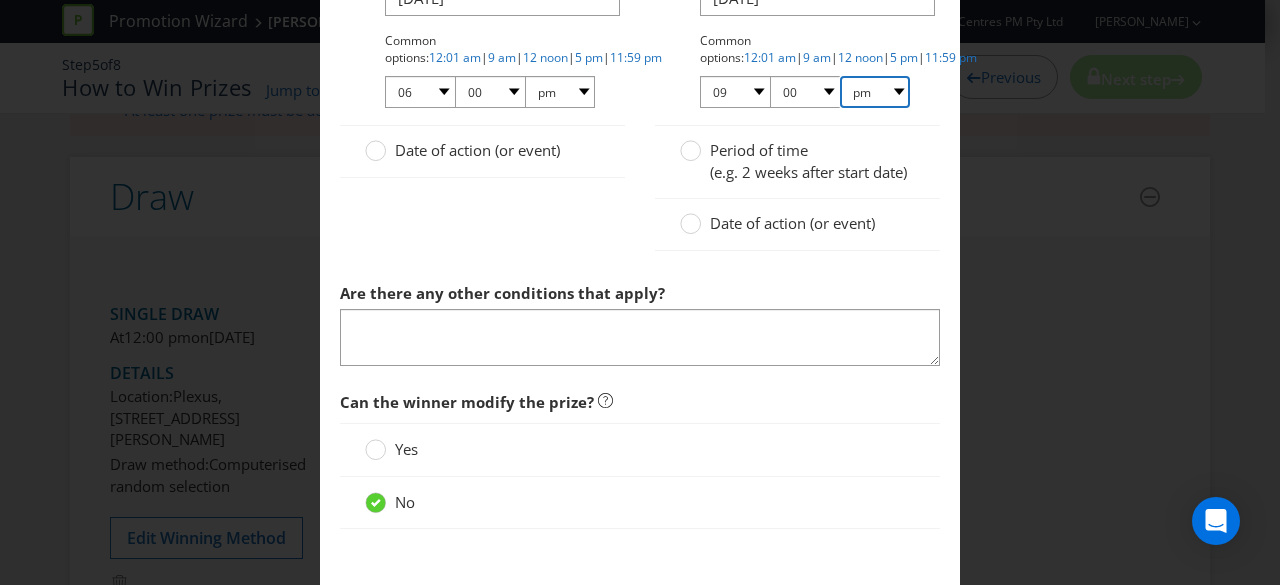 scroll, scrollTop: 2163, scrollLeft: 0, axis: vertical 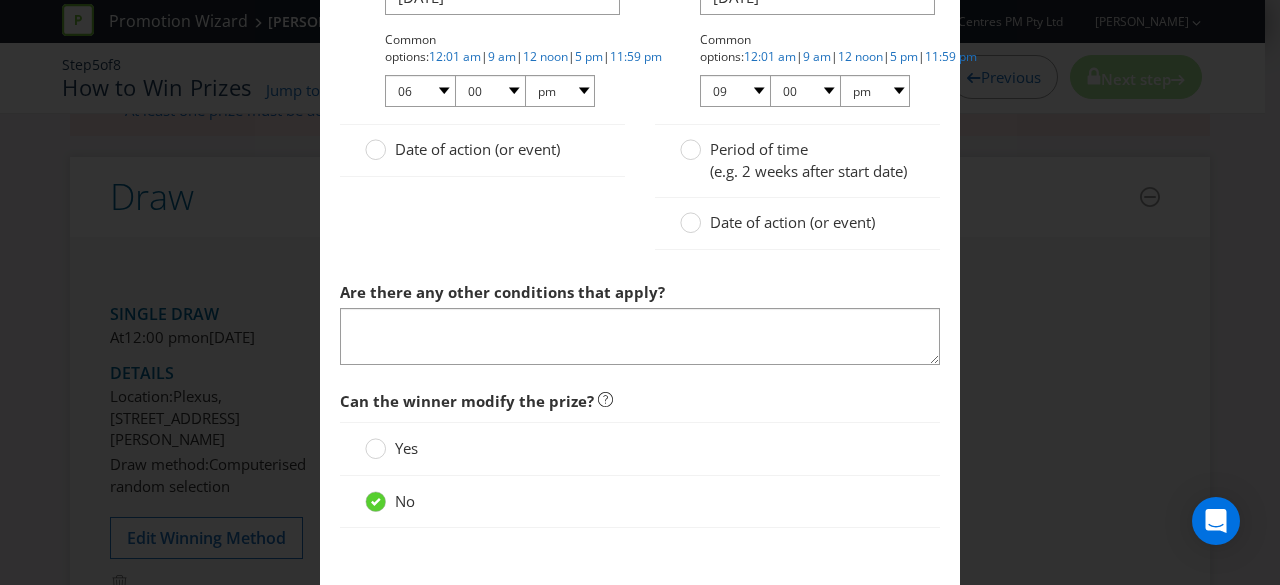 click on "Yes" at bounding box center (406, 448) 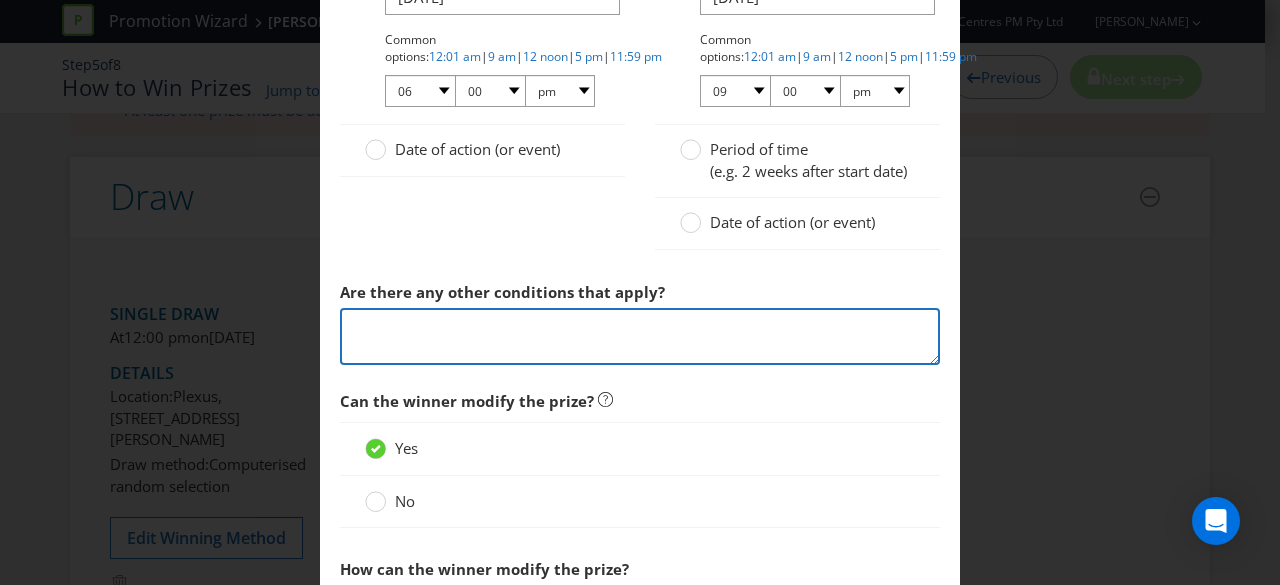 click at bounding box center [640, 336] 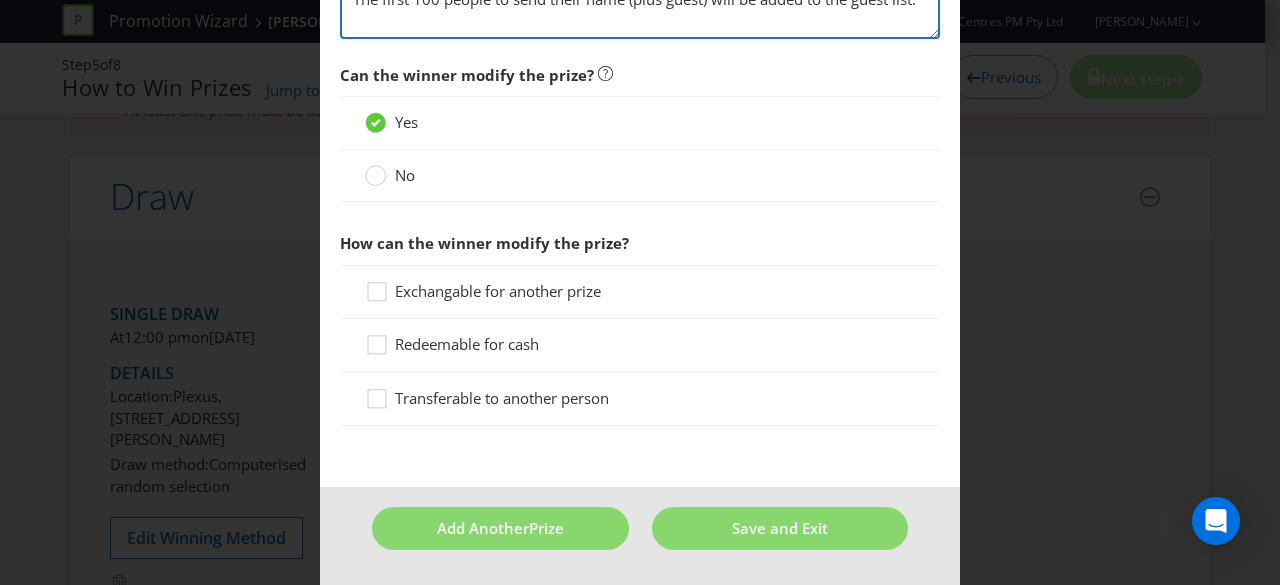 scroll, scrollTop: 2498, scrollLeft: 0, axis: vertical 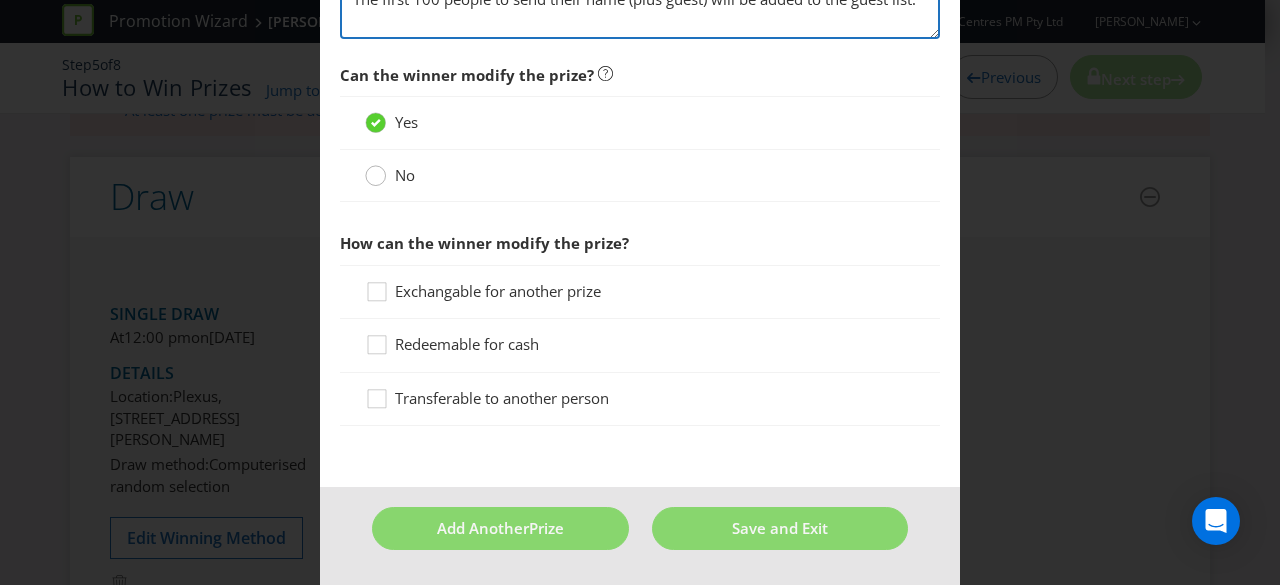 type on "The first 100 people to send their name (plus guest) will be added to the guest list." 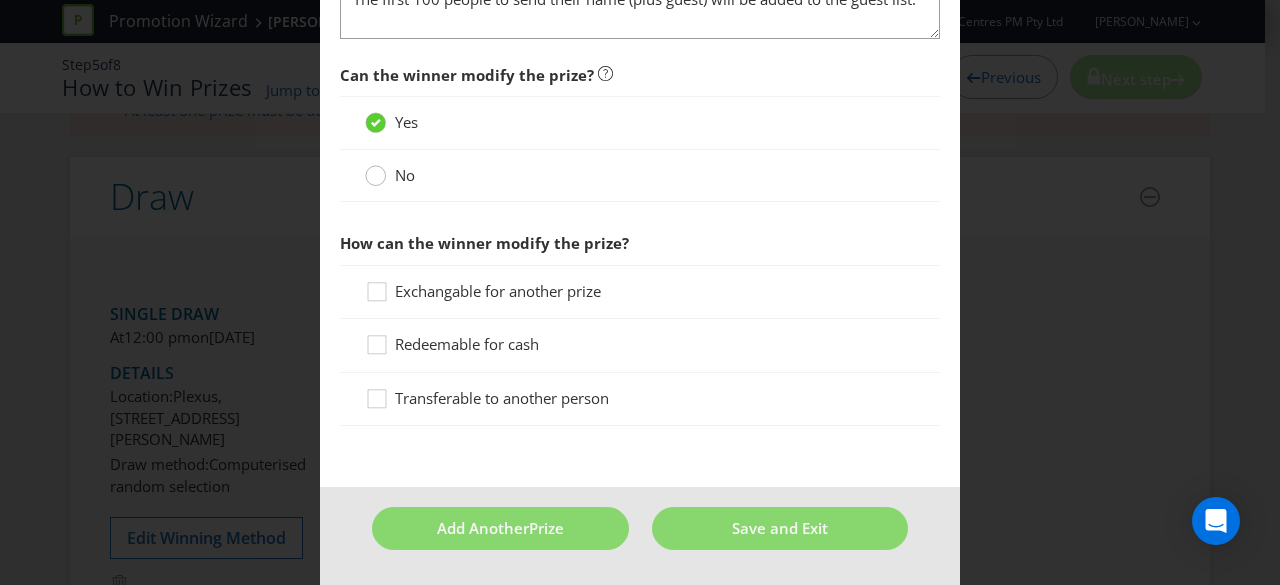 click 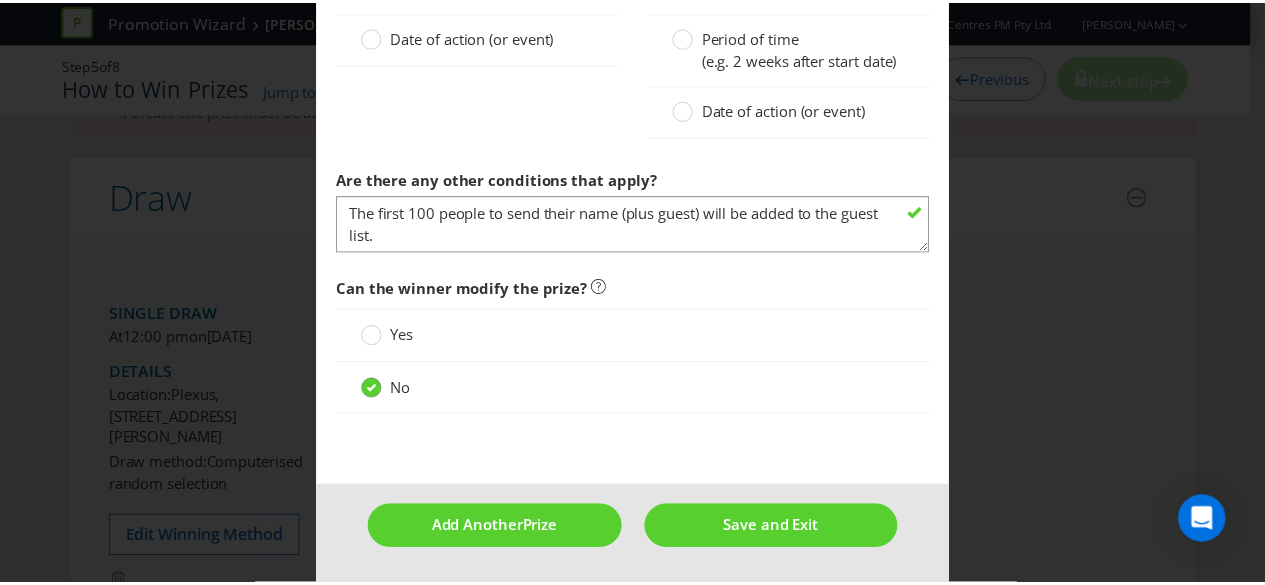 scroll, scrollTop: 2287, scrollLeft: 0, axis: vertical 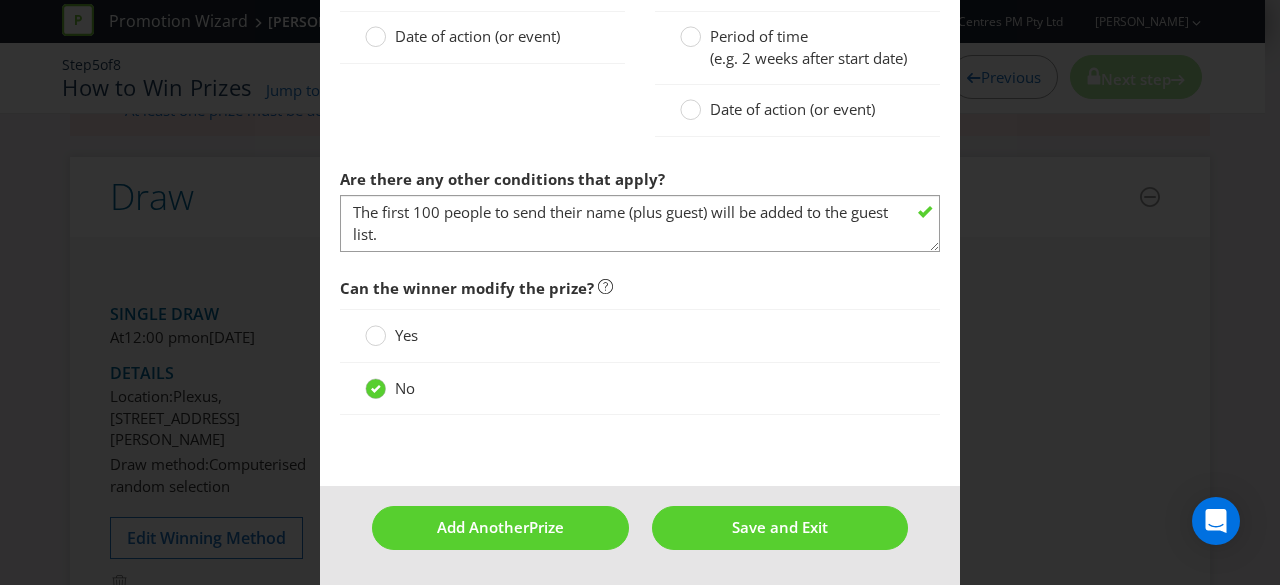 click on "Add Another  Prize Save and Exit" at bounding box center (640, 535) 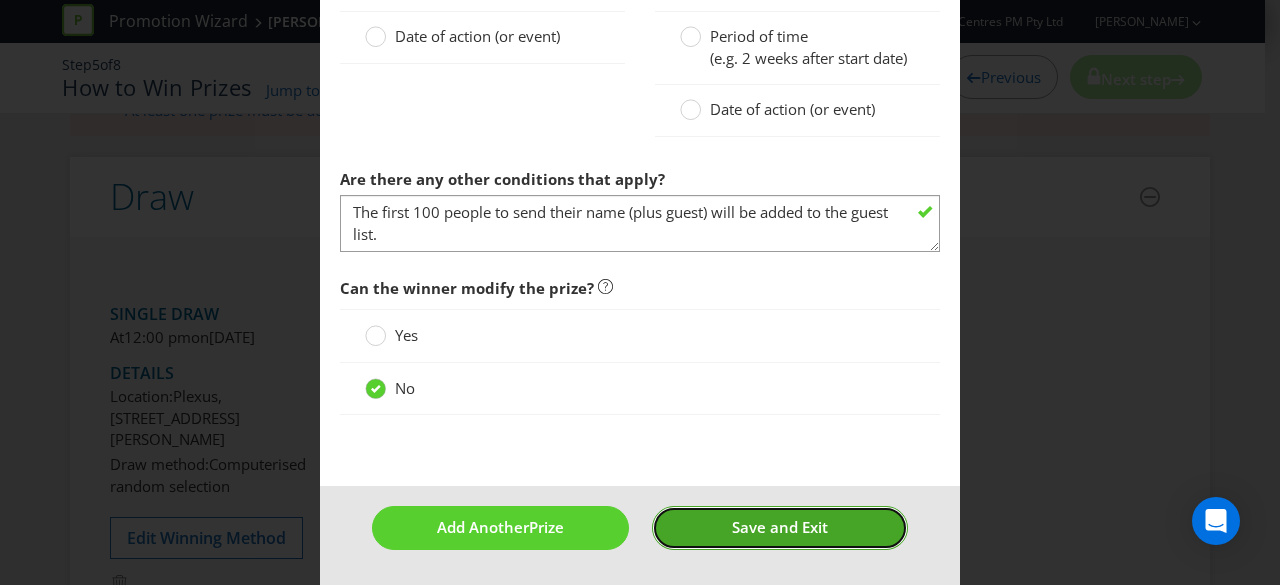 click on "Save and Exit" at bounding box center (780, 527) 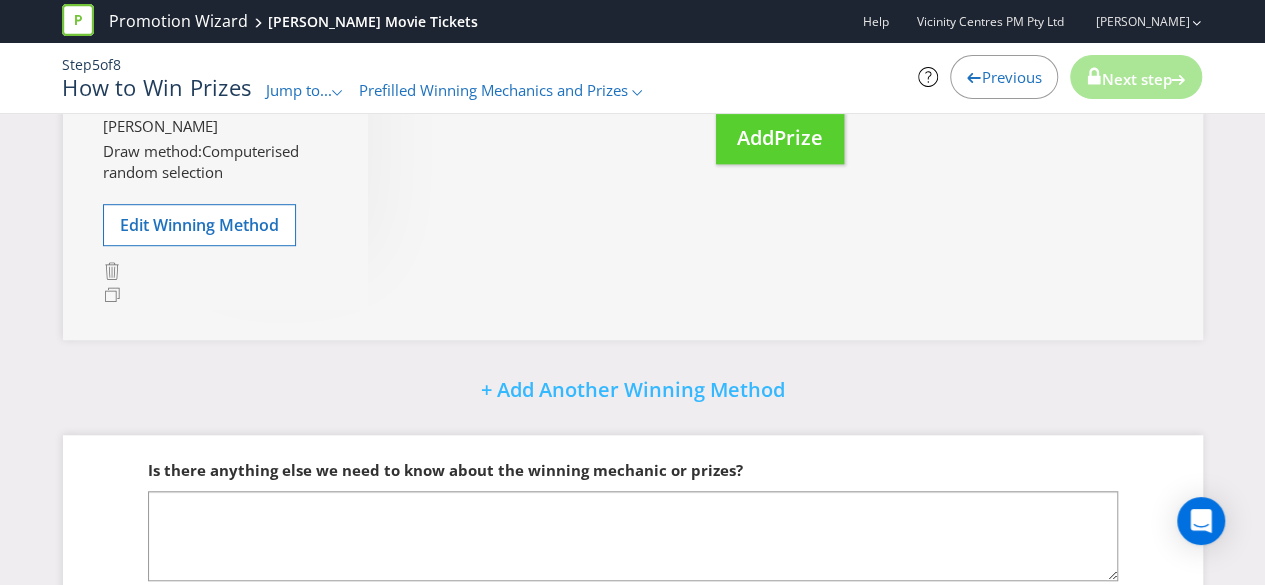 scroll, scrollTop: 673, scrollLeft: 0, axis: vertical 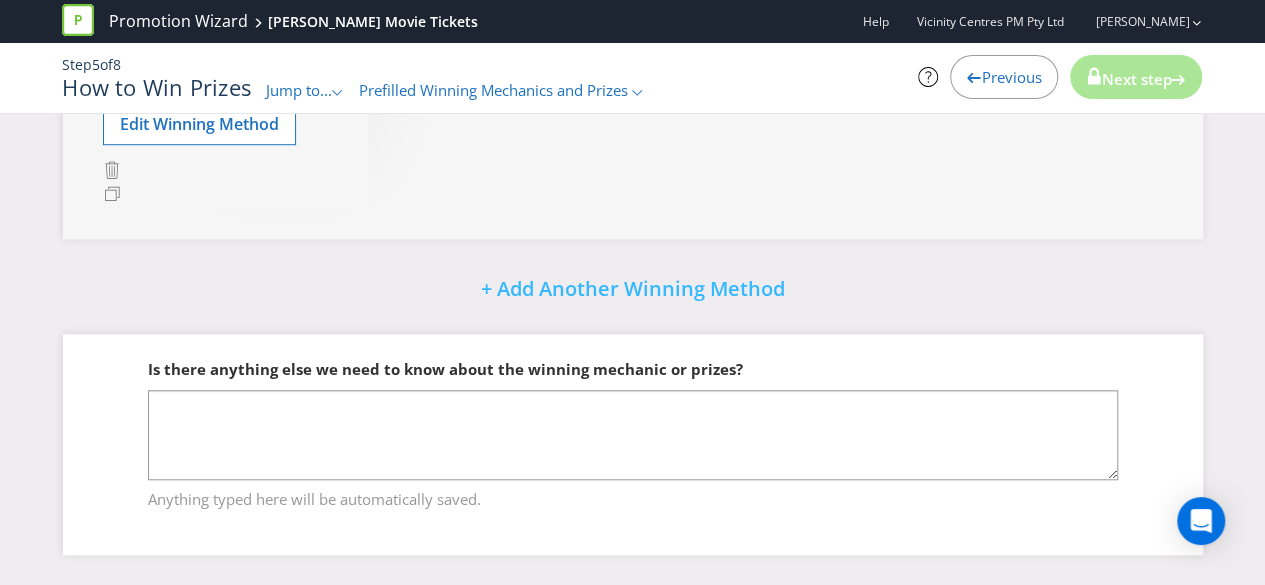 click on "Is there anything else we need to know about the winning mechanic or prizes?" at bounding box center (633, 369) 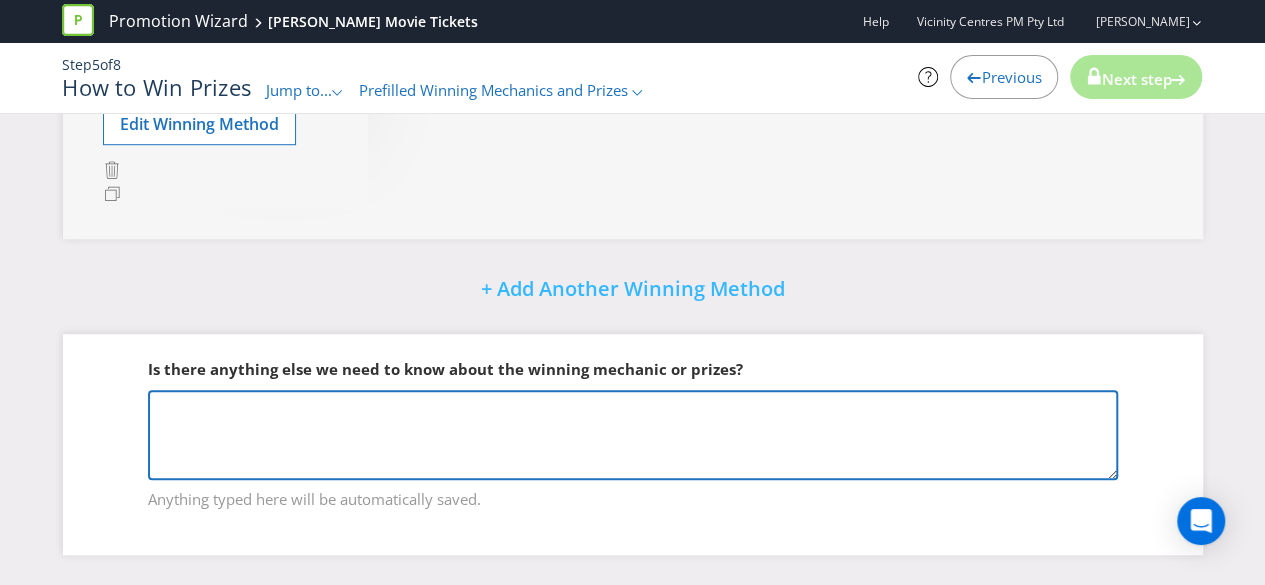 click at bounding box center (633, 435) 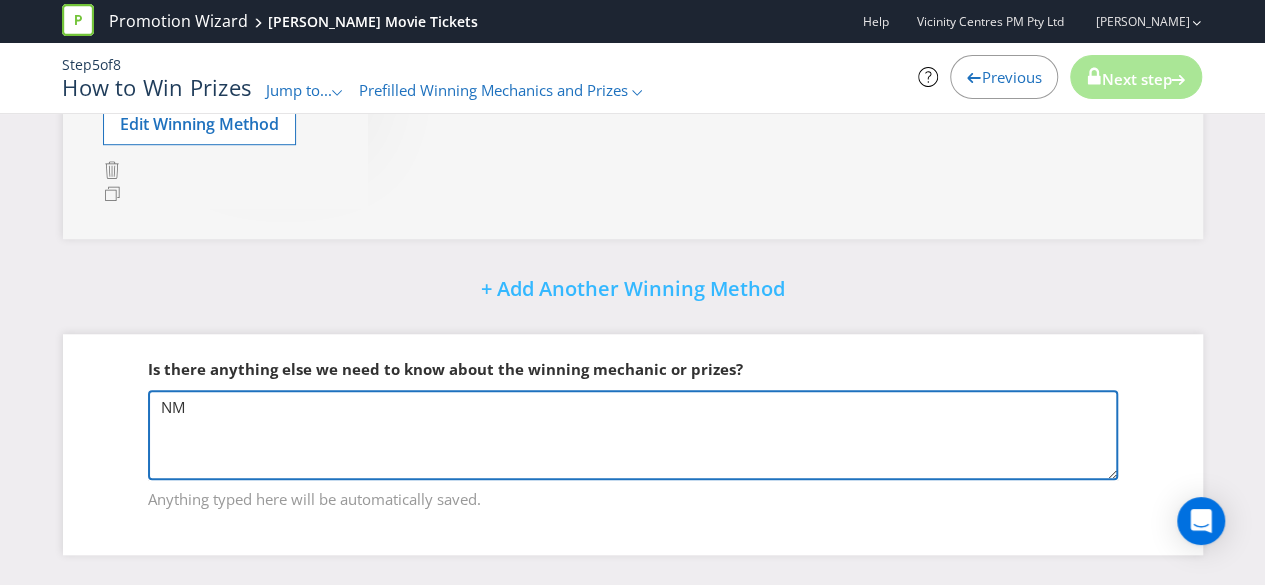 type on "N" 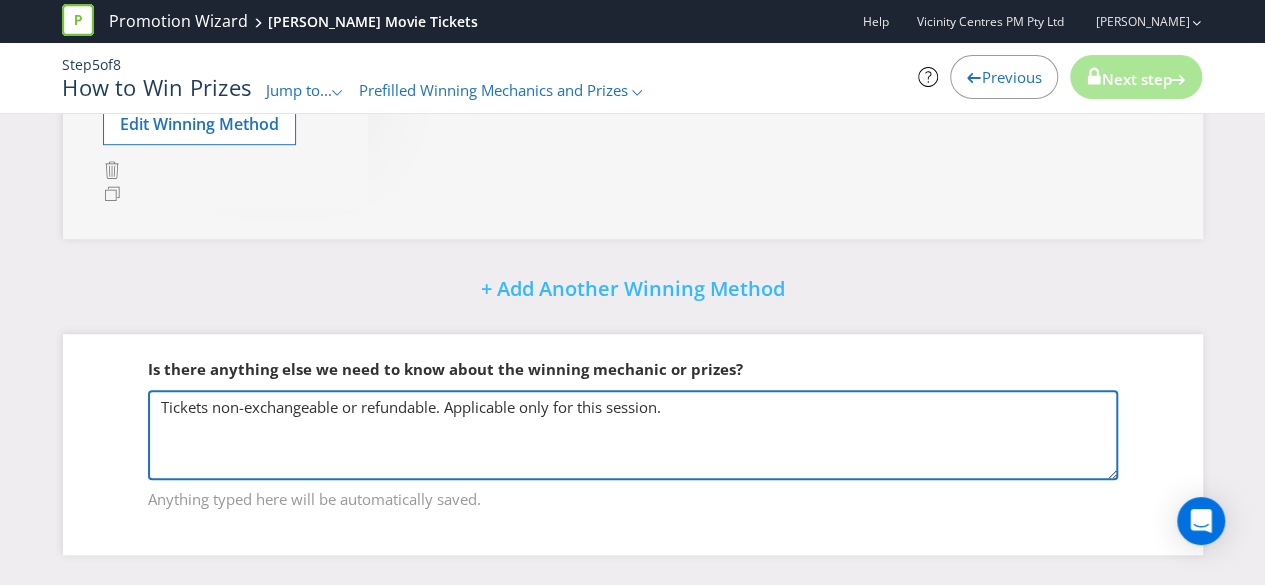 click on "Tickets non-exchangeable or refundable. Applicable only for this session." at bounding box center (633, 435) 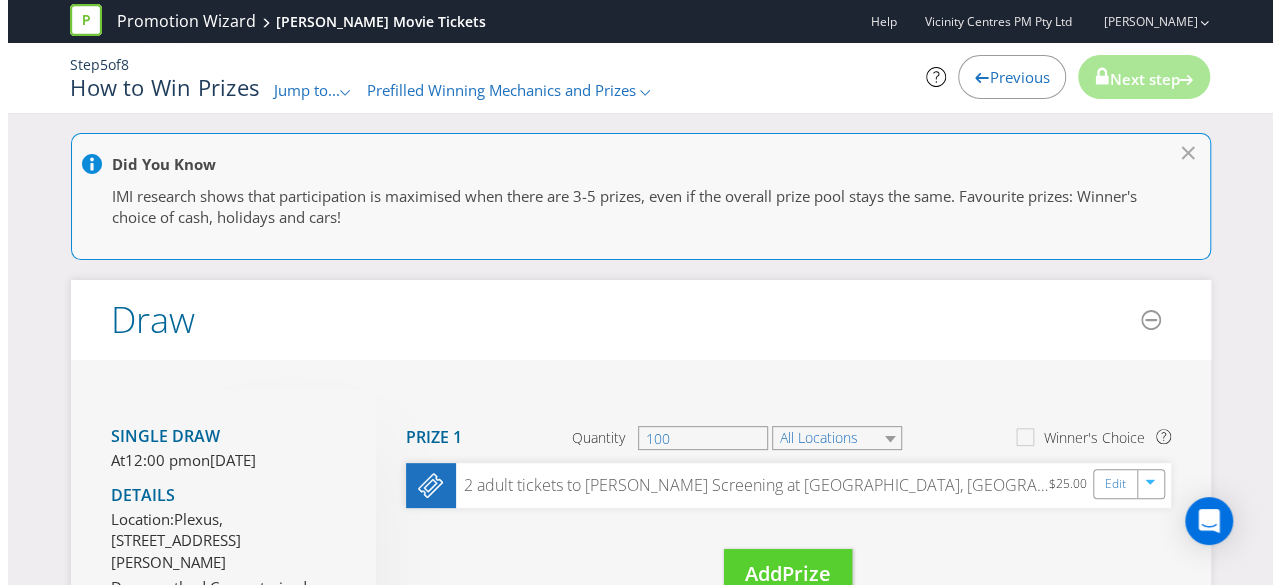 scroll, scrollTop: 0, scrollLeft: 0, axis: both 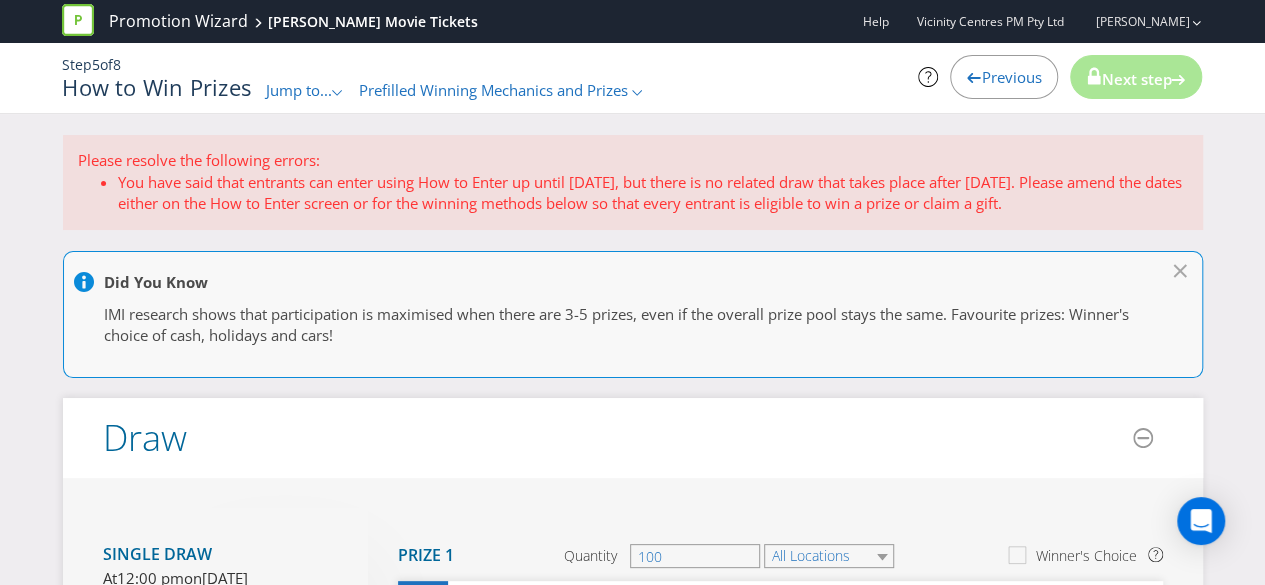 type on "Tickets non-exchangeable or refundable. Applicable only for this session and location." 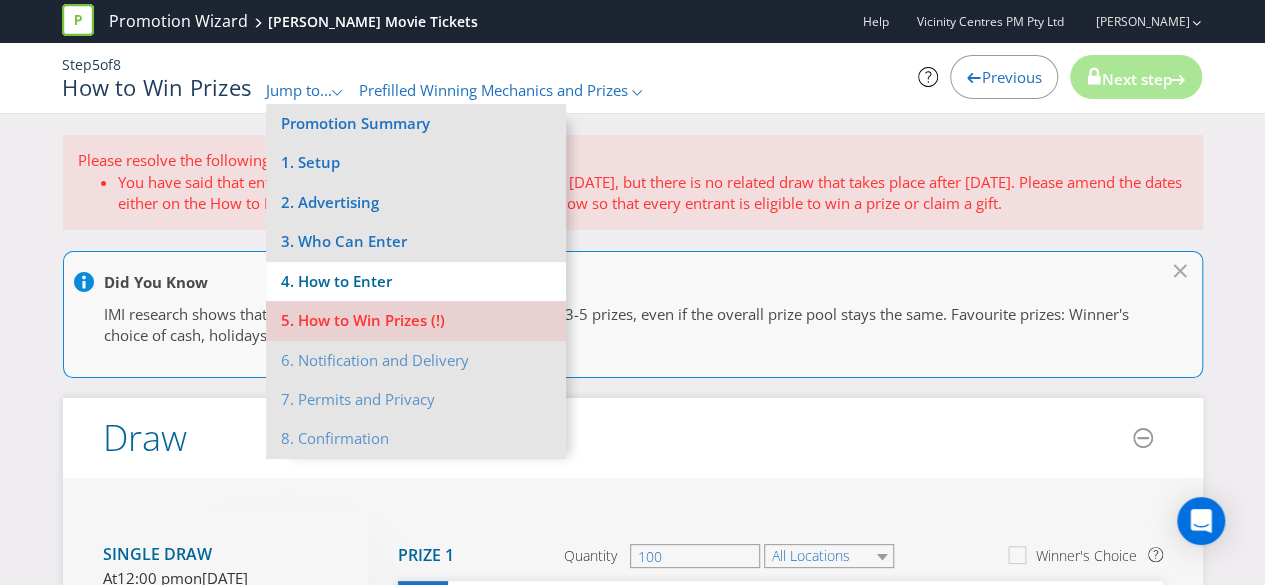 click on "4. How to Enter" at bounding box center [416, 281] 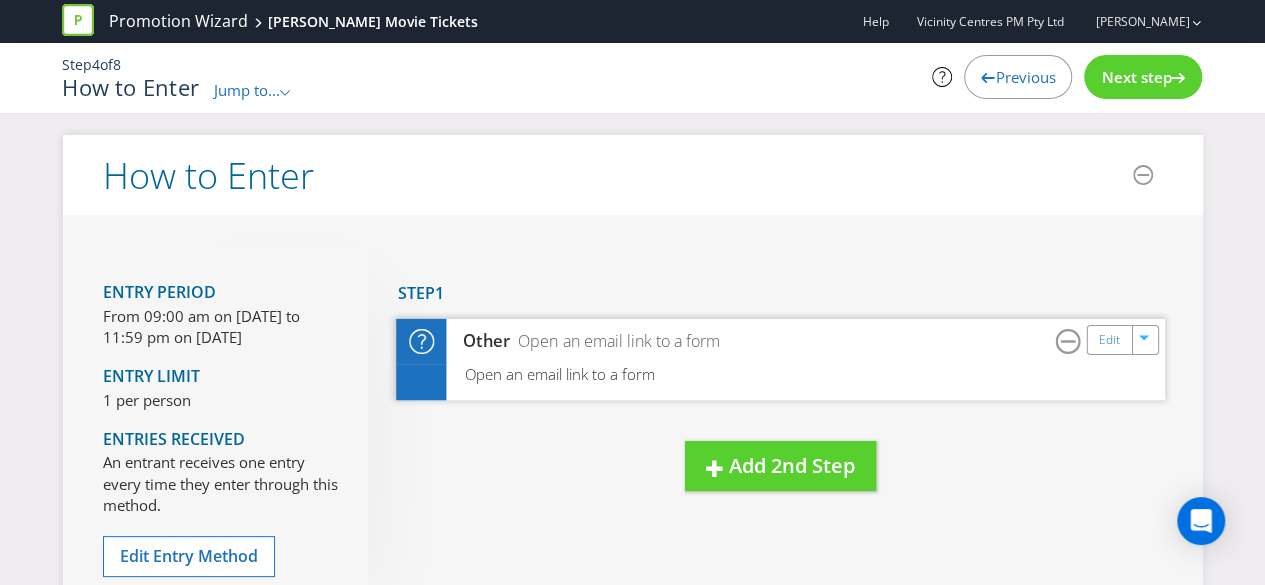 click on "Open an email link to a form" at bounding box center [780, 382] 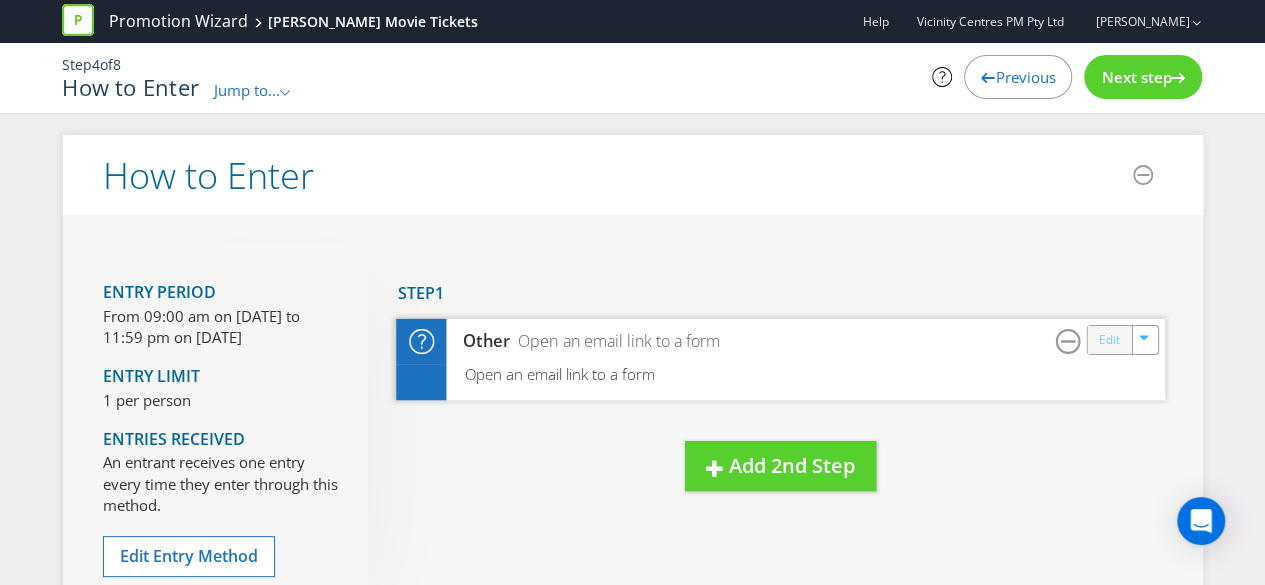 click on "Edit" at bounding box center (1108, 339) 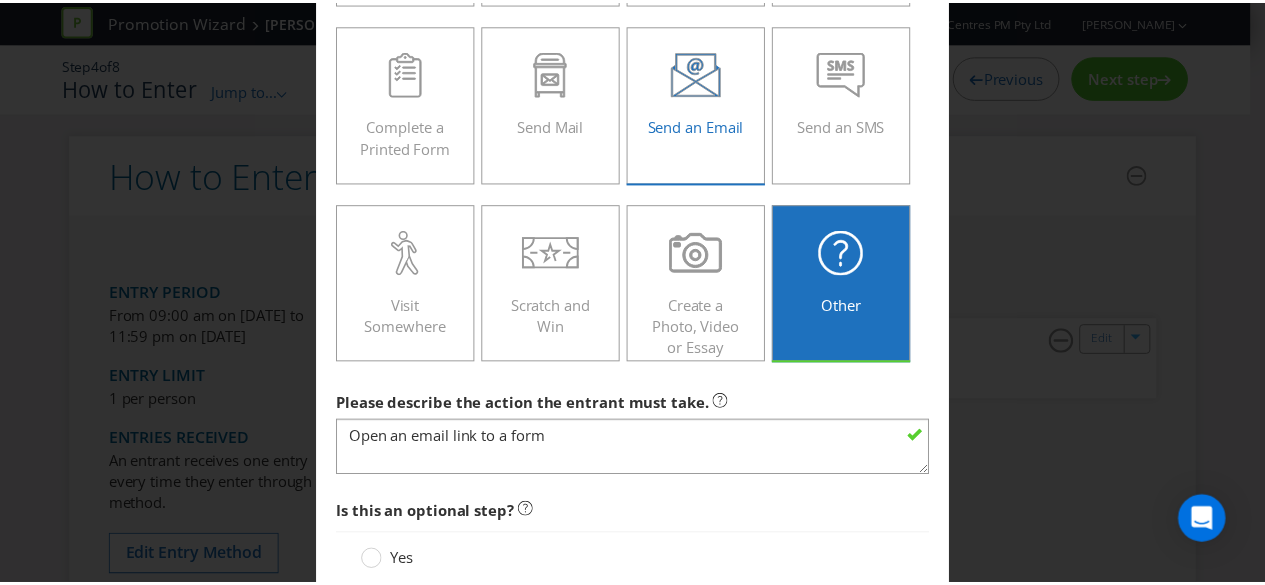 scroll, scrollTop: 481, scrollLeft: 0, axis: vertical 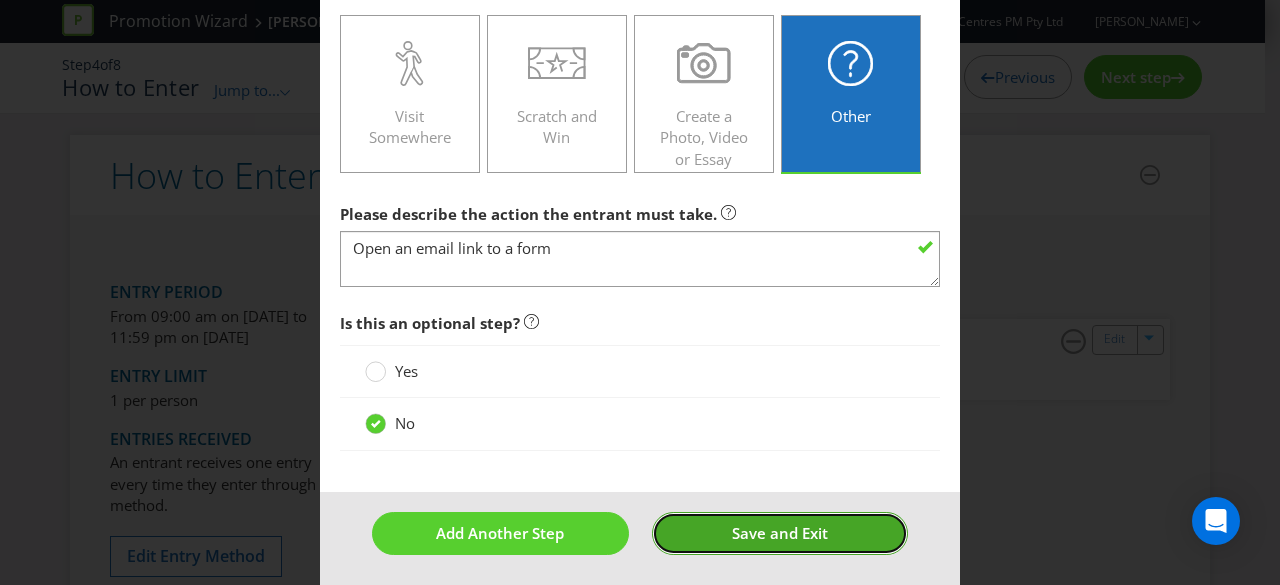 click on "Save and Exit" at bounding box center (780, 533) 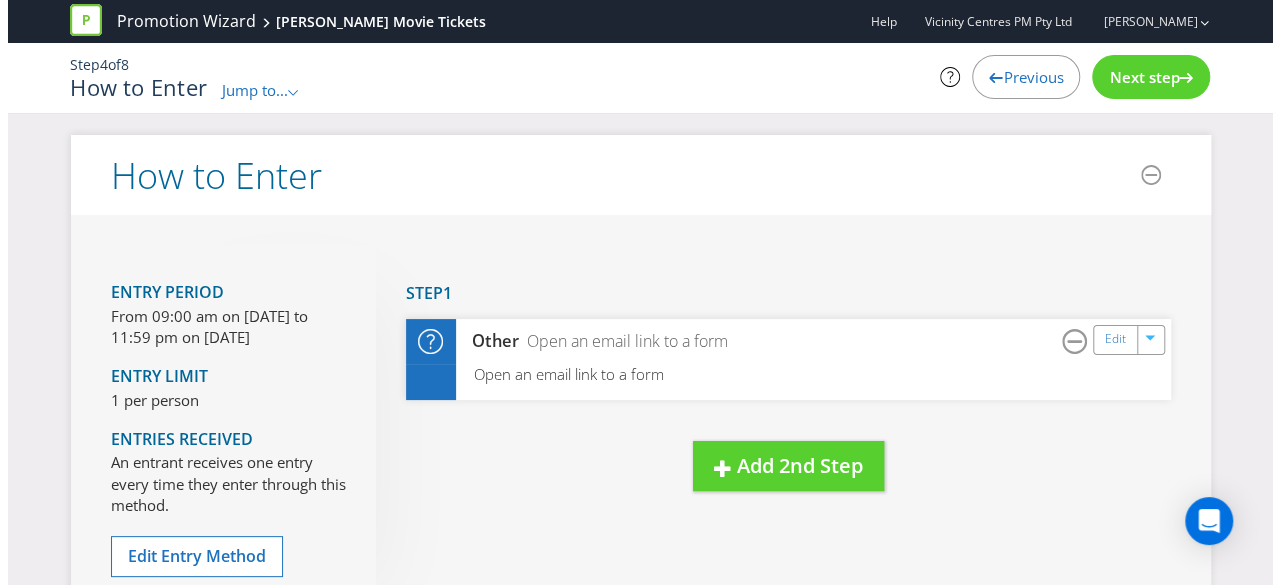 scroll, scrollTop: 34, scrollLeft: 0, axis: vertical 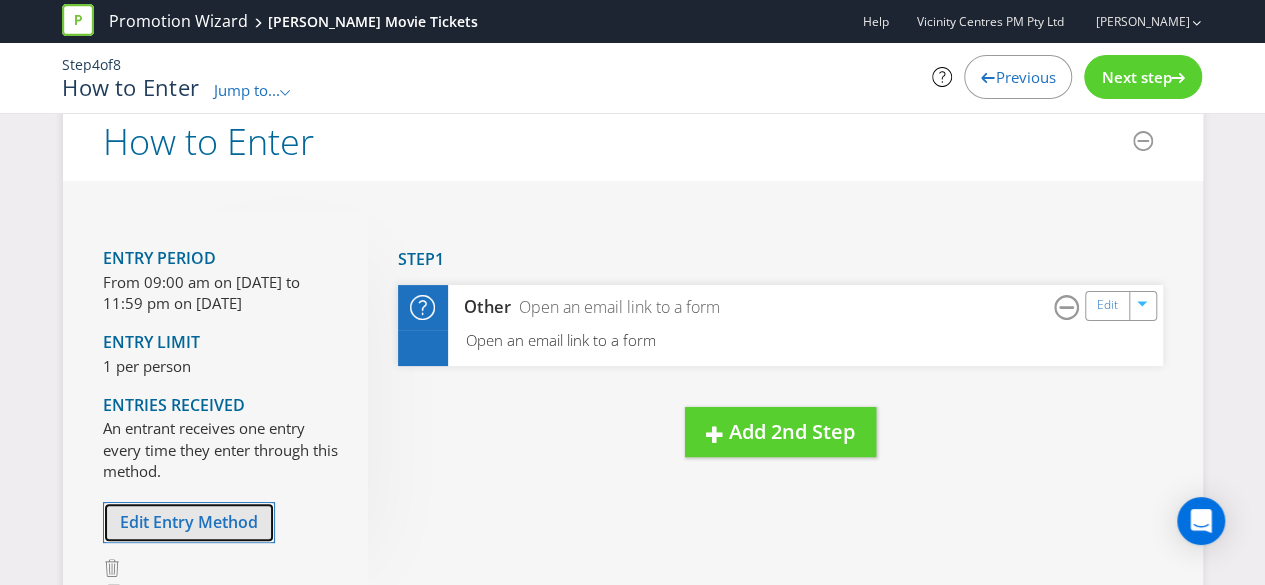 click on "Edit Entry Method" at bounding box center (189, 522) 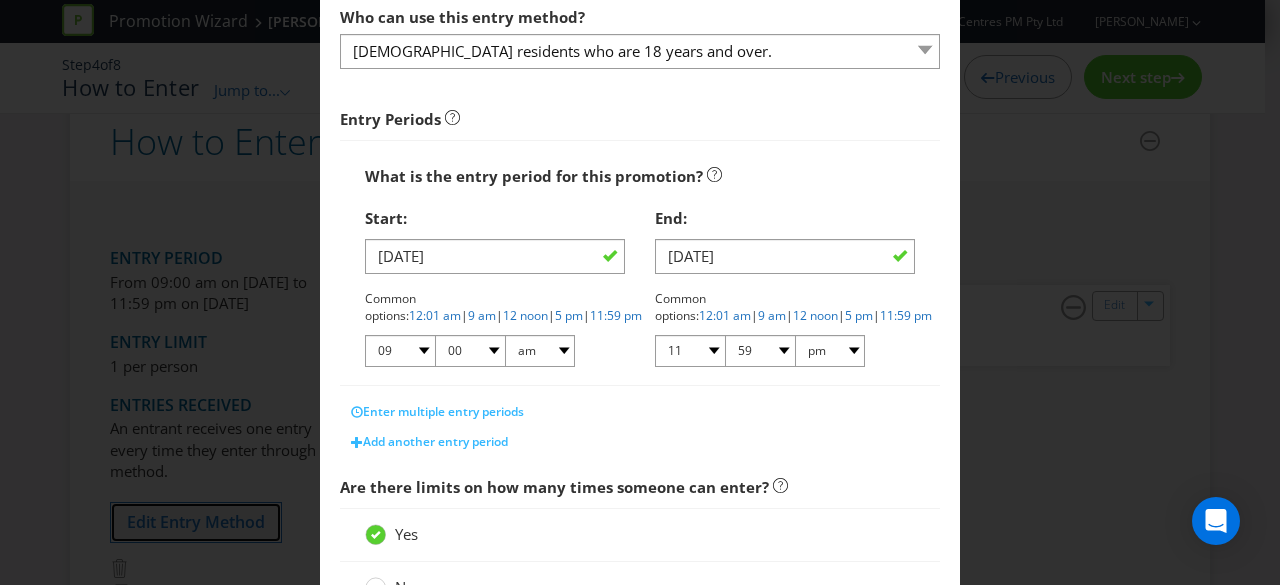 scroll, scrollTop: 370, scrollLeft: 0, axis: vertical 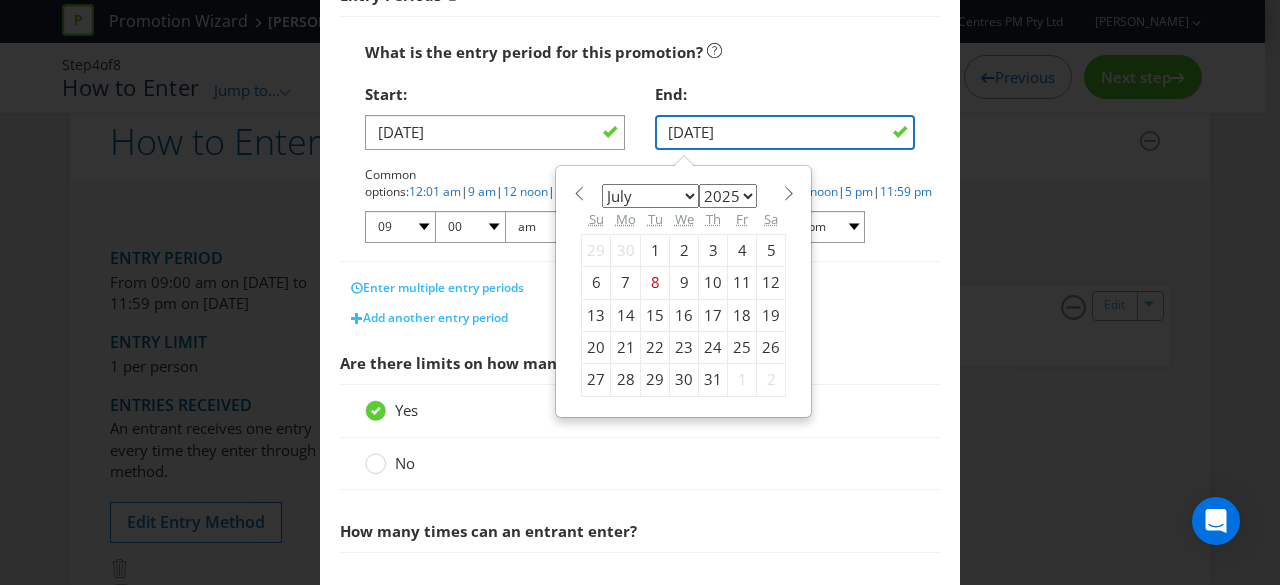 click on "[DATE]" at bounding box center [785, 132] 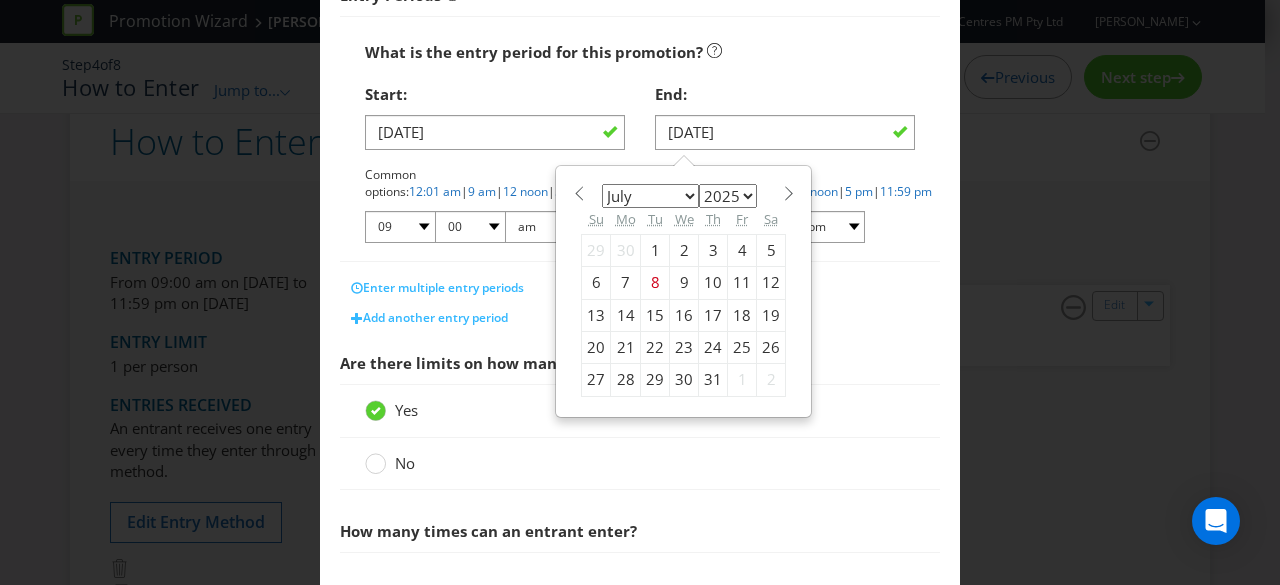 click on "17" at bounding box center [713, 315] 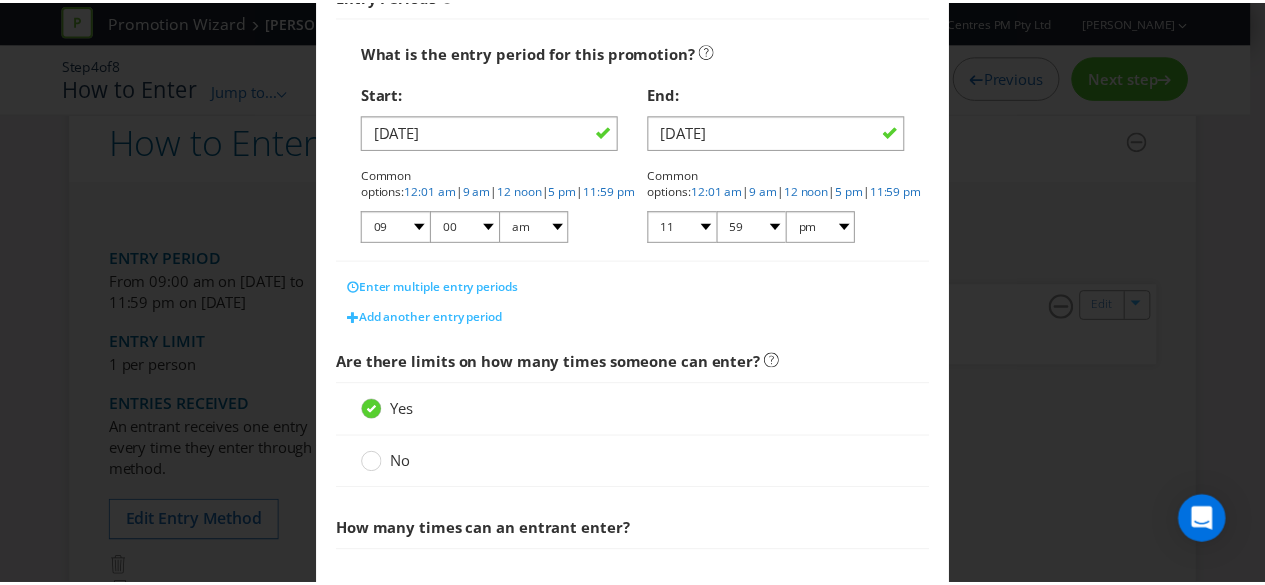 scroll, scrollTop: 700, scrollLeft: 0, axis: vertical 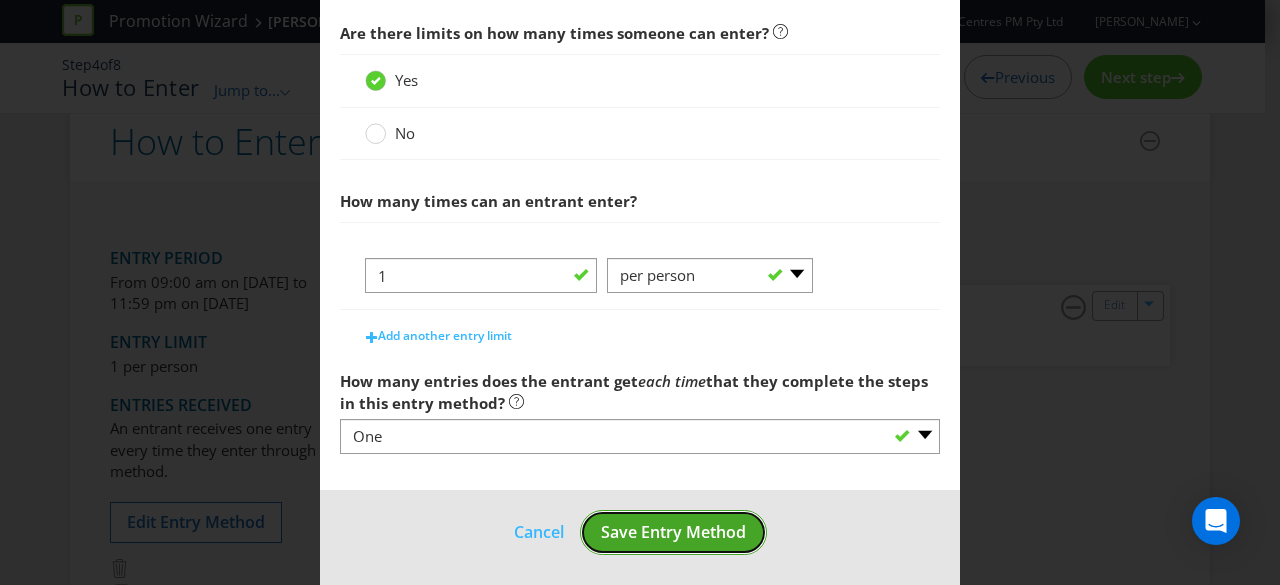 click on "Save Entry Method" at bounding box center (673, 532) 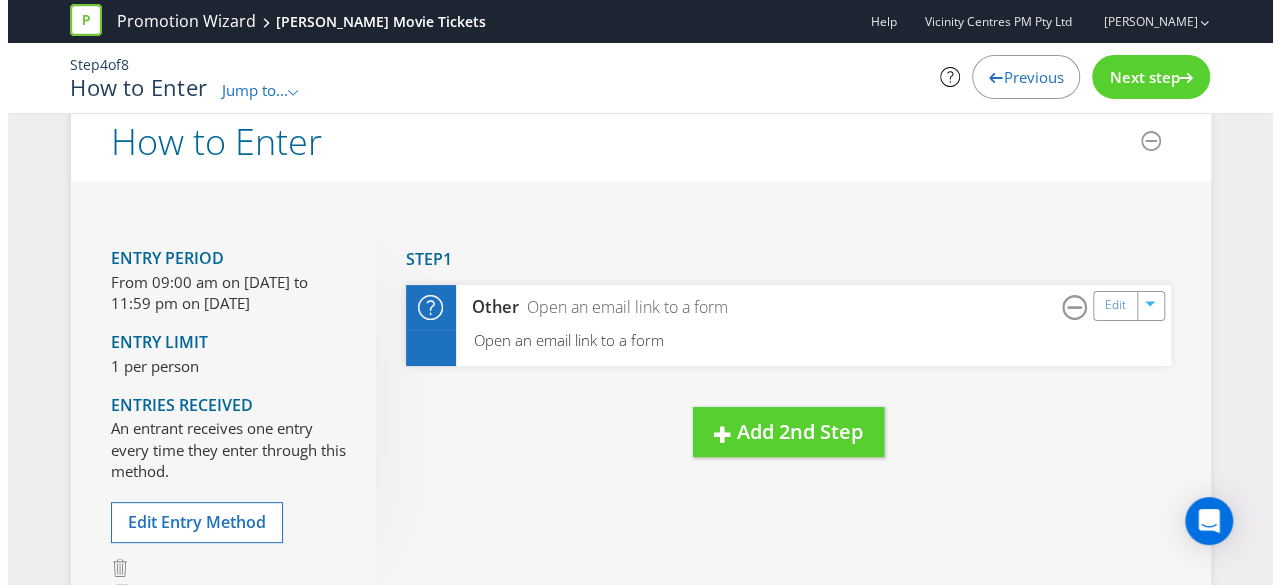 scroll, scrollTop: 0, scrollLeft: 0, axis: both 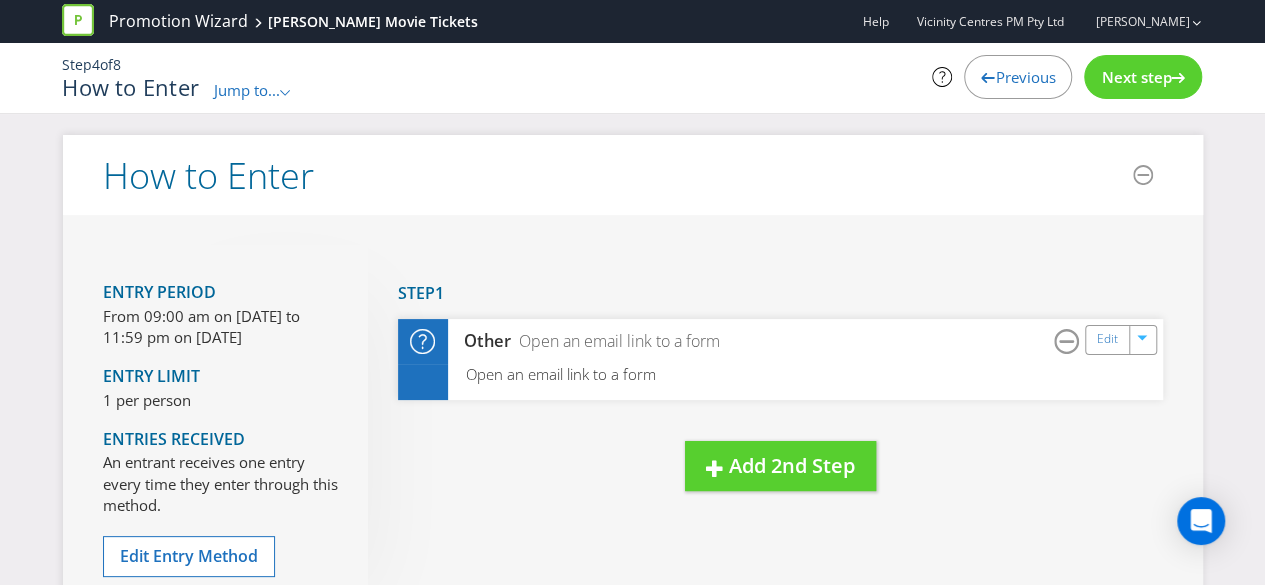 click on "Jump to..." at bounding box center [247, 90] 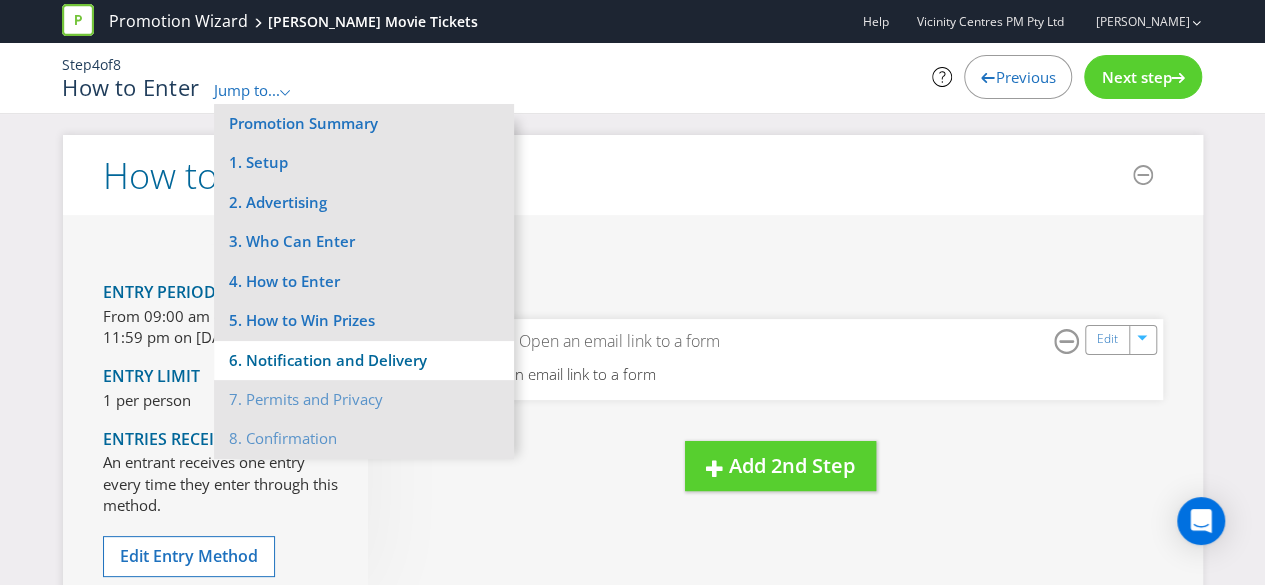click on "6. Notification and Delivery" at bounding box center (364, 360) 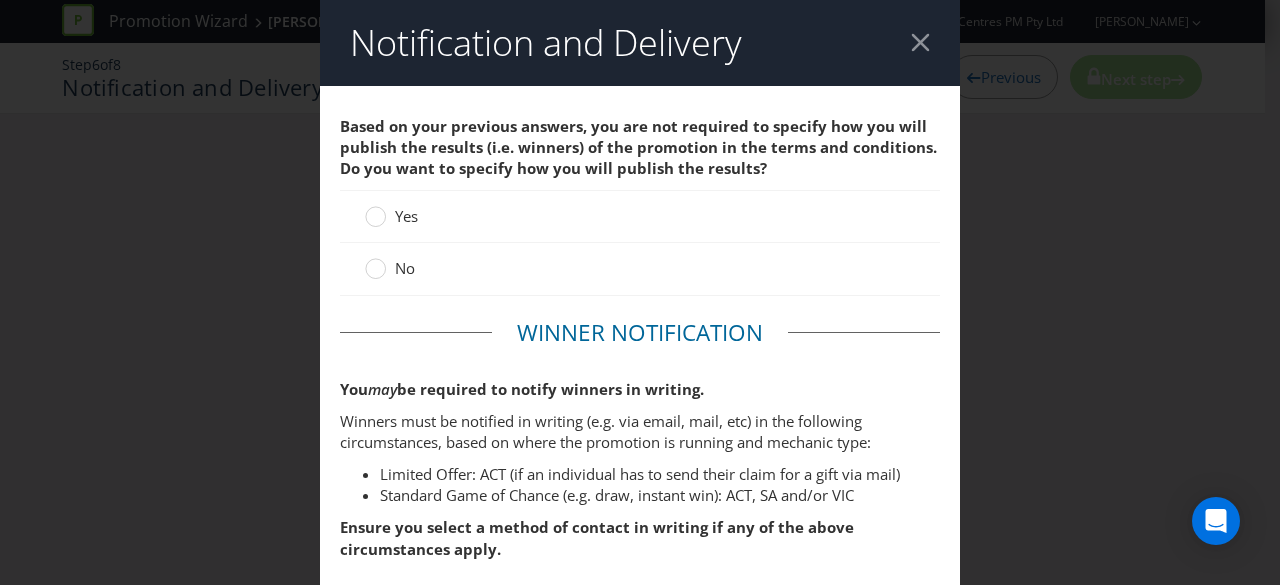 click on "No" at bounding box center [640, 269] 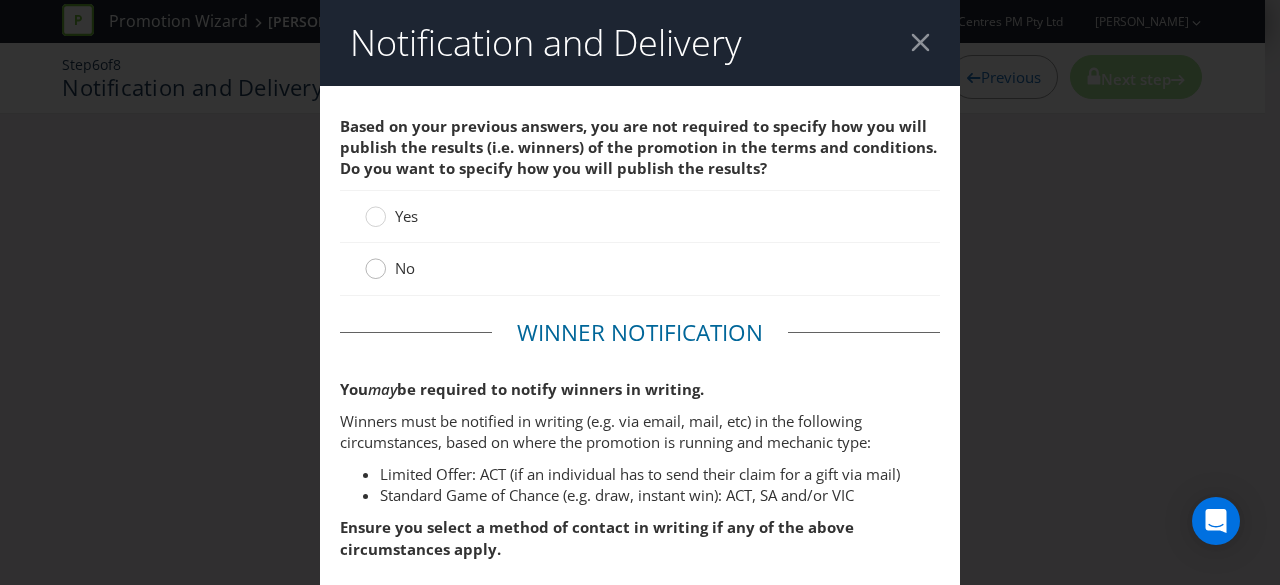 click at bounding box center [376, 262] 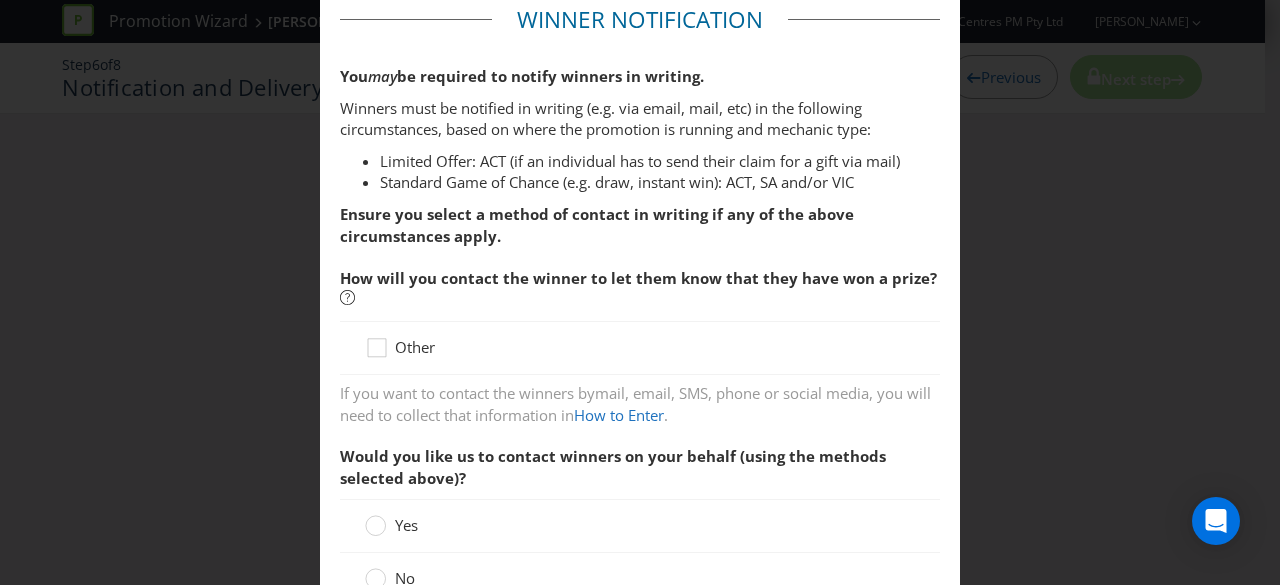 scroll, scrollTop: 314, scrollLeft: 0, axis: vertical 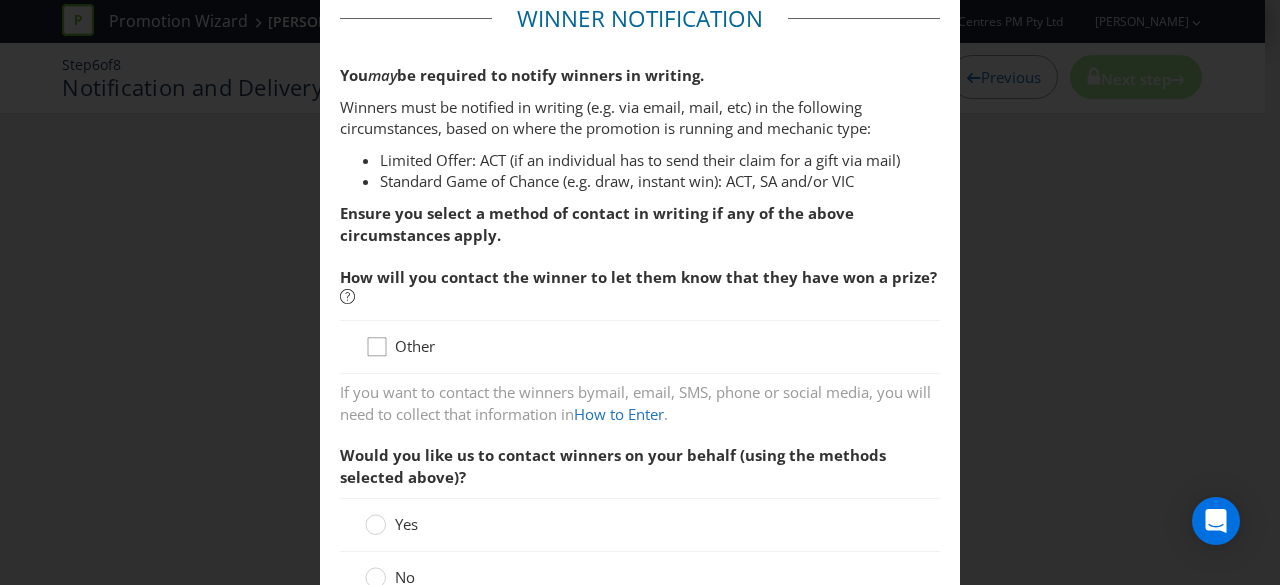 click 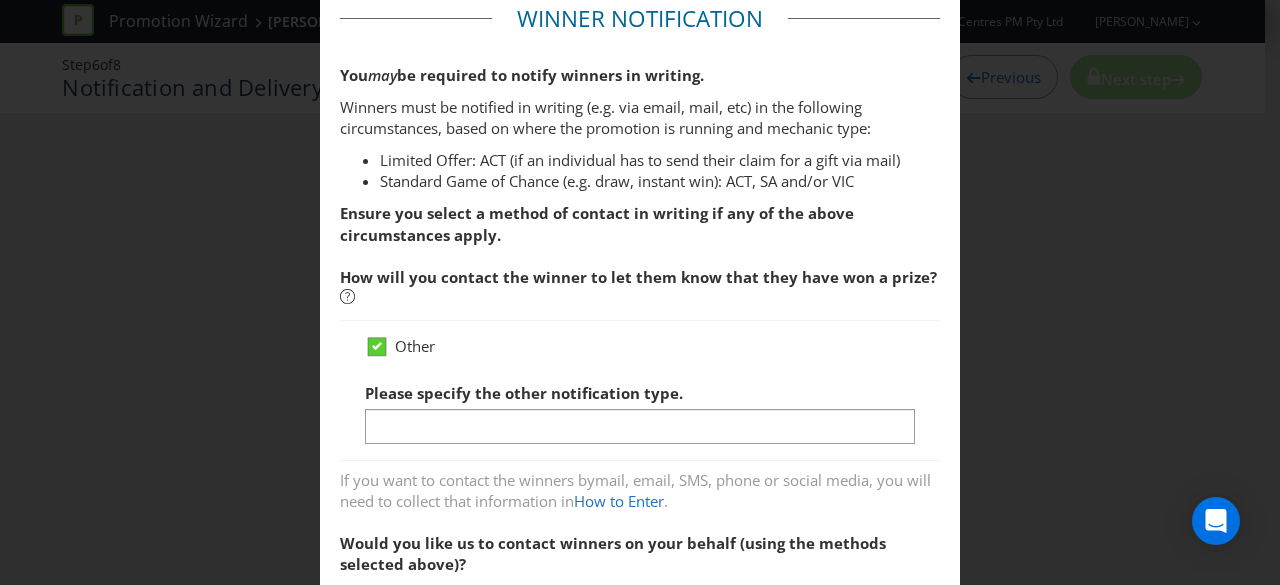 scroll, scrollTop: 351, scrollLeft: 0, axis: vertical 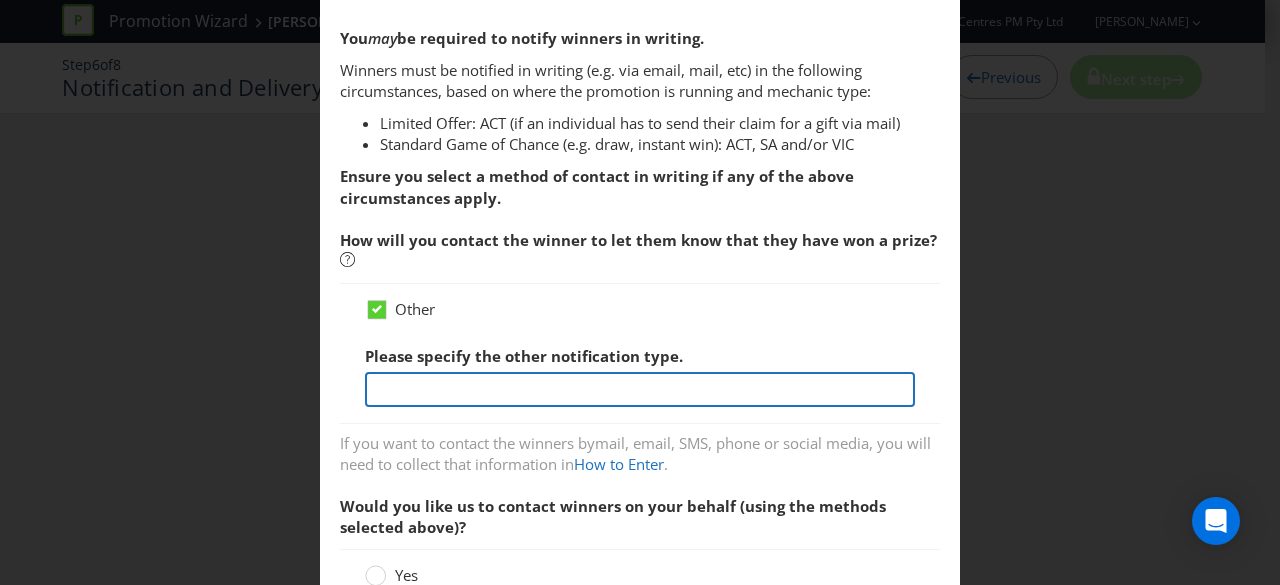 click at bounding box center [640, 389] 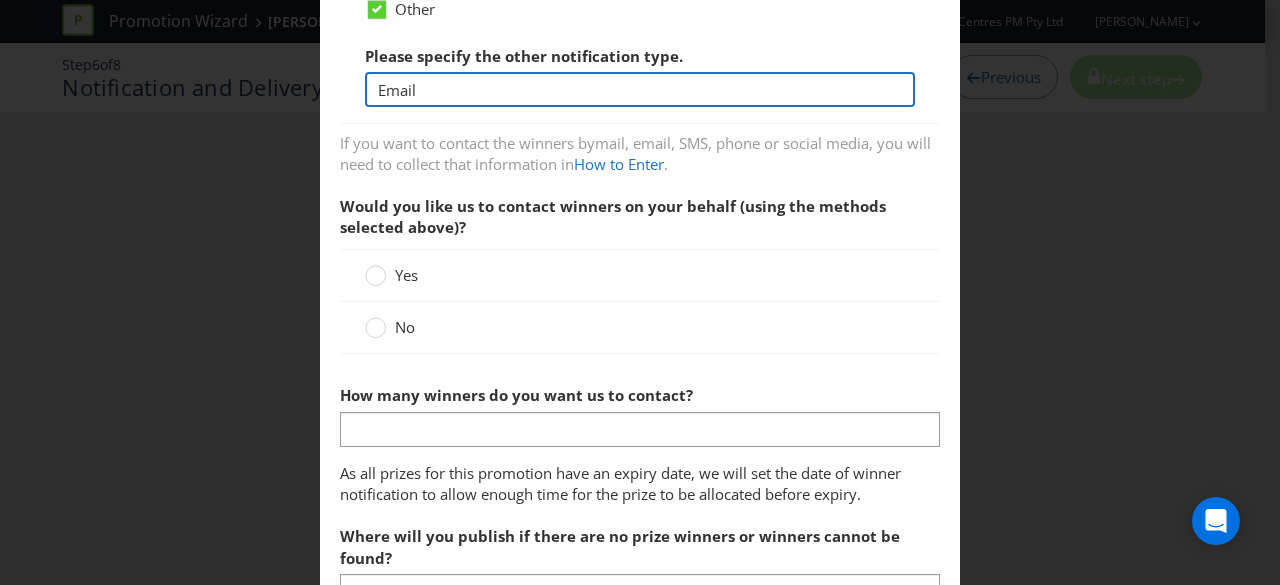 scroll, scrollTop: 652, scrollLeft: 0, axis: vertical 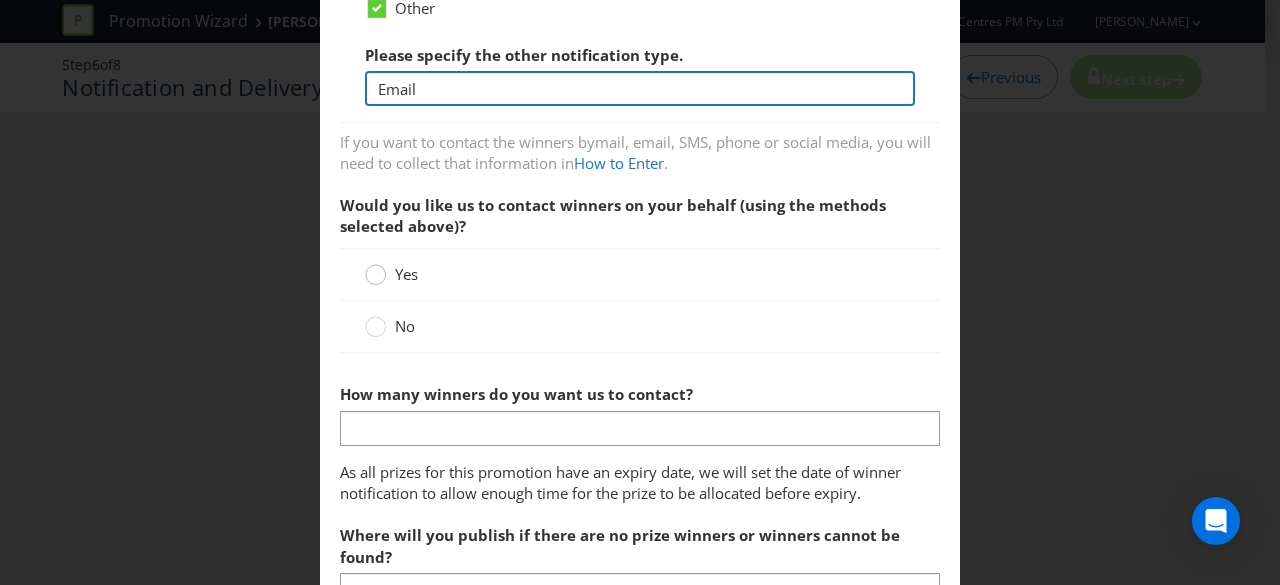 type on "Email" 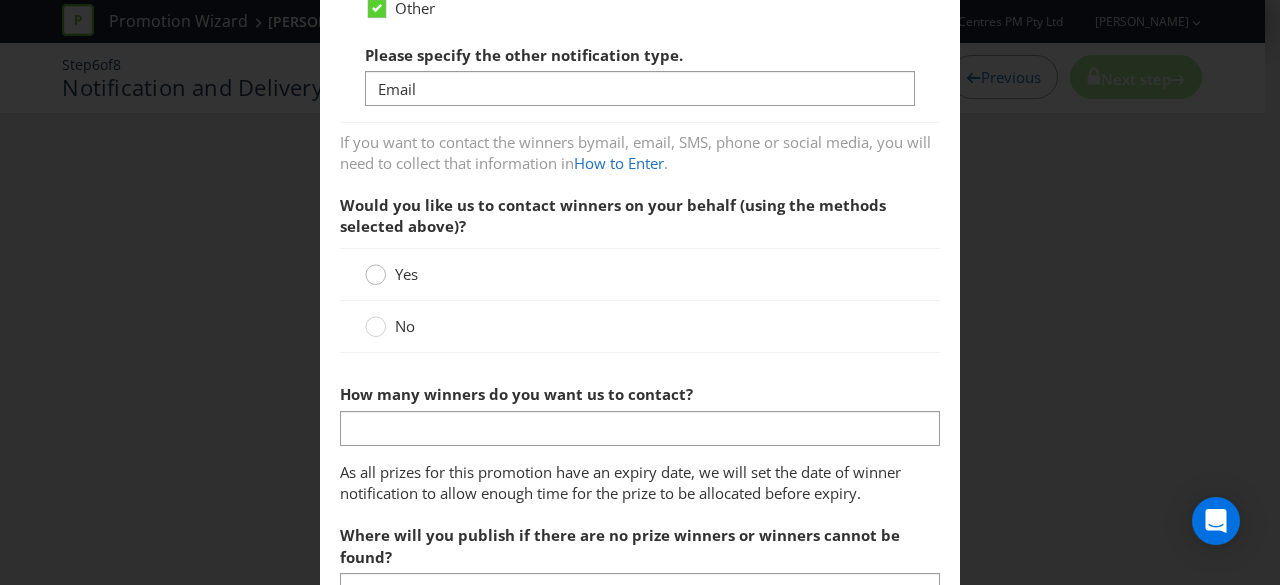 click 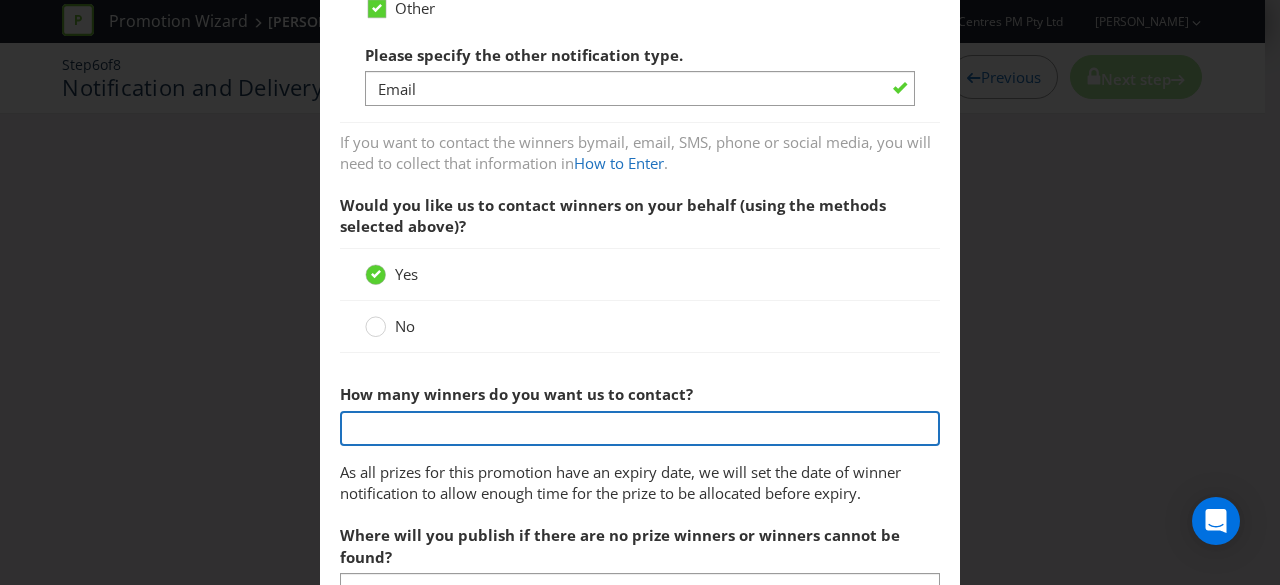 click at bounding box center (640, 428) 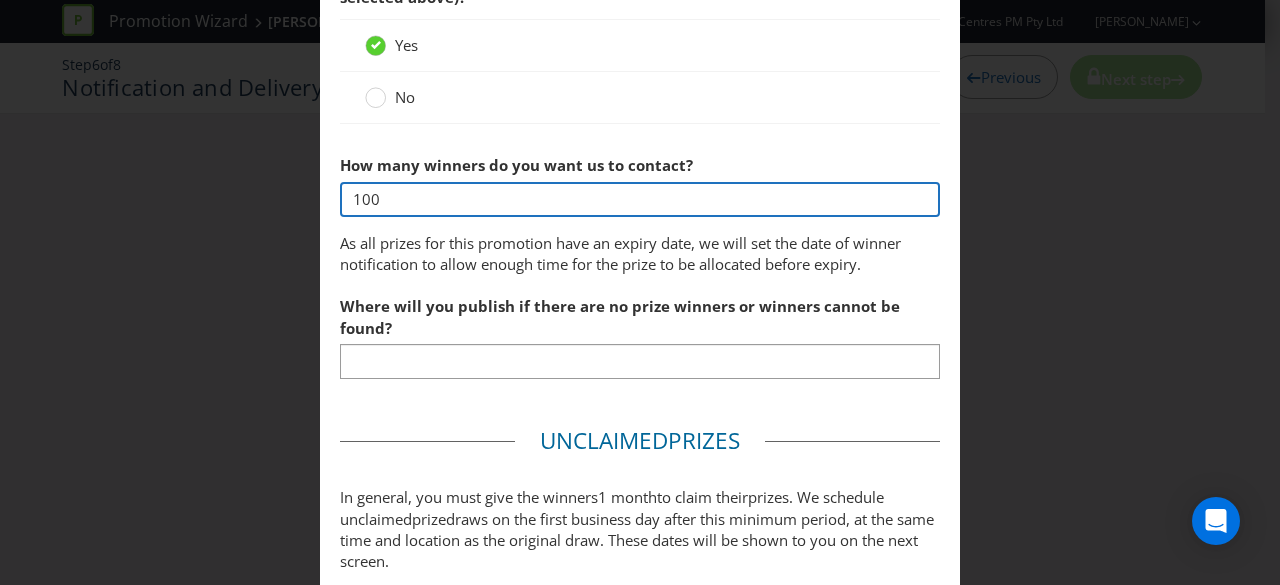 scroll, scrollTop: 885, scrollLeft: 0, axis: vertical 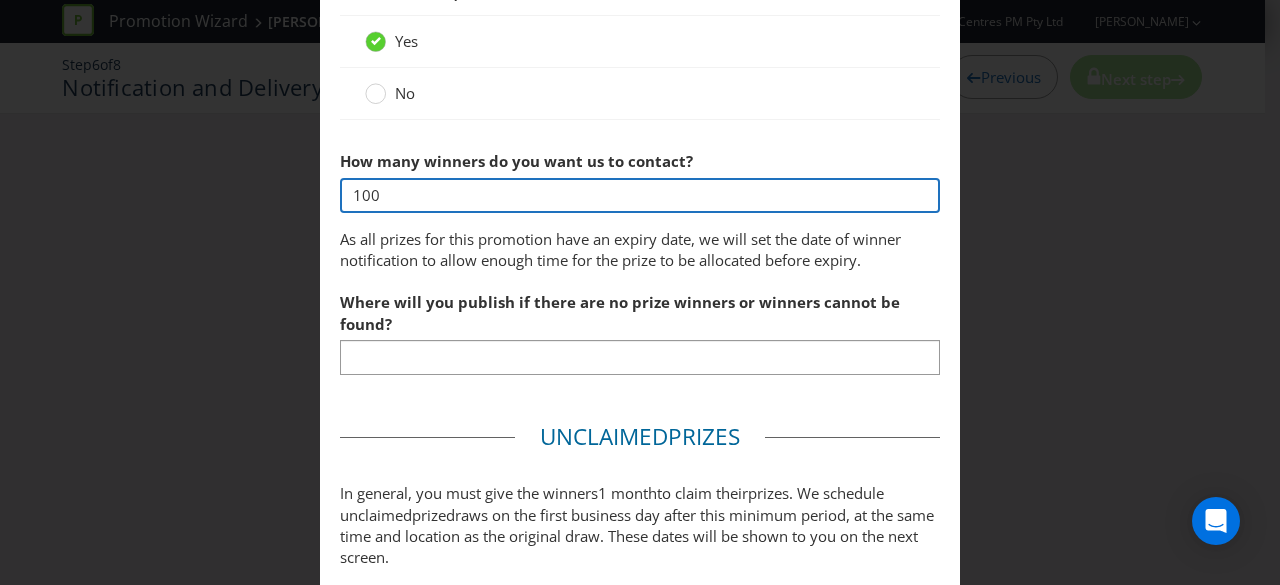 type on "100" 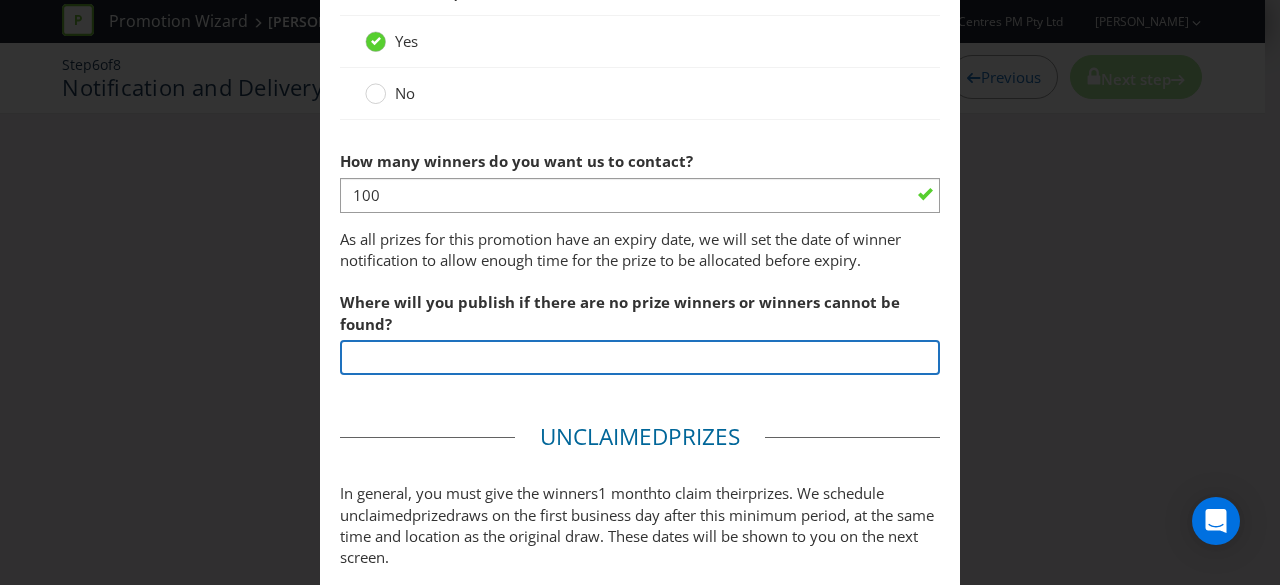 click at bounding box center (640, 357) 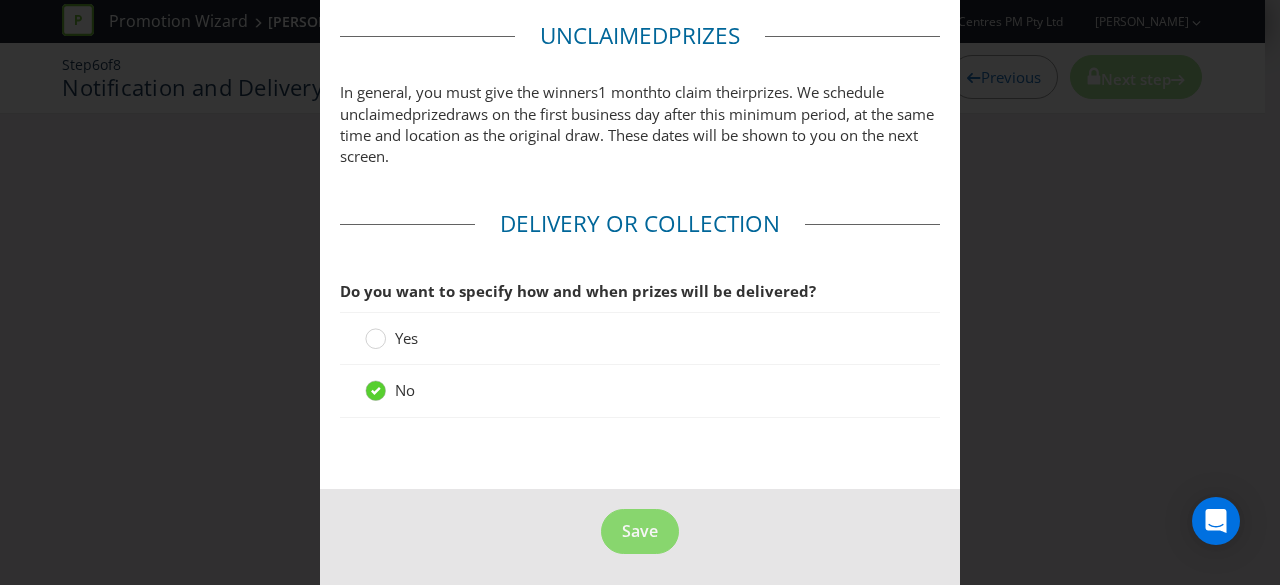 scroll, scrollTop: 1285, scrollLeft: 0, axis: vertical 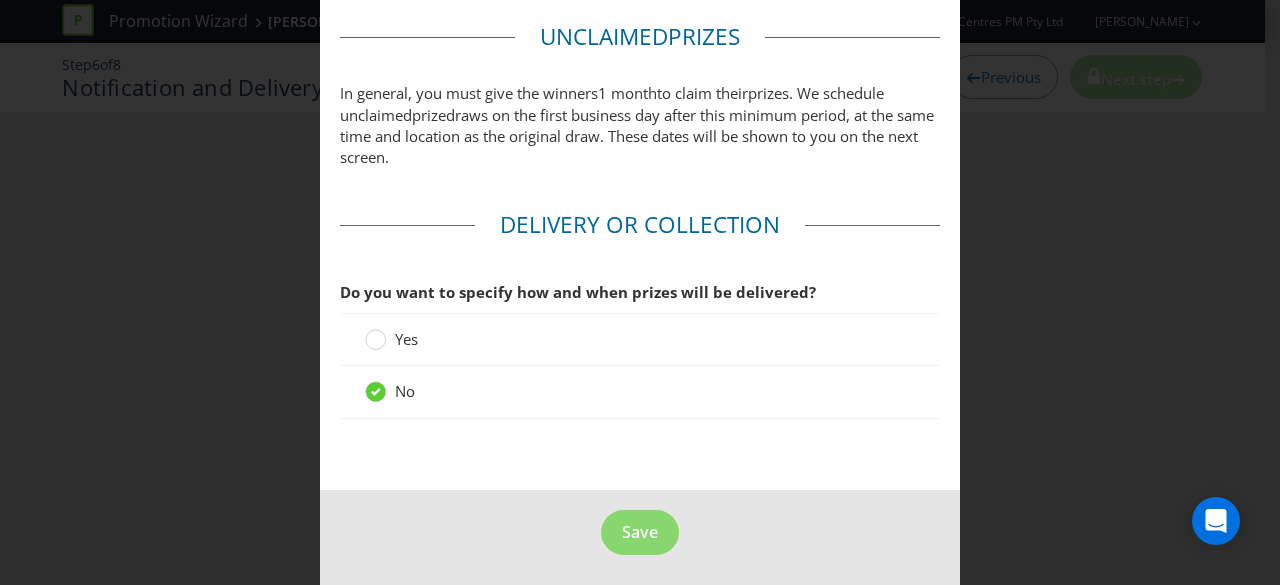 type on "Website" 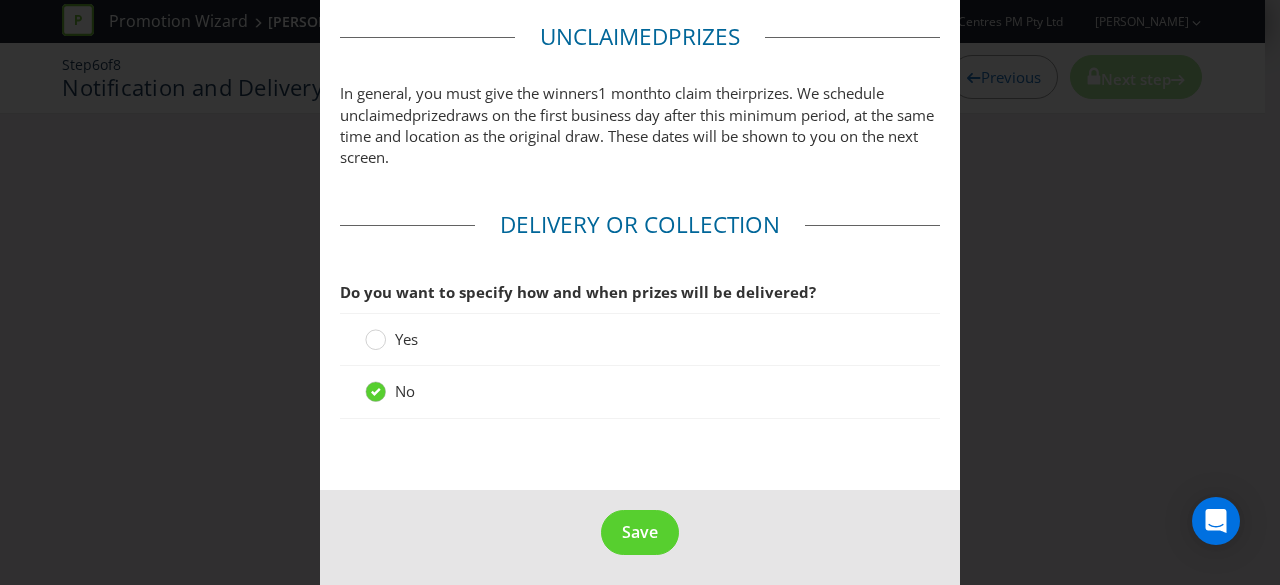 click on "In general, you must give the winners  1 month  to claim their  prize s. We schedule unclaimed  prize  draws on the first business day after this minimum period, at the same time and location as the original draw. These dates will be shown to you on the next screen." at bounding box center (640, 126) 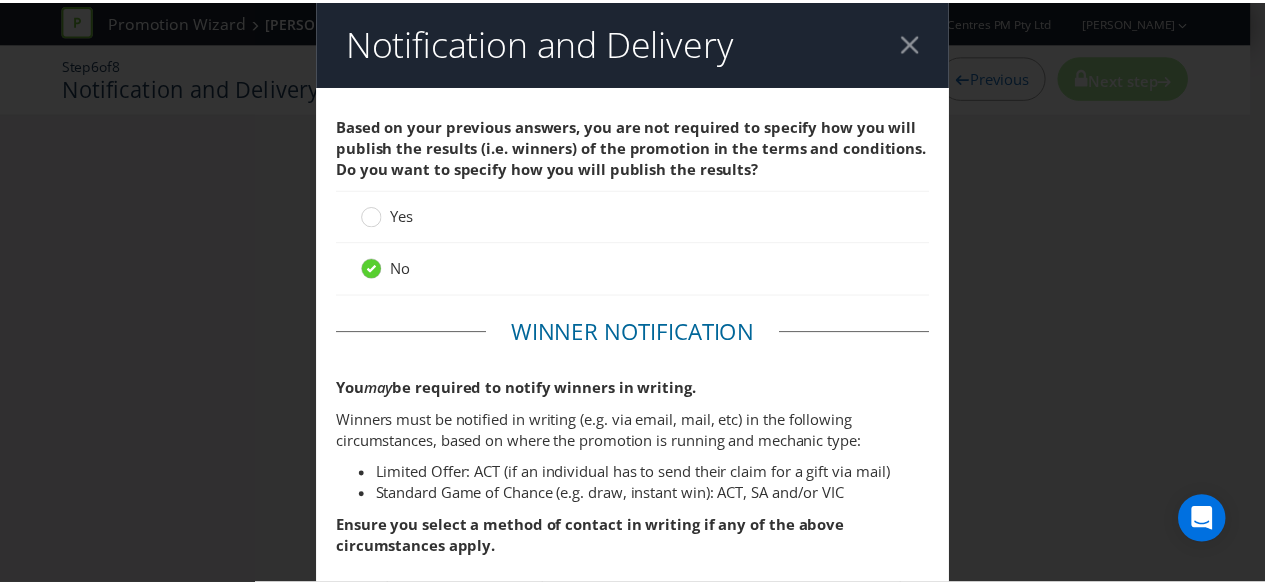 scroll, scrollTop: 1286, scrollLeft: 0, axis: vertical 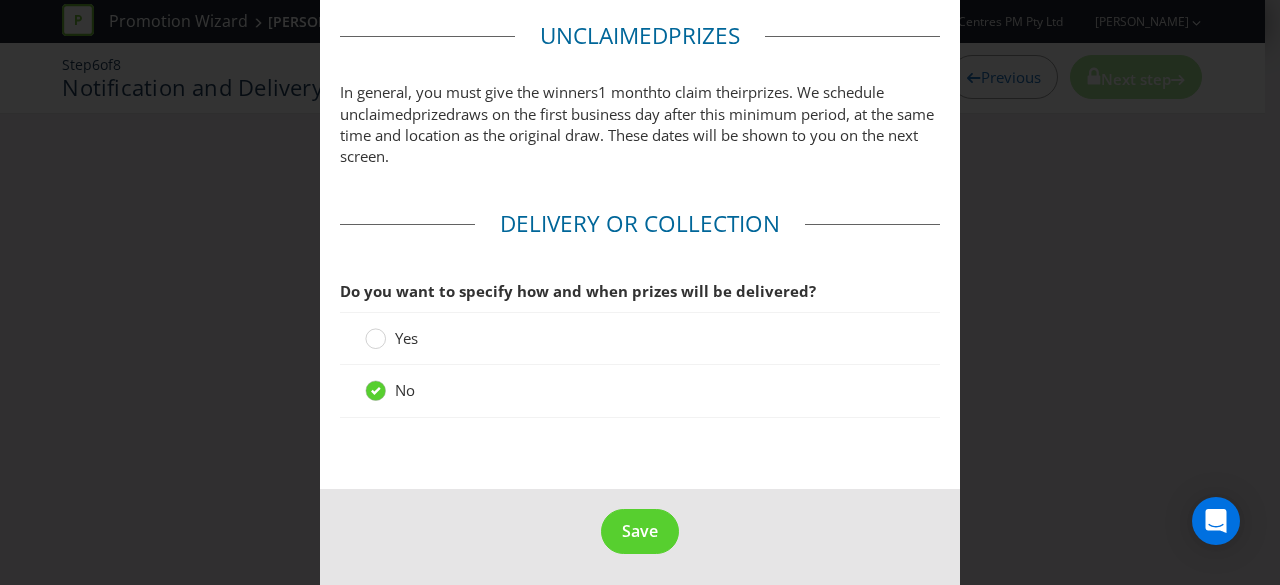 click on "Save" at bounding box center [640, 539] 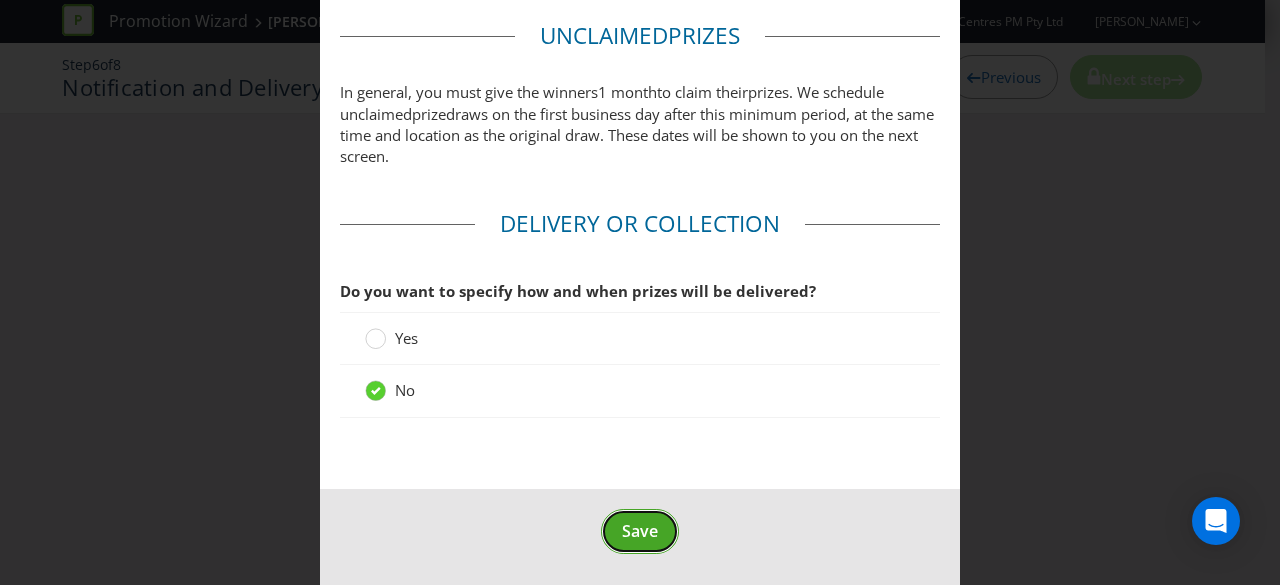 click on "Save" at bounding box center (640, 531) 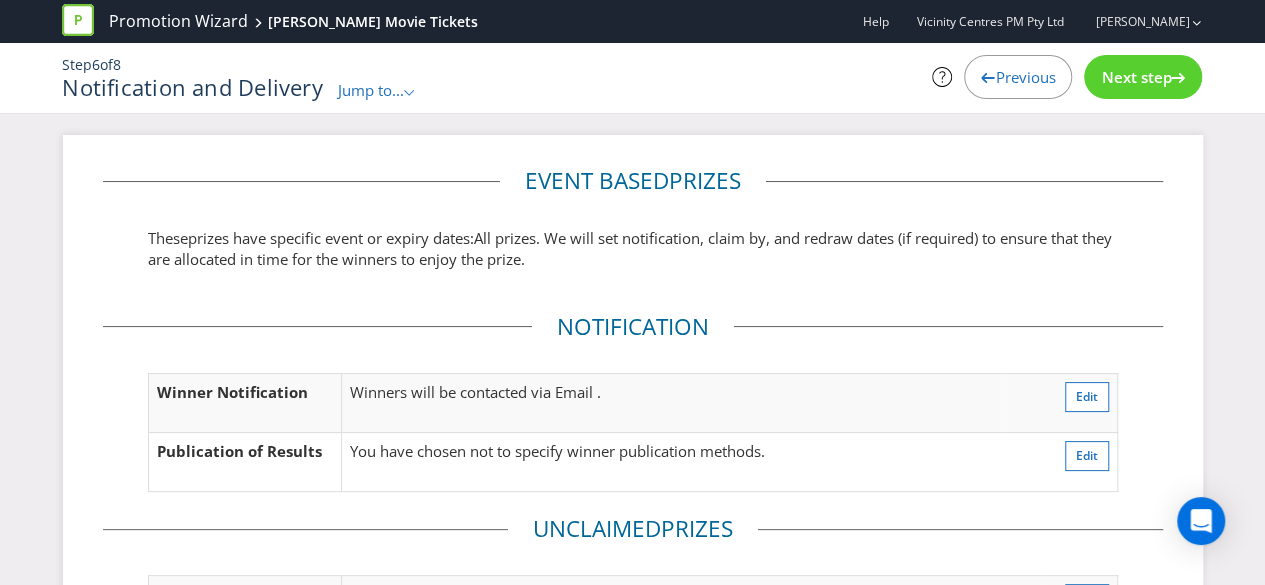 scroll, scrollTop: 299, scrollLeft: 0, axis: vertical 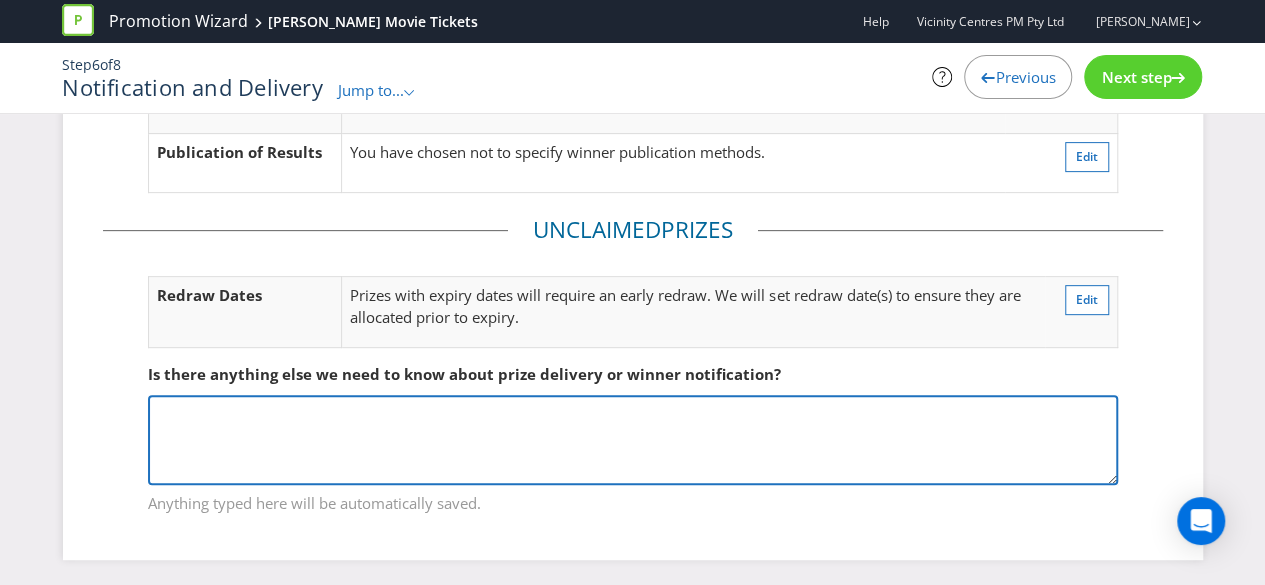 click at bounding box center (633, 440) 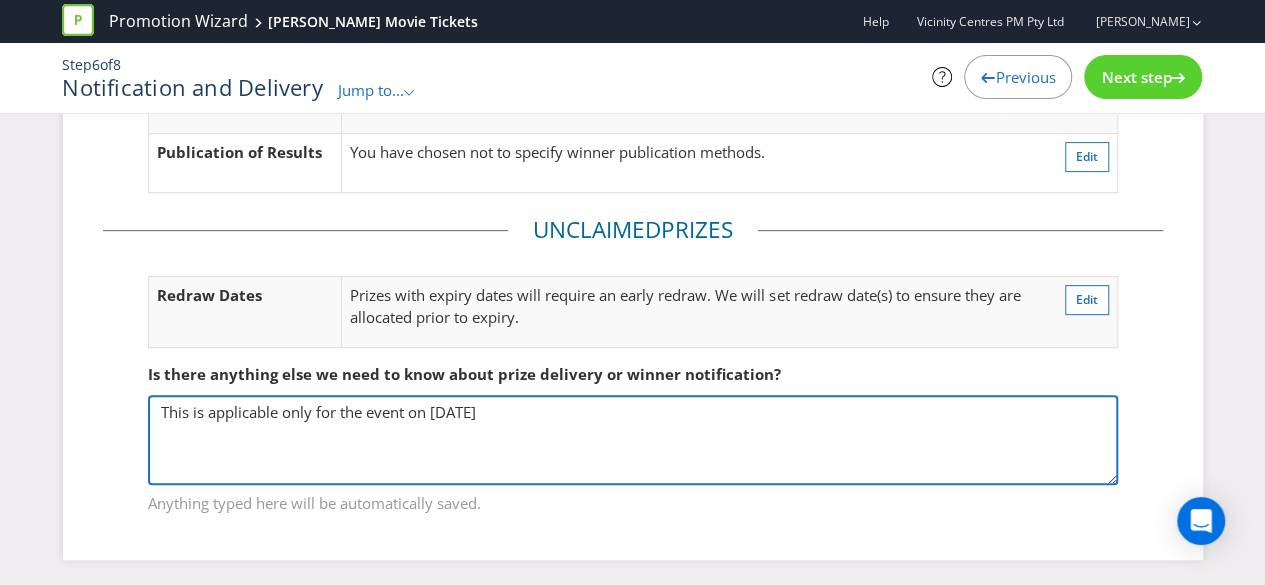type on "This is applicable only for the event on [DATE]" 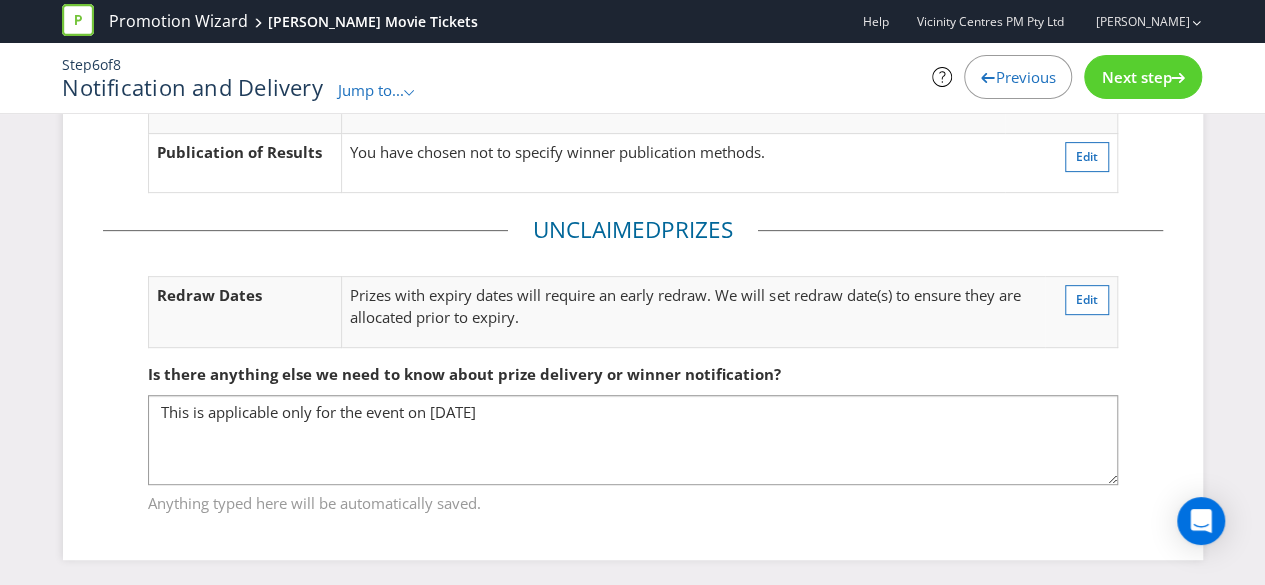 click on "Next step" at bounding box center (1136, 77) 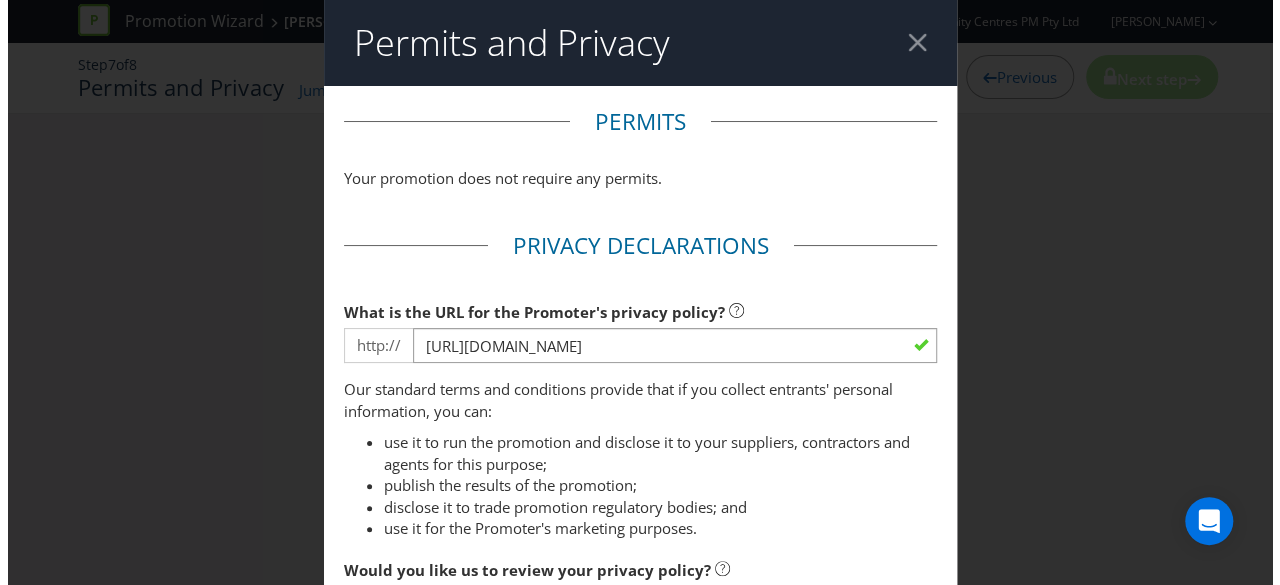 scroll, scrollTop: 0, scrollLeft: 0, axis: both 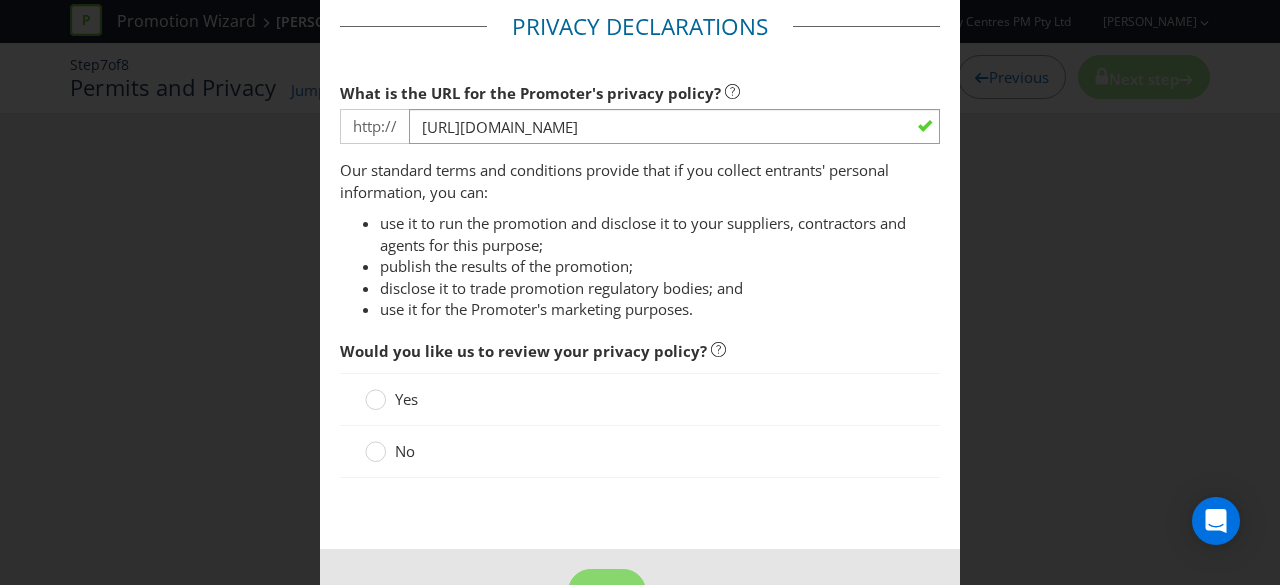 click on "No" at bounding box center (640, 452) 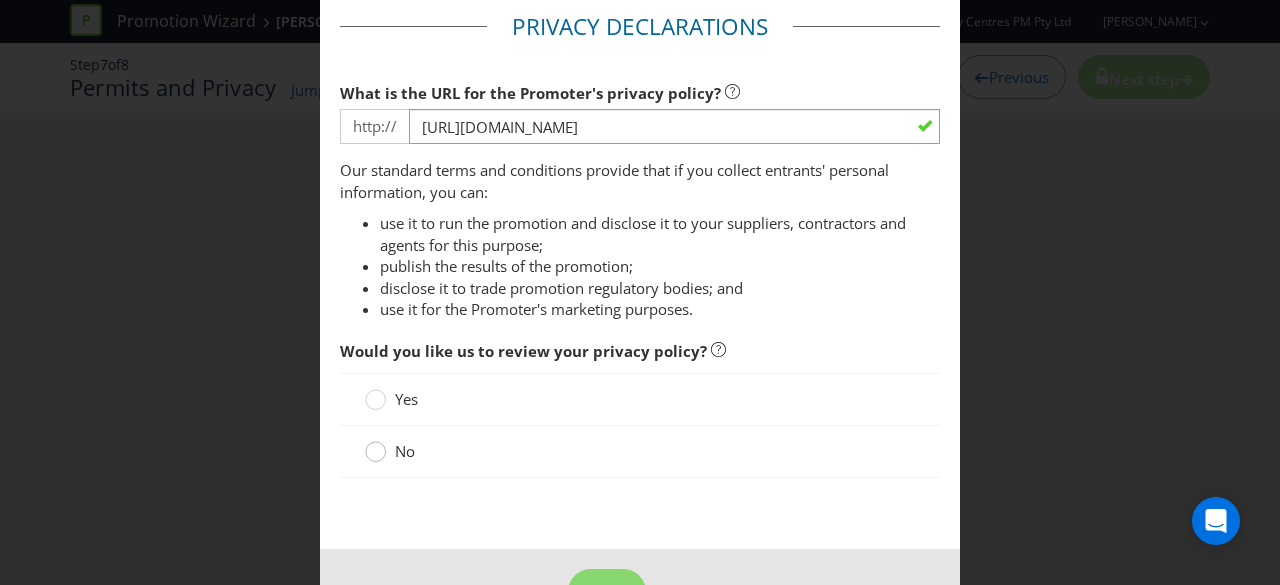 click 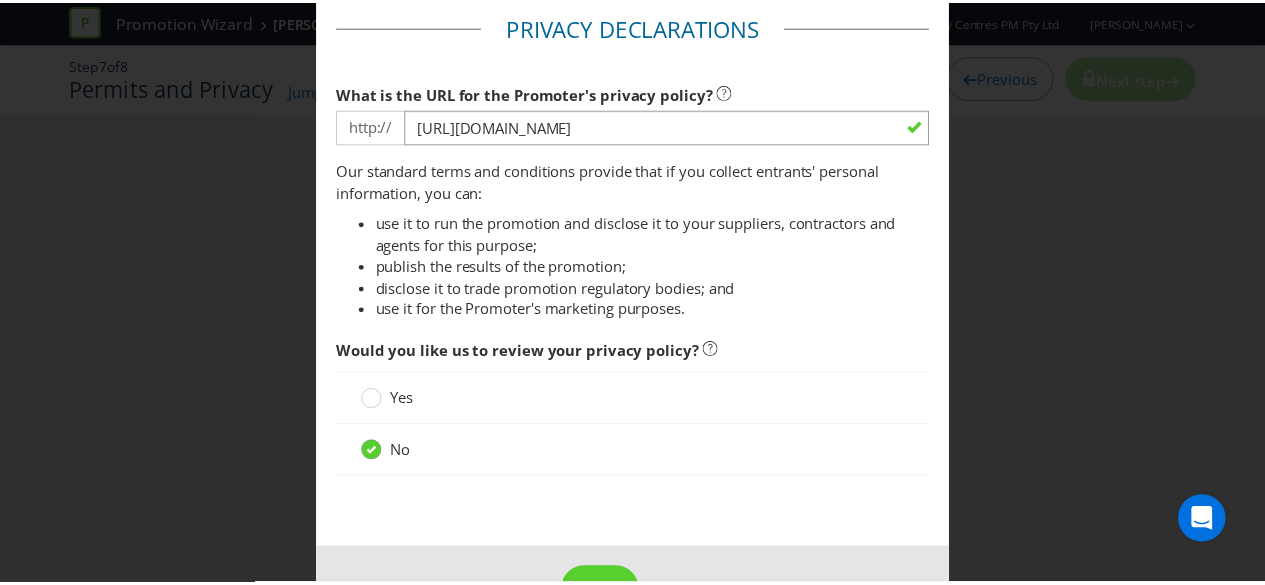scroll, scrollTop: 282, scrollLeft: 0, axis: vertical 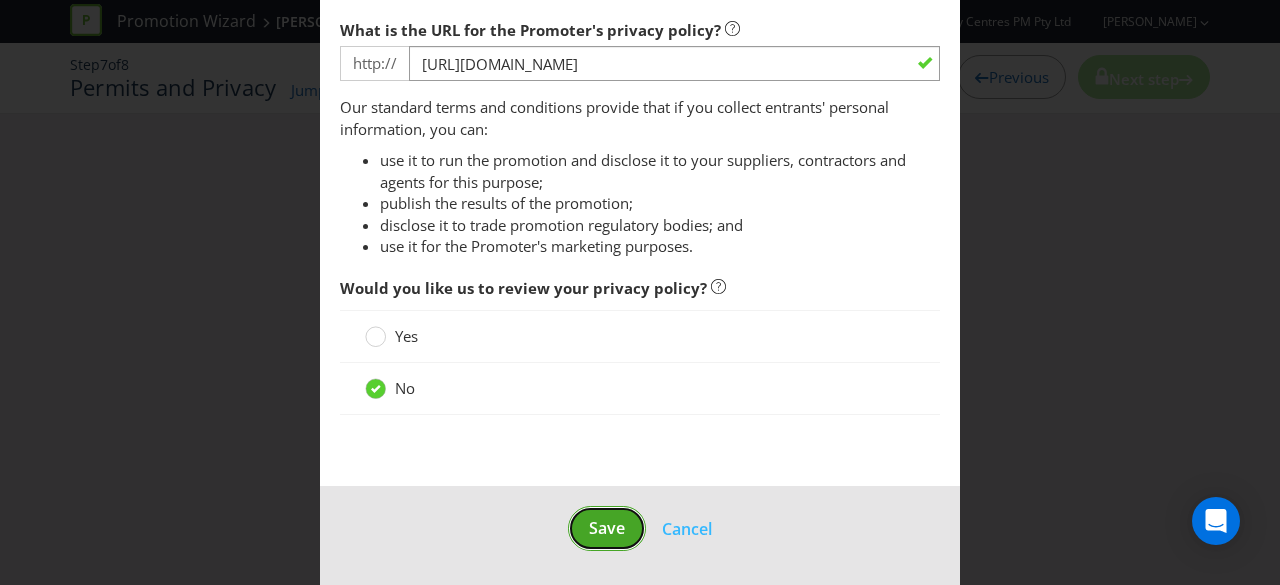 click on "Save" at bounding box center (607, 528) 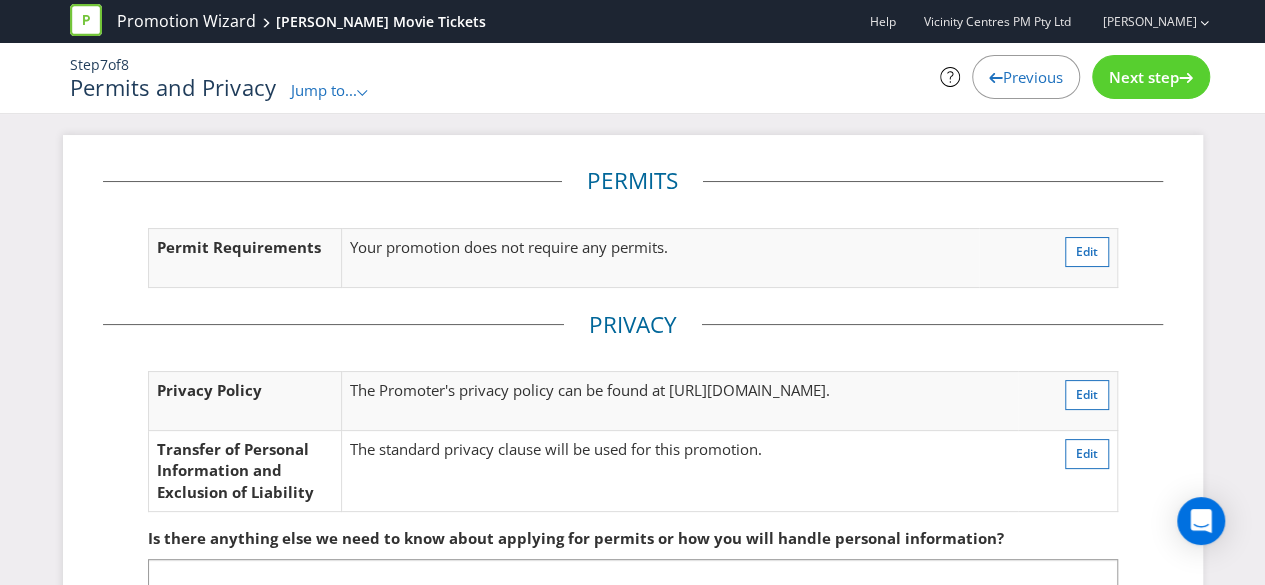 scroll, scrollTop: 164, scrollLeft: 0, axis: vertical 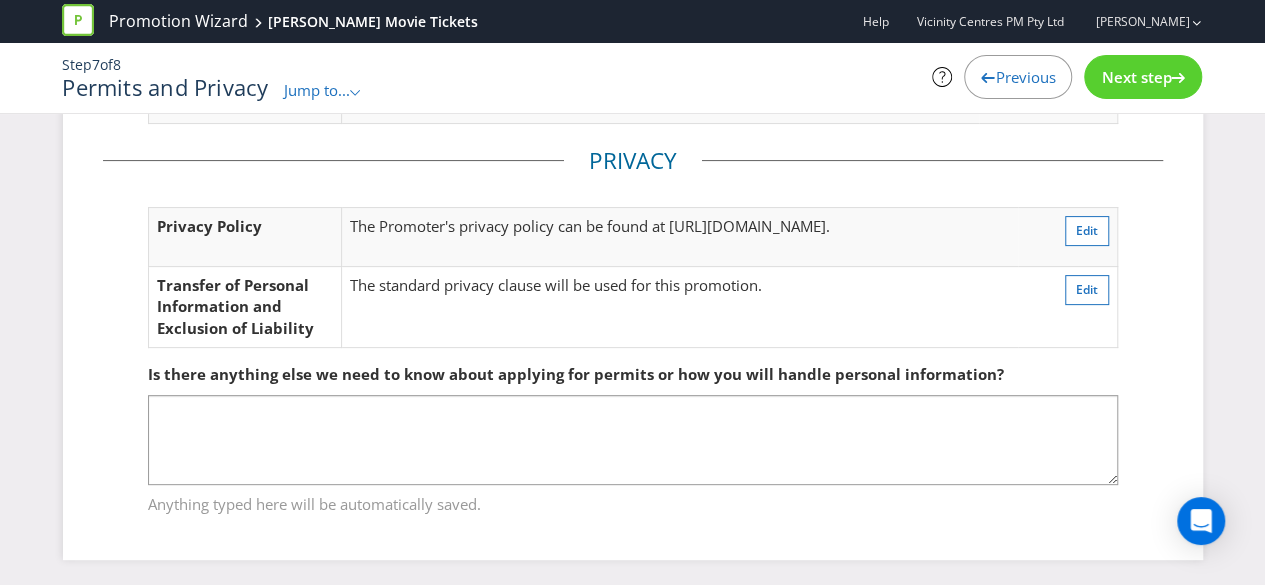 click on "Next step" at bounding box center (1136, 77) 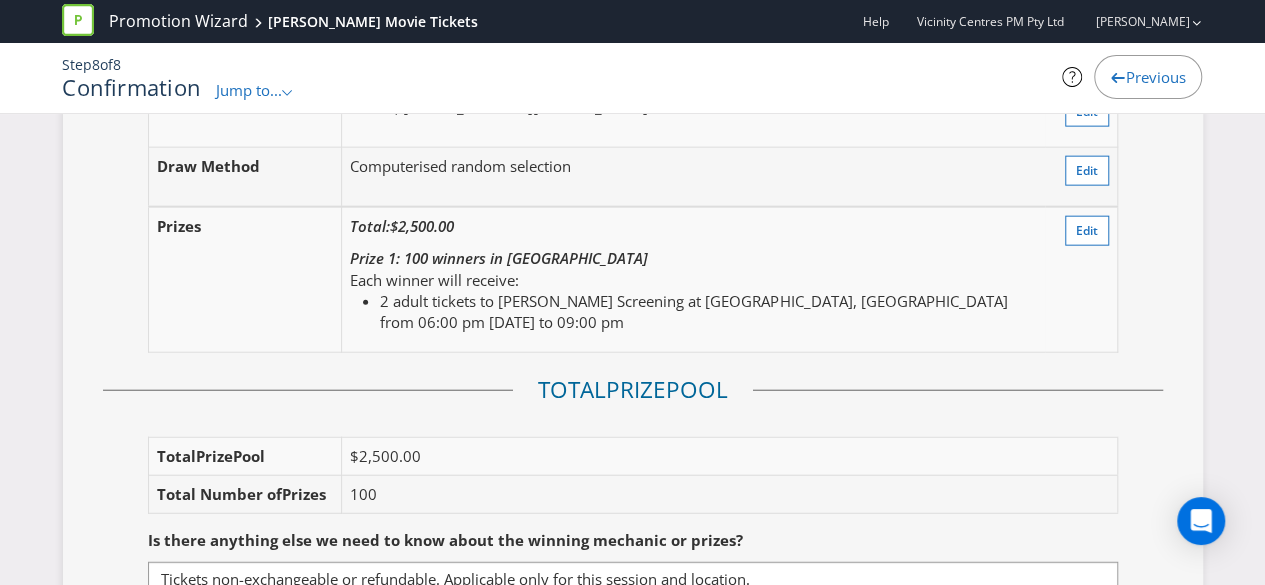 scroll, scrollTop: 2298, scrollLeft: 0, axis: vertical 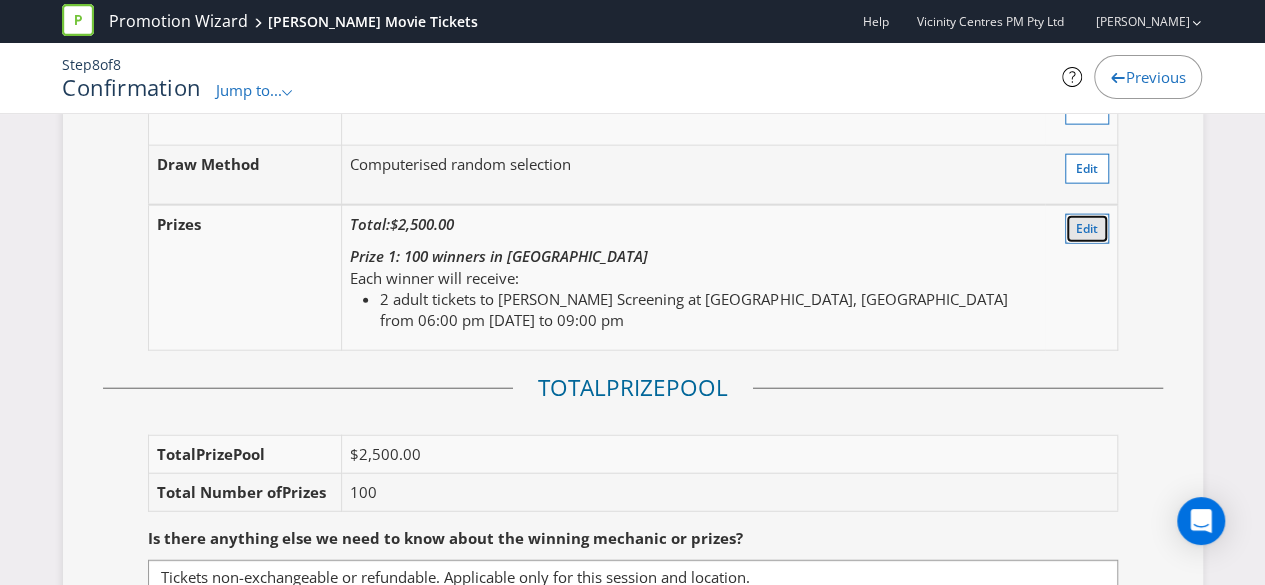 click on "Edit" at bounding box center (1087, 228) 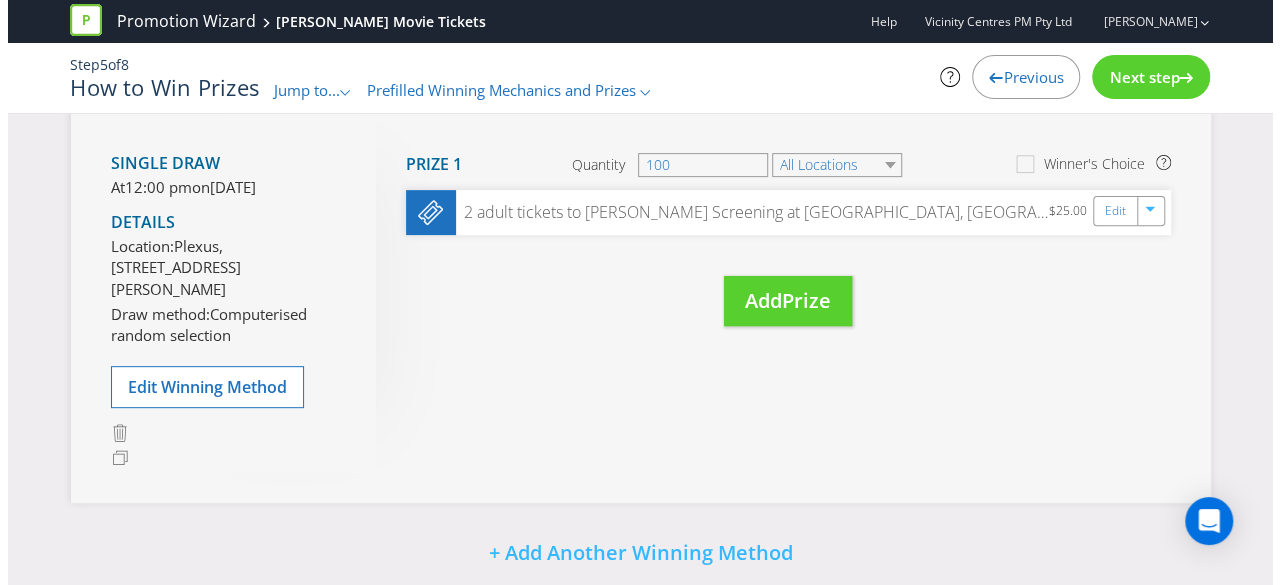 scroll, scrollTop: 236, scrollLeft: 0, axis: vertical 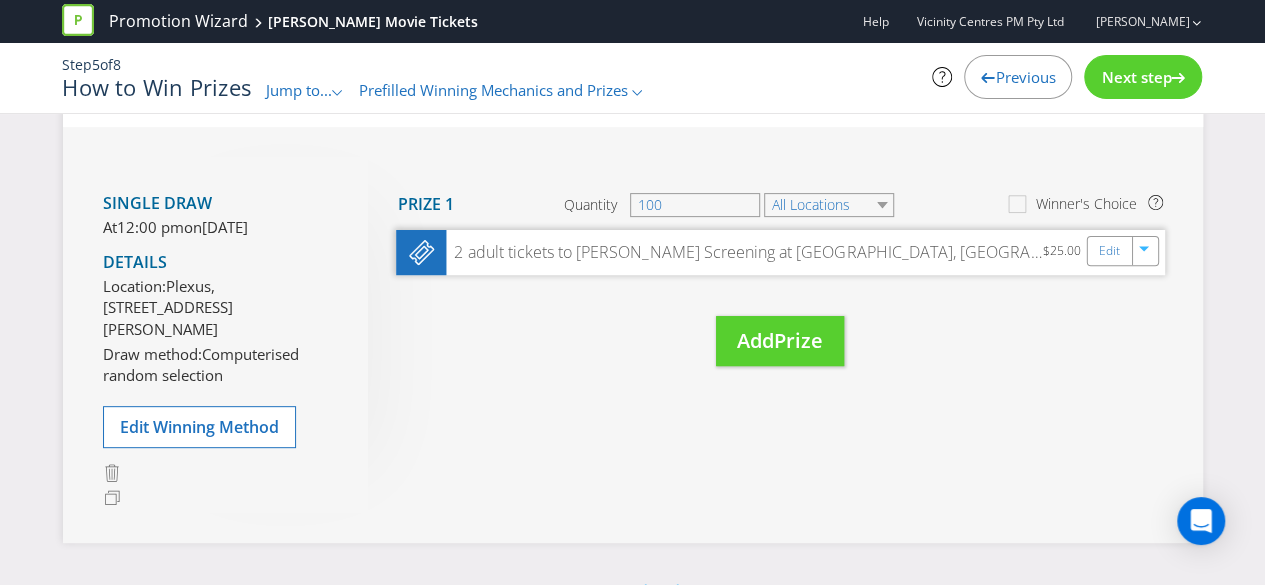 click on "$25.00" at bounding box center (1064, 252) 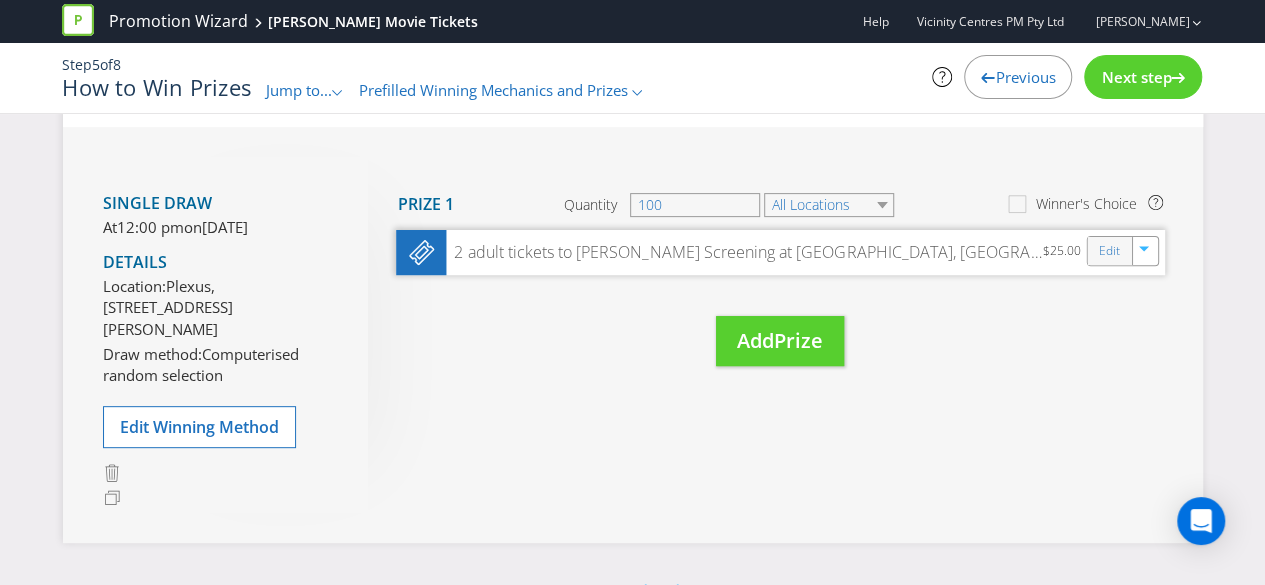 click on "Edit" at bounding box center [1109, 251] 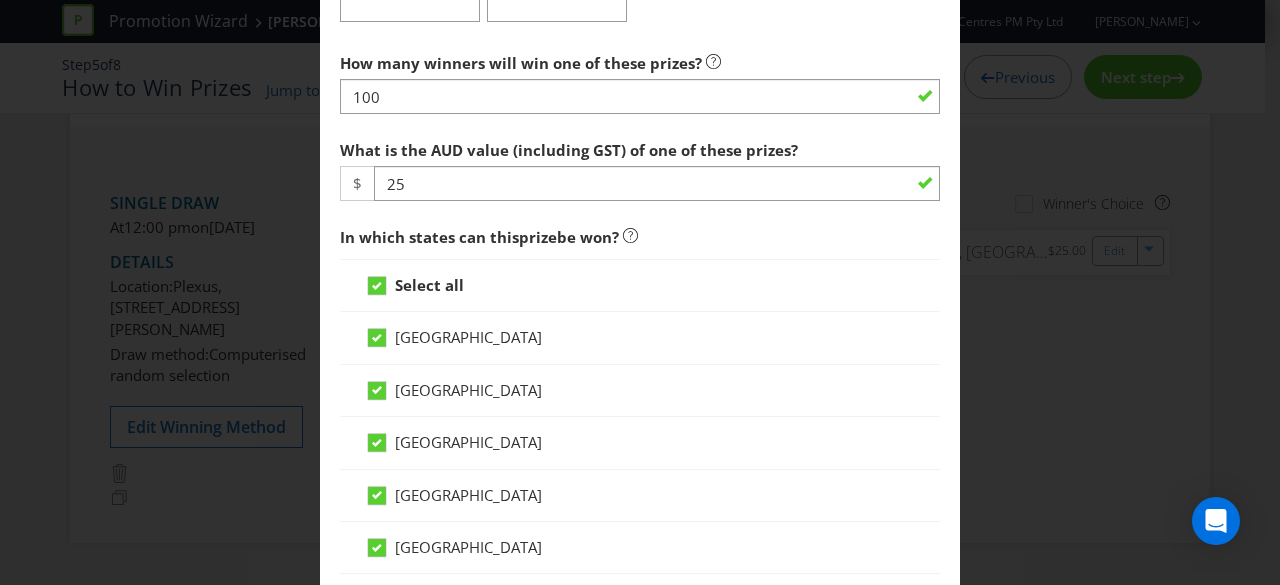 scroll, scrollTop: 811, scrollLeft: 0, axis: vertical 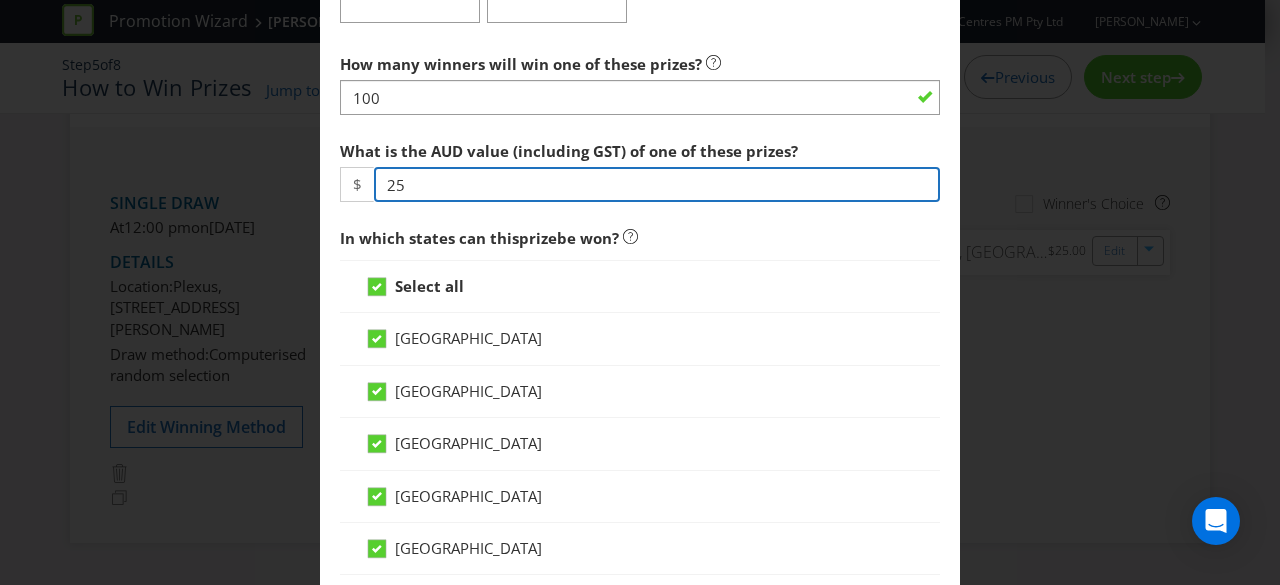 drag, startPoint x: 414, startPoint y: 181, endPoint x: 282, endPoint y: 172, distance: 132.30646 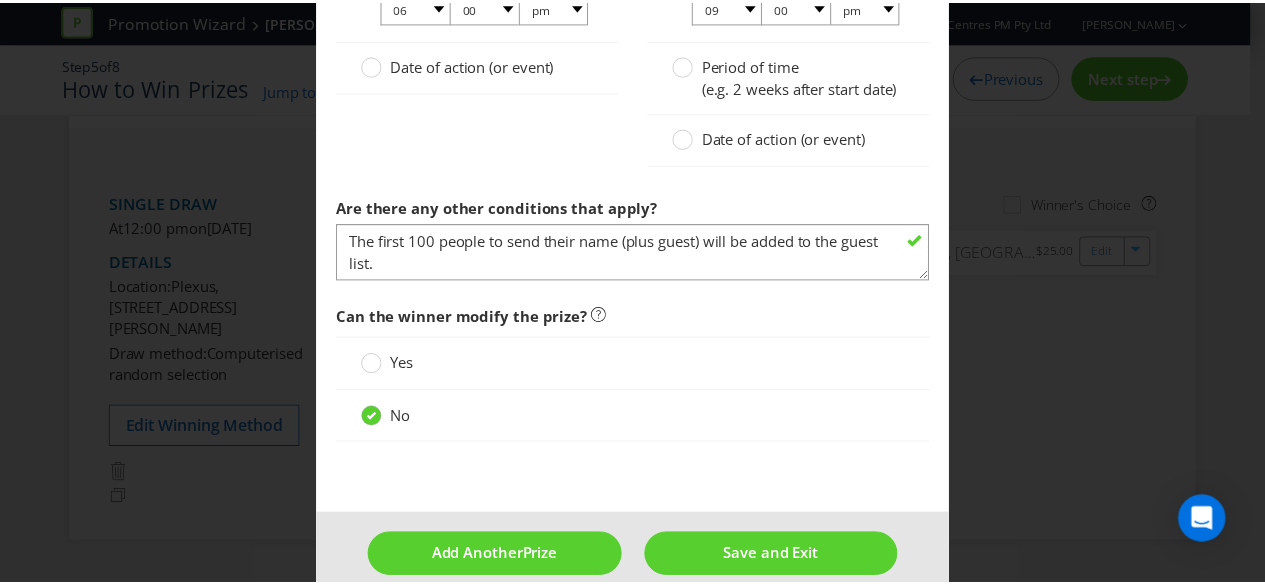 scroll, scrollTop: 2287, scrollLeft: 0, axis: vertical 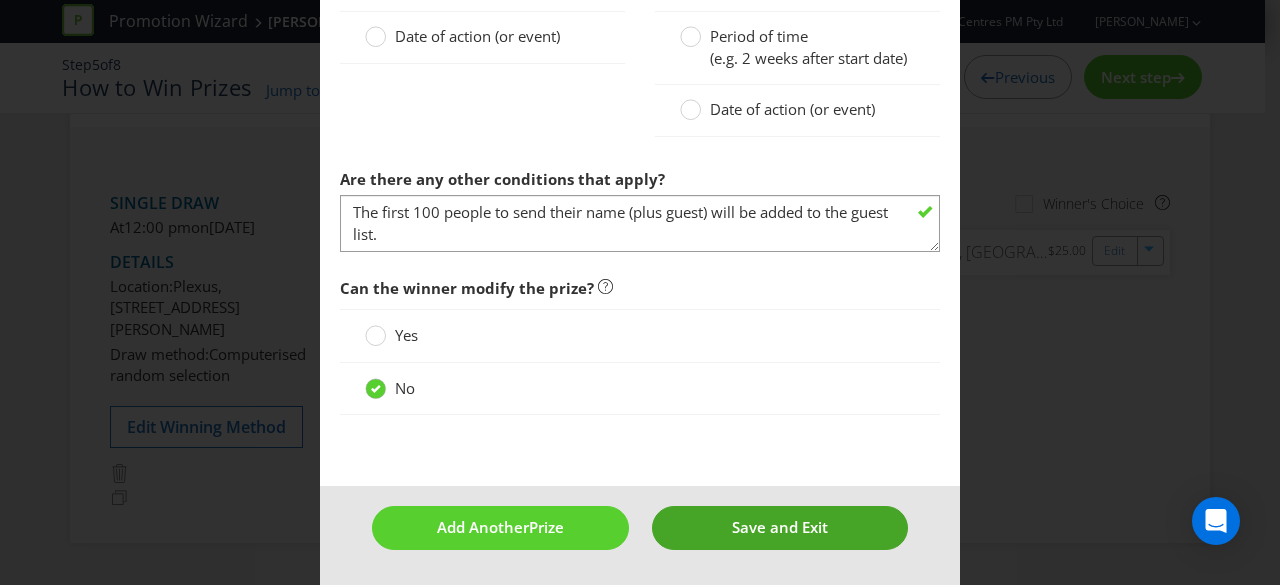 type on "50" 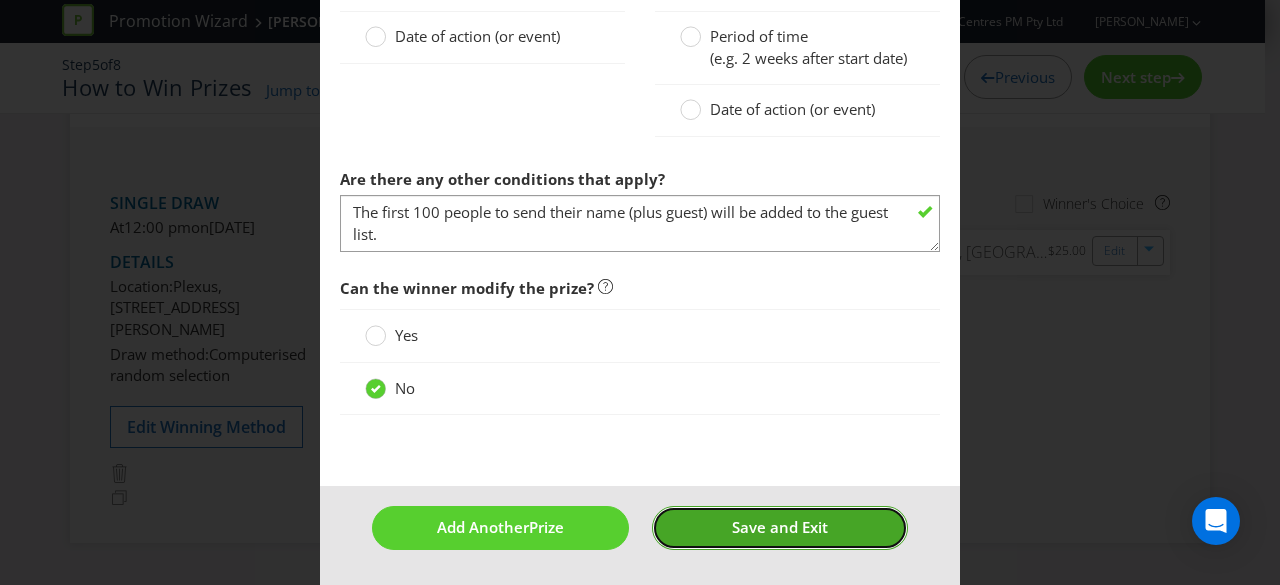 click on "Save and Exit" at bounding box center [780, 527] 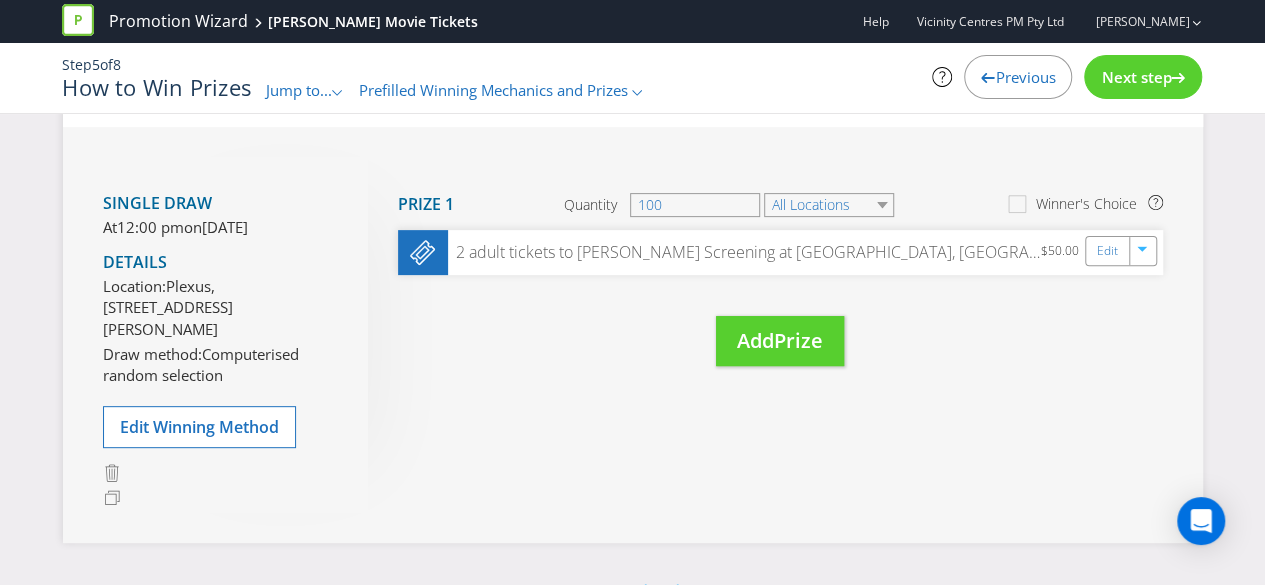 click on ".st0{fill-rule:evenodd;clip-rule:evenodd;}" 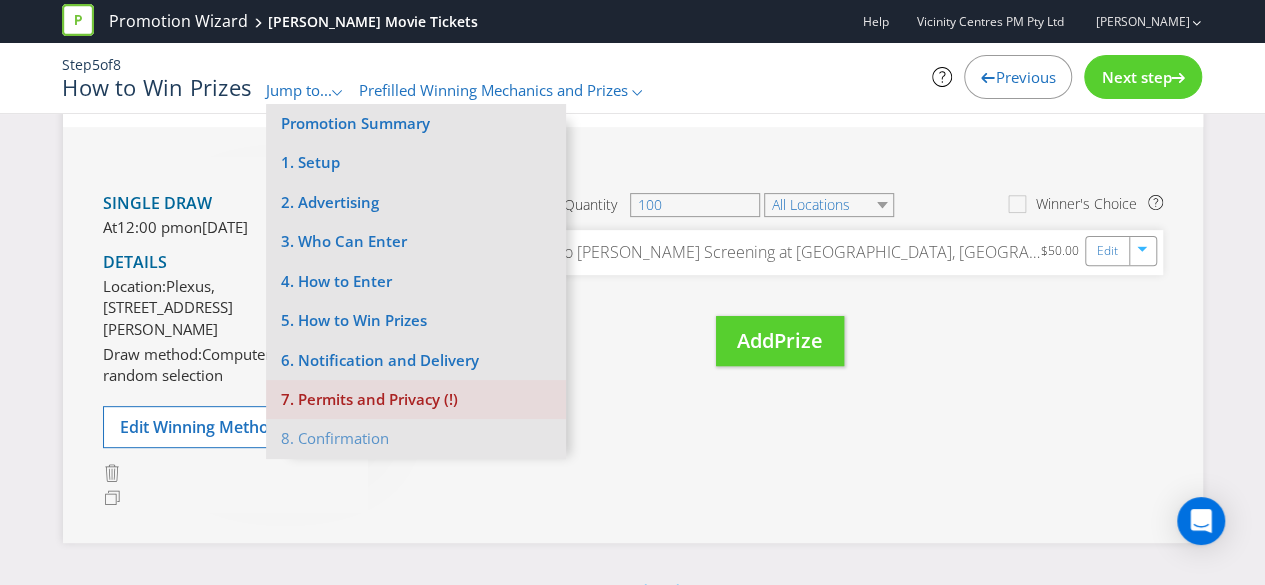 click on "7. Permits and Privacy (!)" at bounding box center (416, 399) 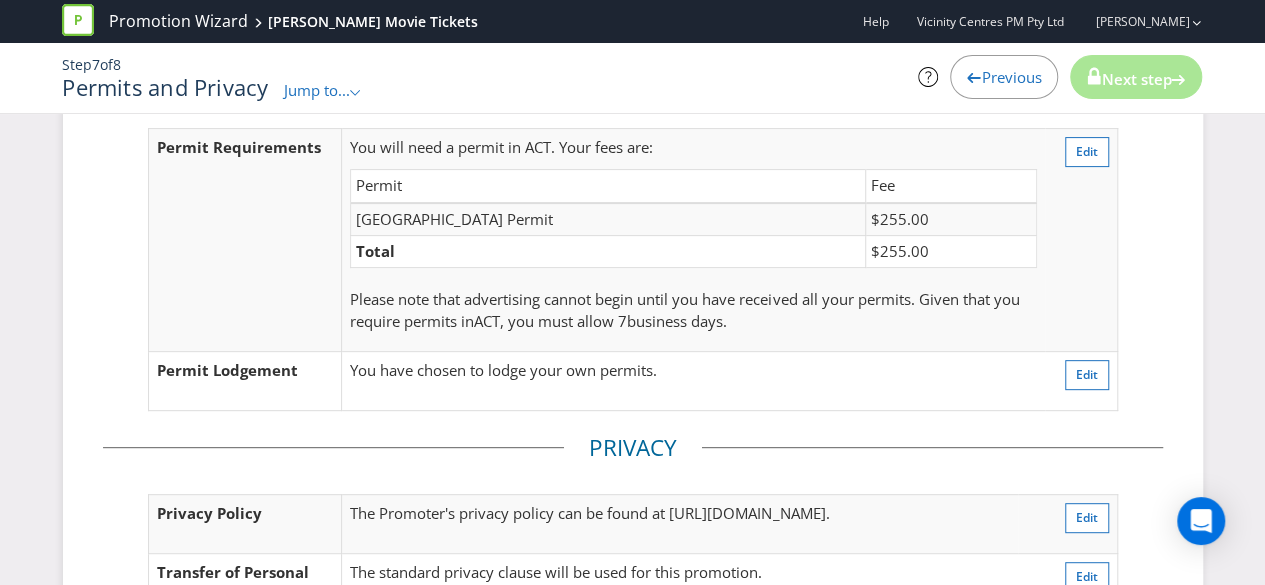 scroll, scrollTop: 522, scrollLeft: 0, axis: vertical 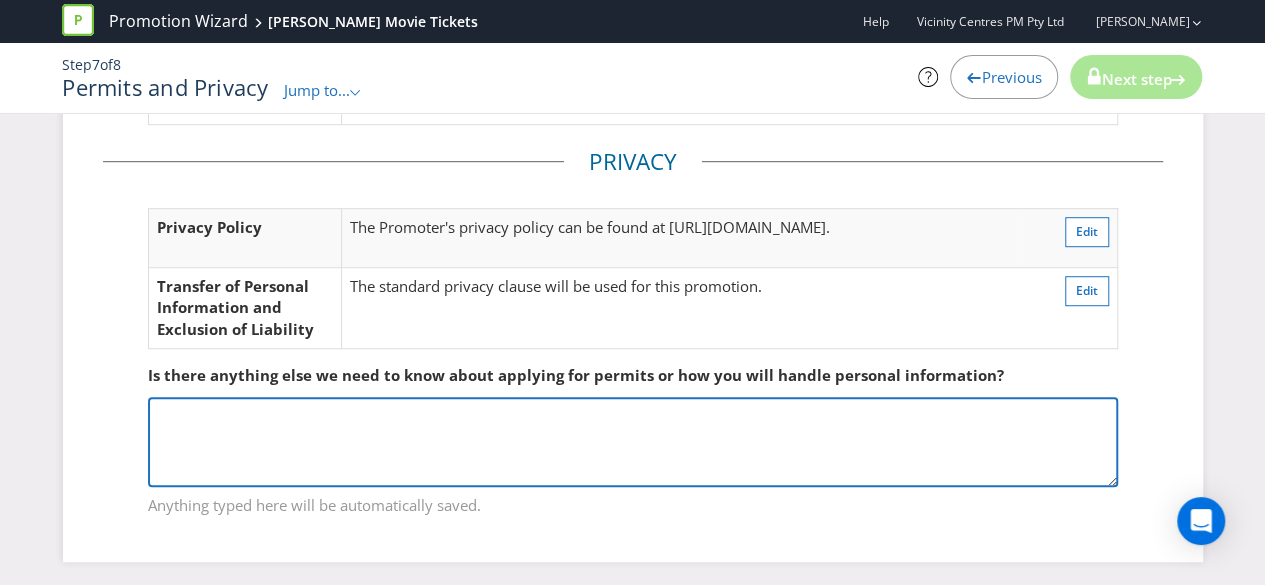 click at bounding box center [633, 442] 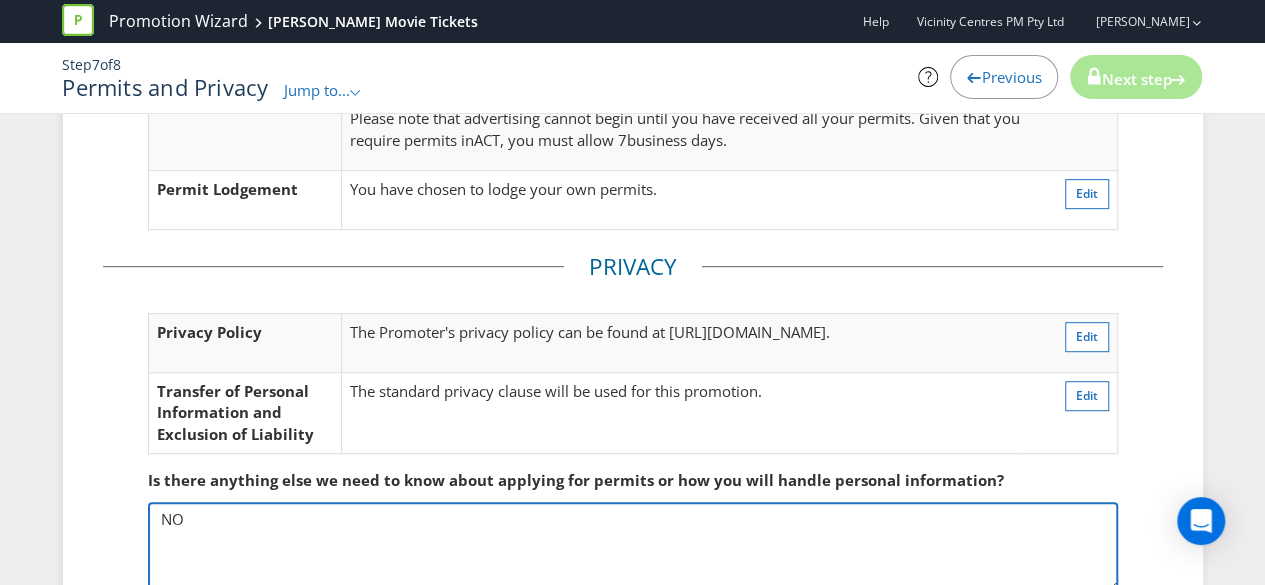 scroll, scrollTop: 522, scrollLeft: 0, axis: vertical 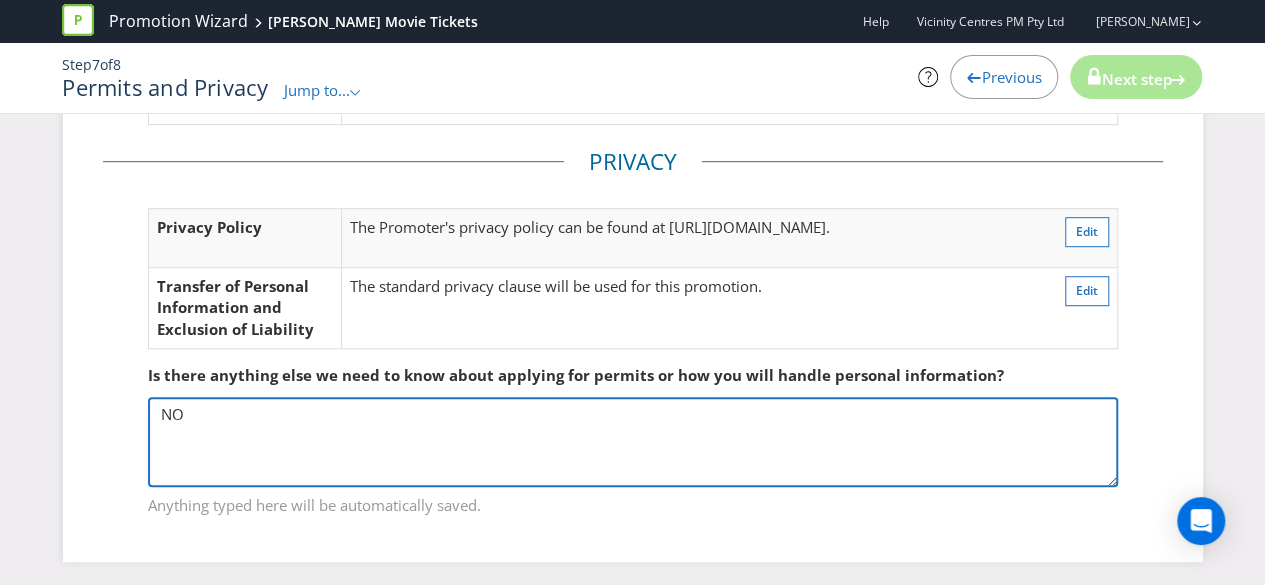 type on "N" 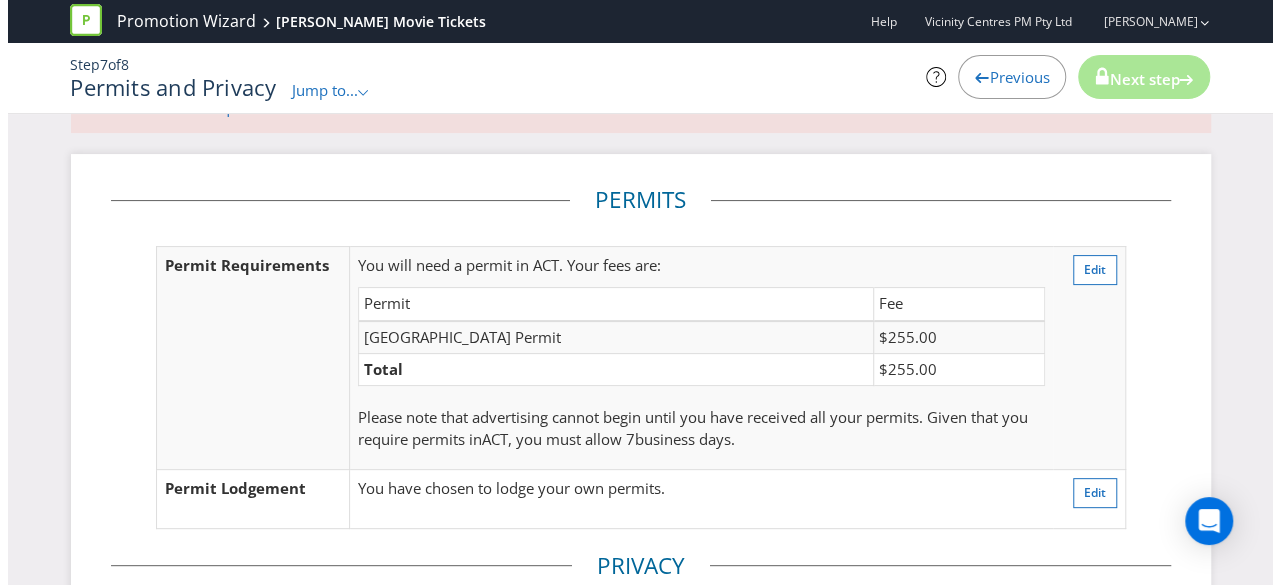 scroll, scrollTop: 0, scrollLeft: 0, axis: both 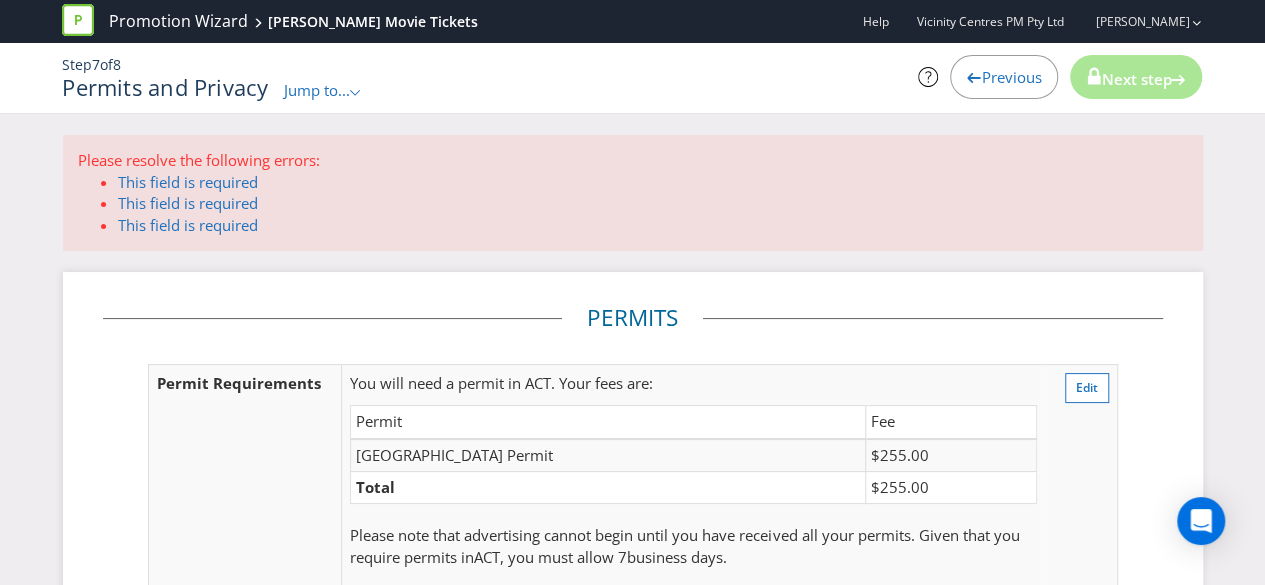 type 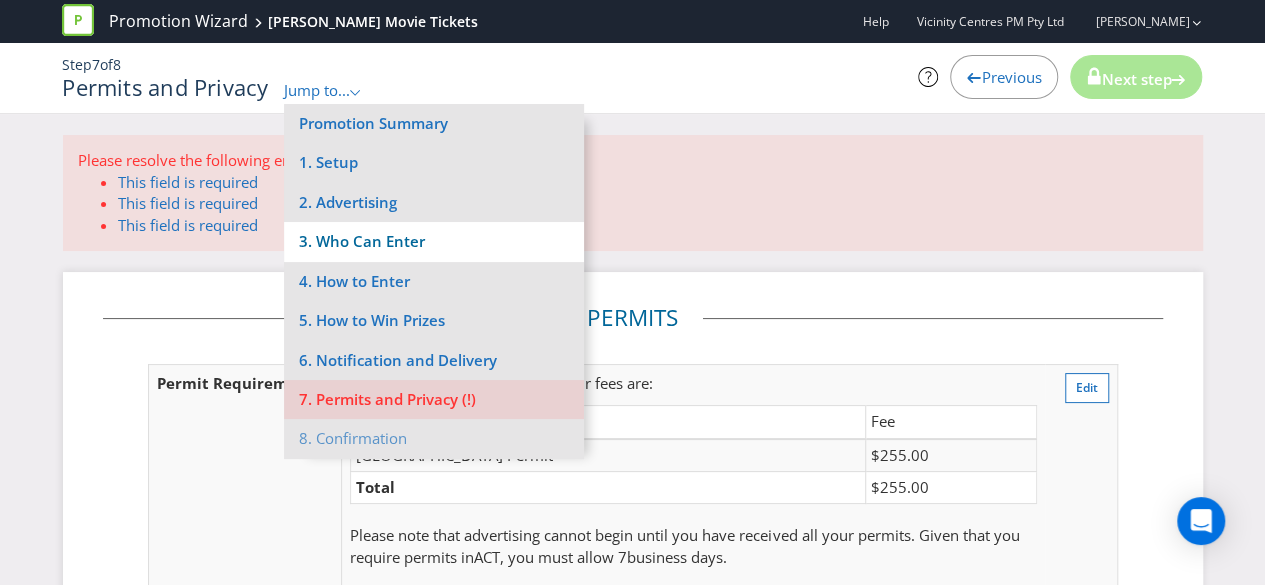 click on "3. Who Can Enter" at bounding box center [434, 241] 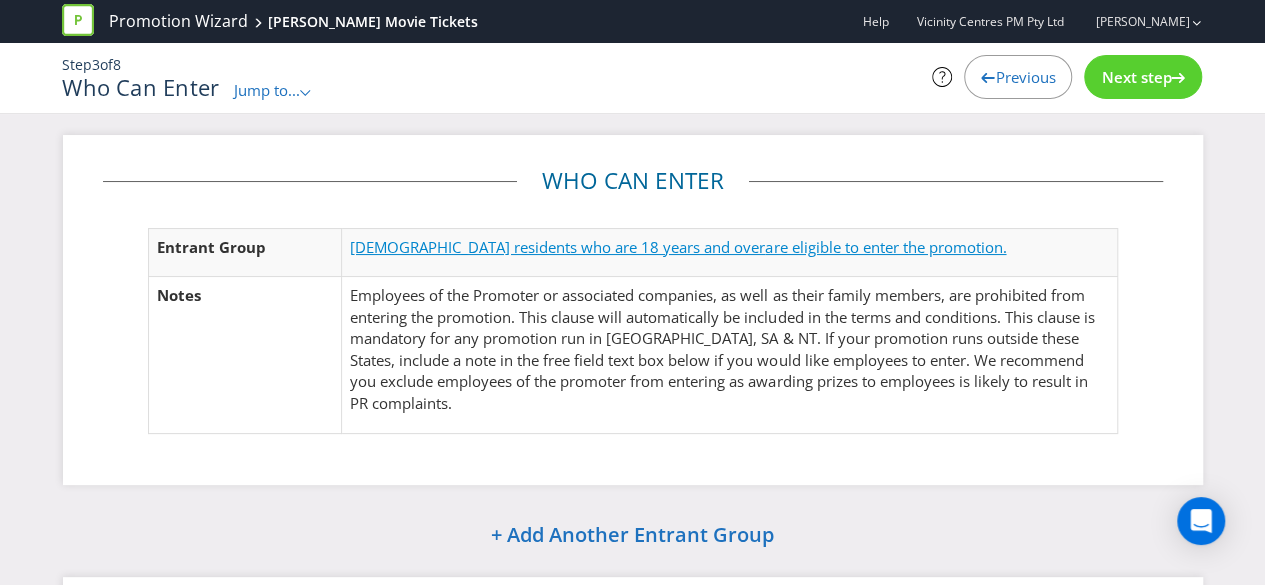 click on "[DEMOGRAPHIC_DATA] residents who are 18 years and over" at bounding box center (557, 247) 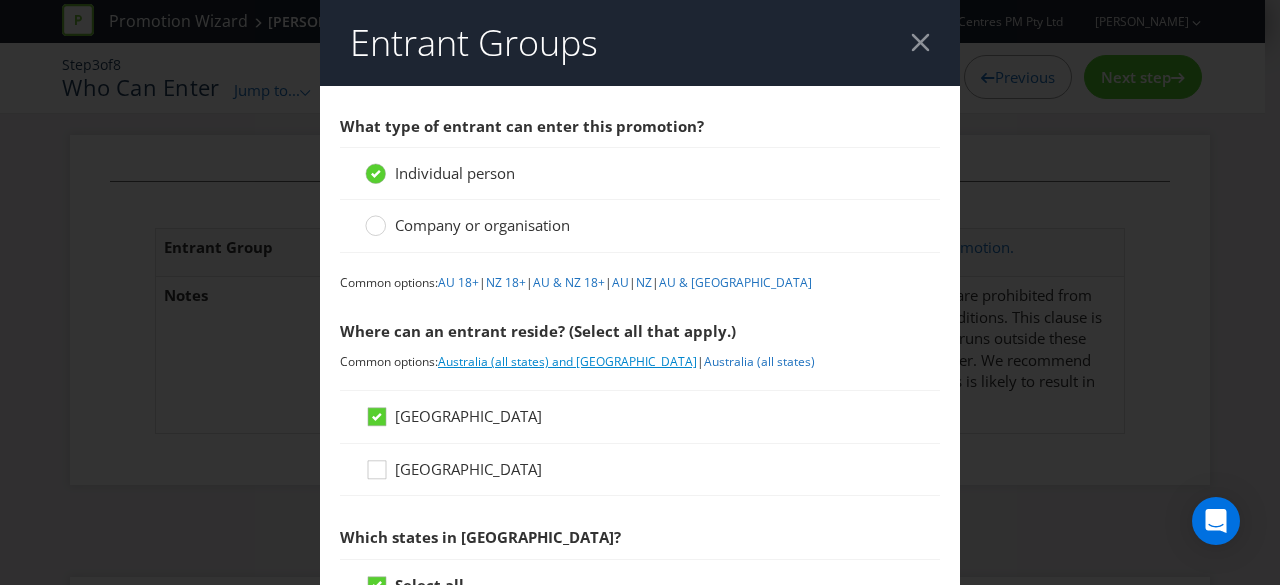 click on "Australia (all states) and [GEOGRAPHIC_DATA]" at bounding box center [567, 361] 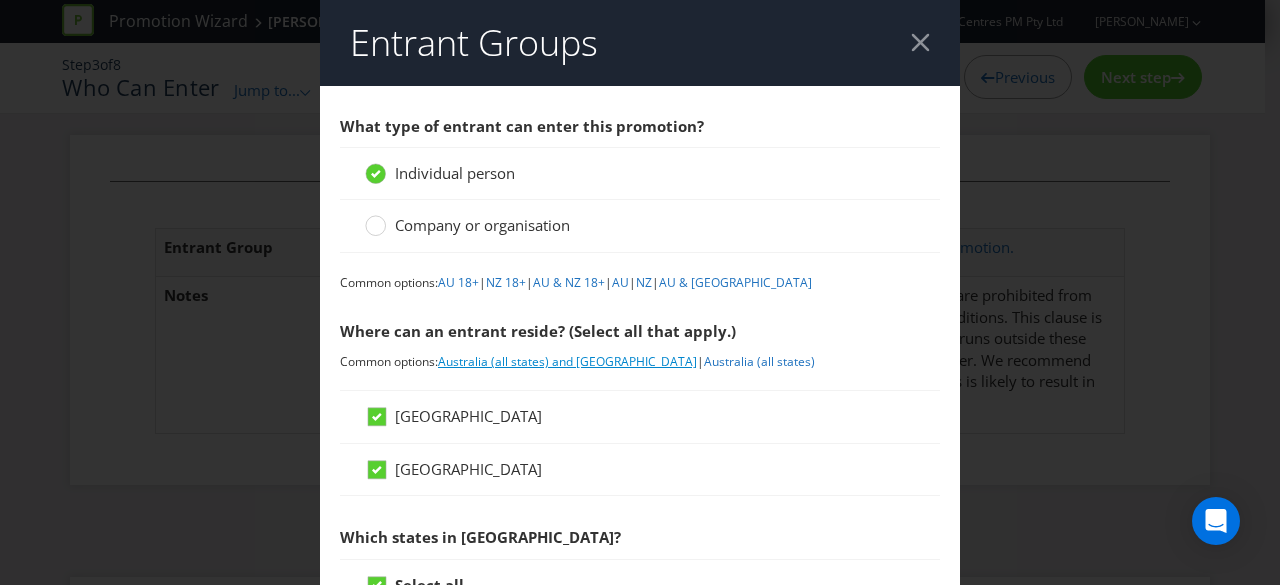 click on "Australia (all states) and [GEOGRAPHIC_DATA]" at bounding box center [567, 361] 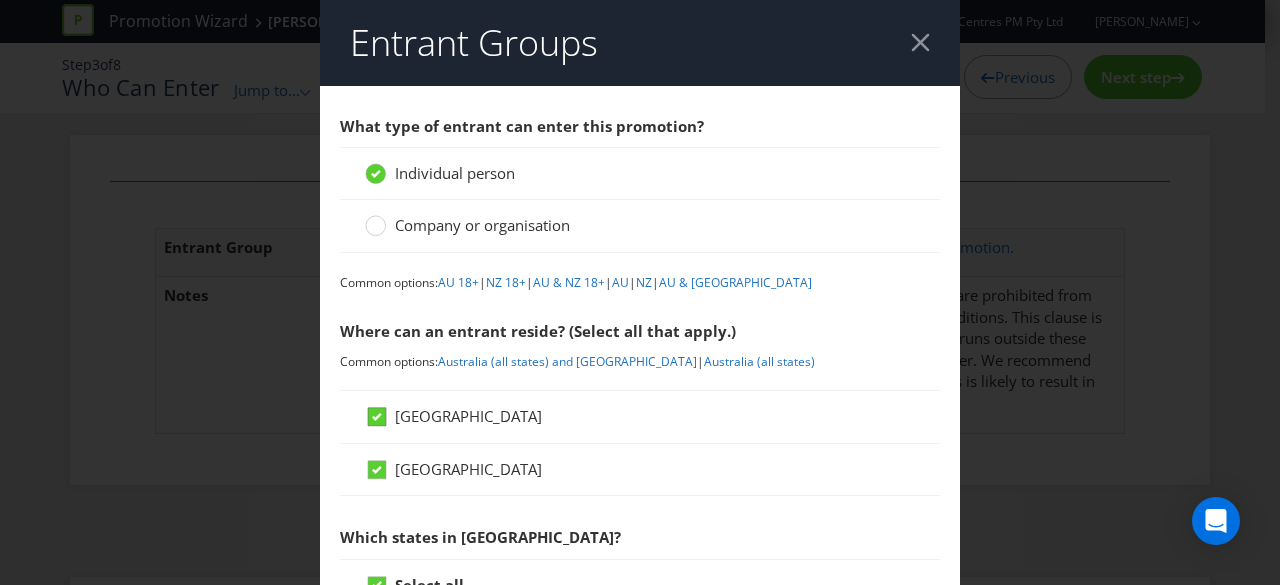 click 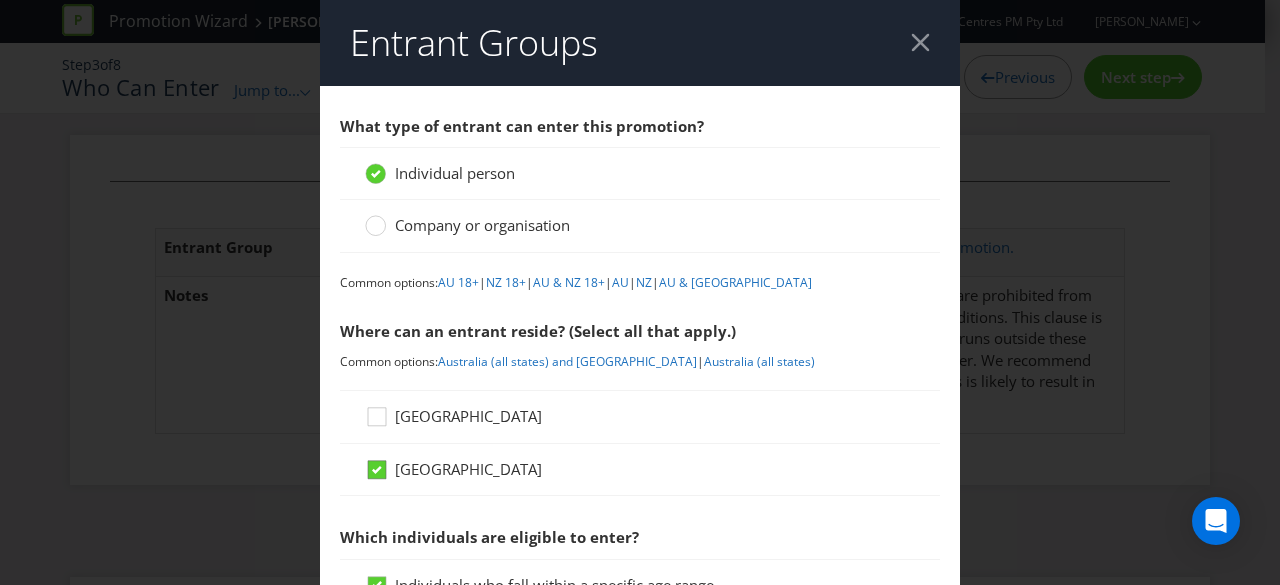 click 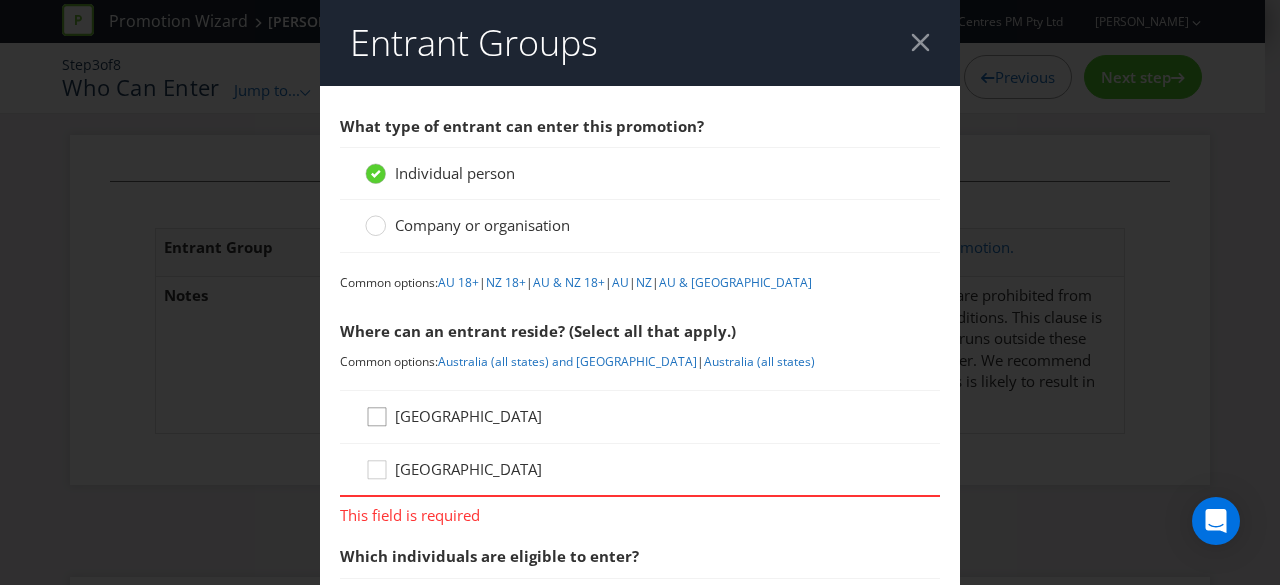 click at bounding box center [377, 410] 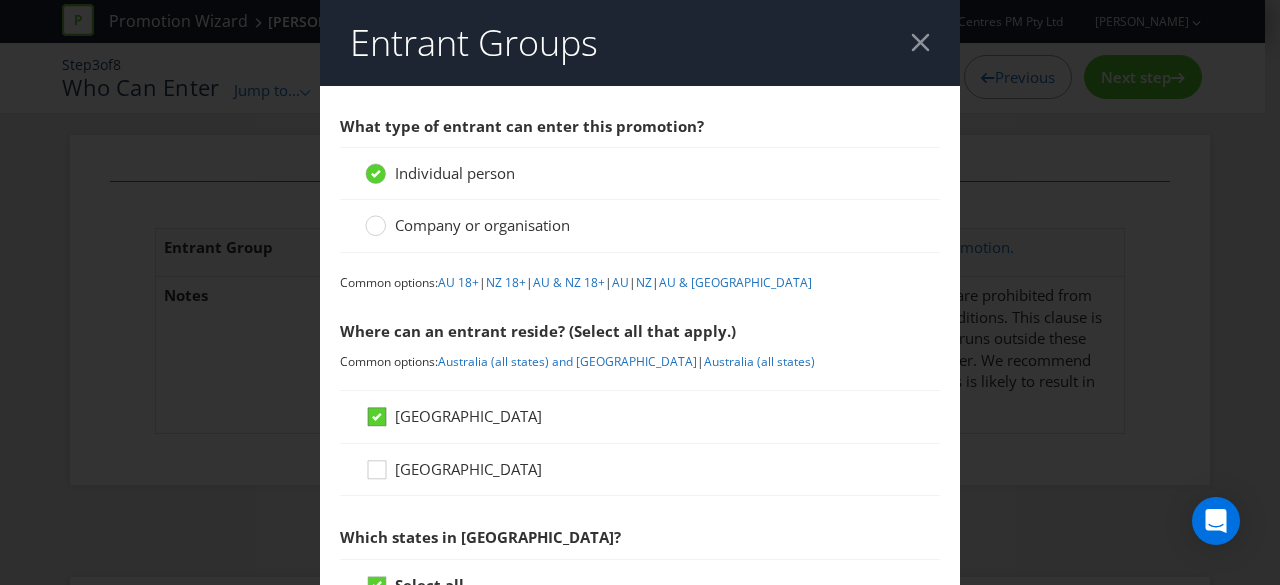 scroll, scrollTop: 249, scrollLeft: 0, axis: vertical 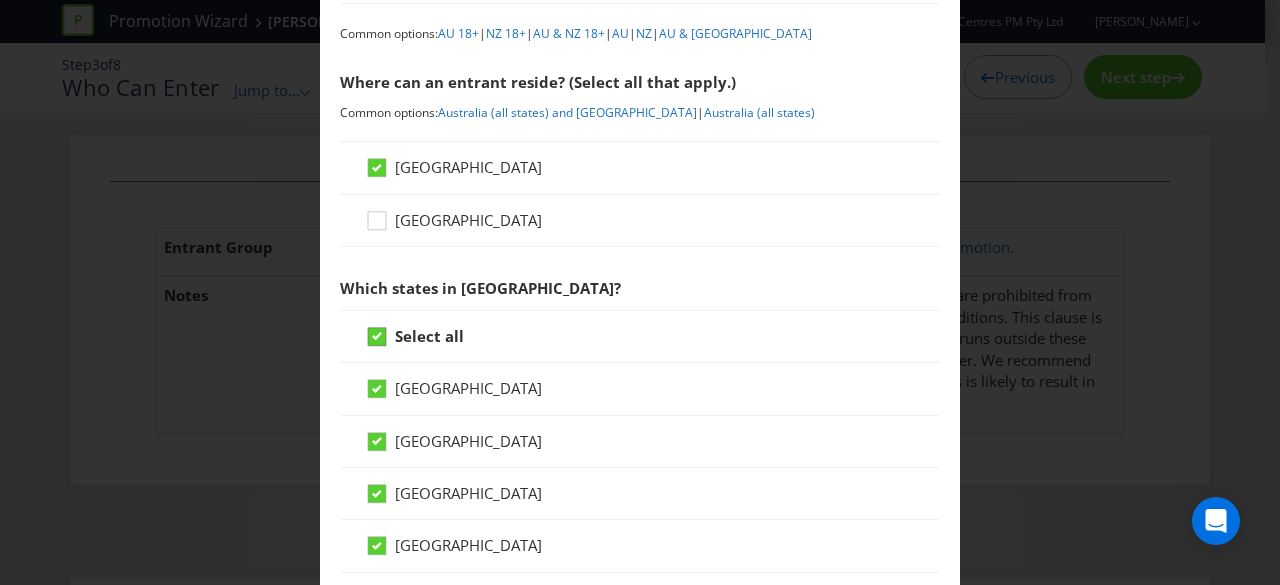 click 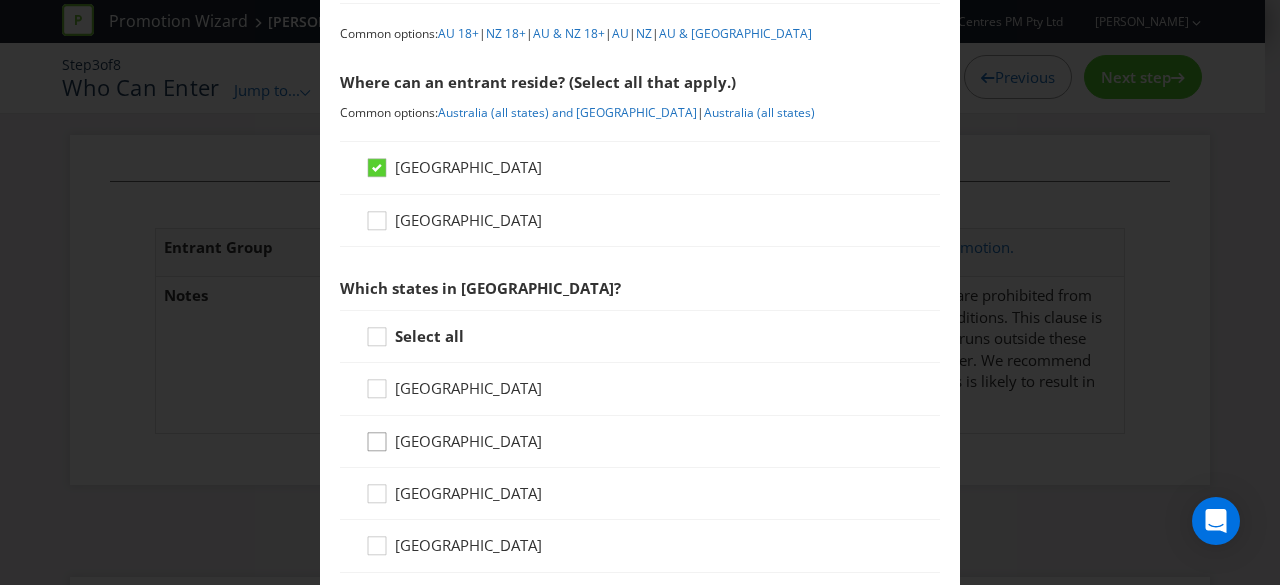 click 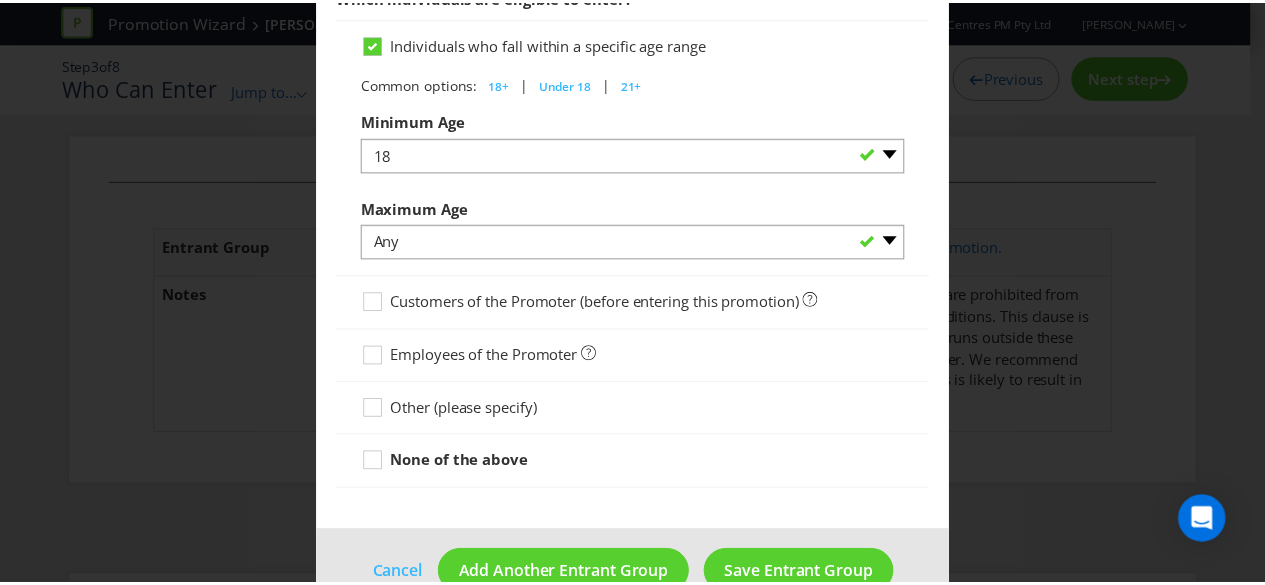 scroll, scrollTop: 1114, scrollLeft: 0, axis: vertical 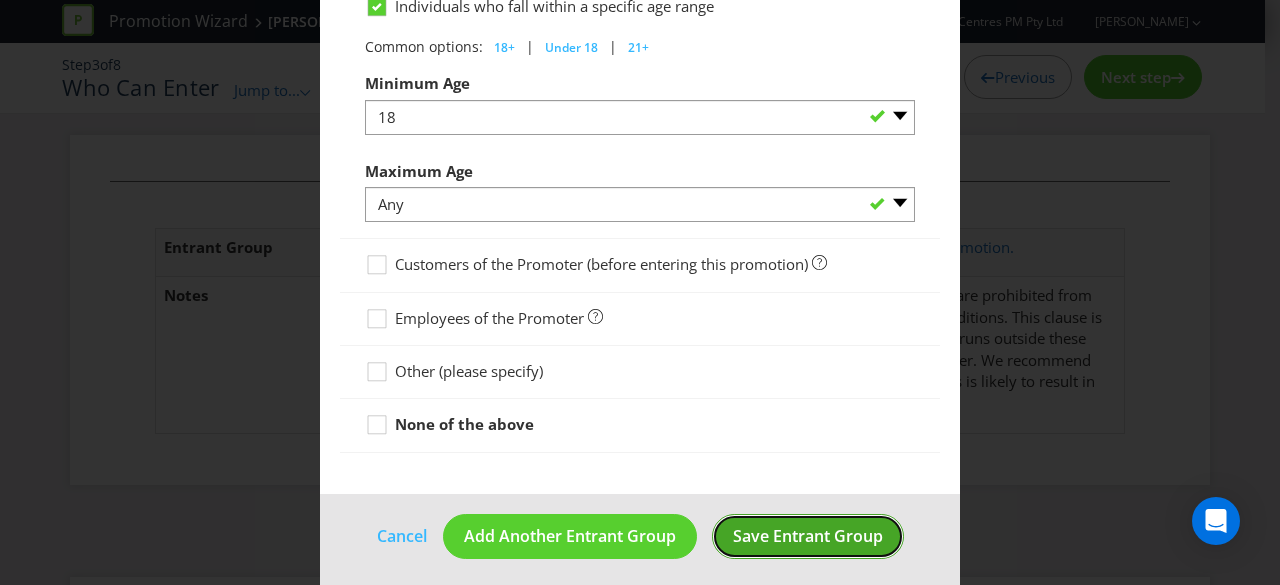 click on "Save Entrant Group" at bounding box center (808, 536) 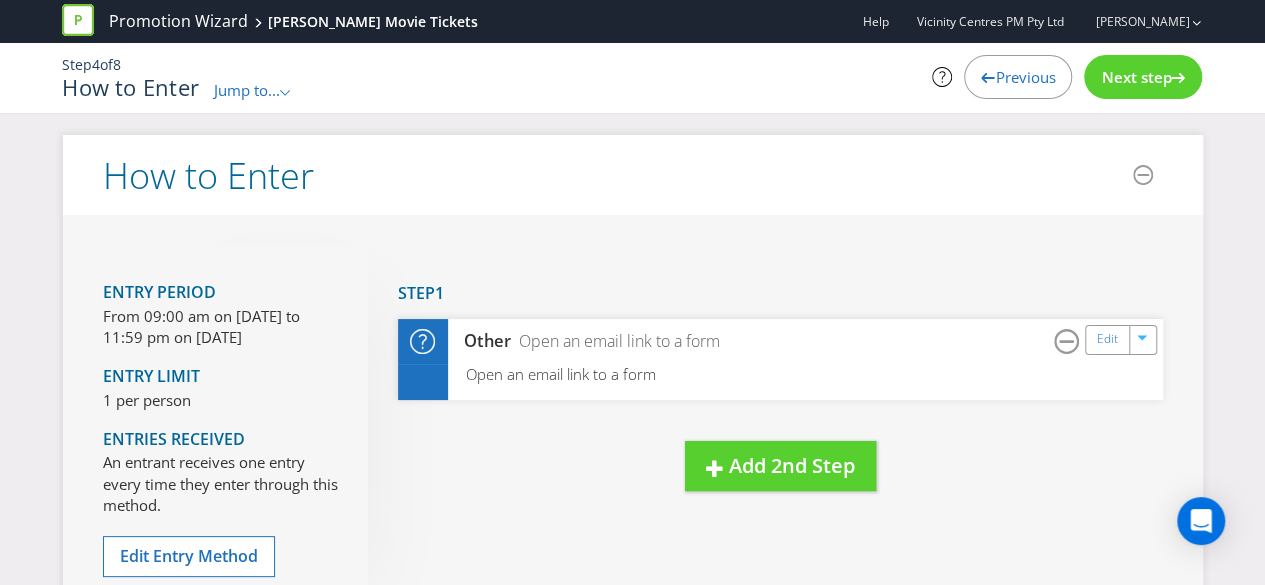 click on "How to Enter Jump to...  .st0{fill-rule:evenodd;clip-rule:evenodd;} Promotion Summary 1. Setup  2. Advertising  3. Who Can Enter  4. How to Enter  5. How to Win Prizes  6. Notification and Delivery  7. Permits and Privacy  8. Confirmation" at bounding box center [437, 88] 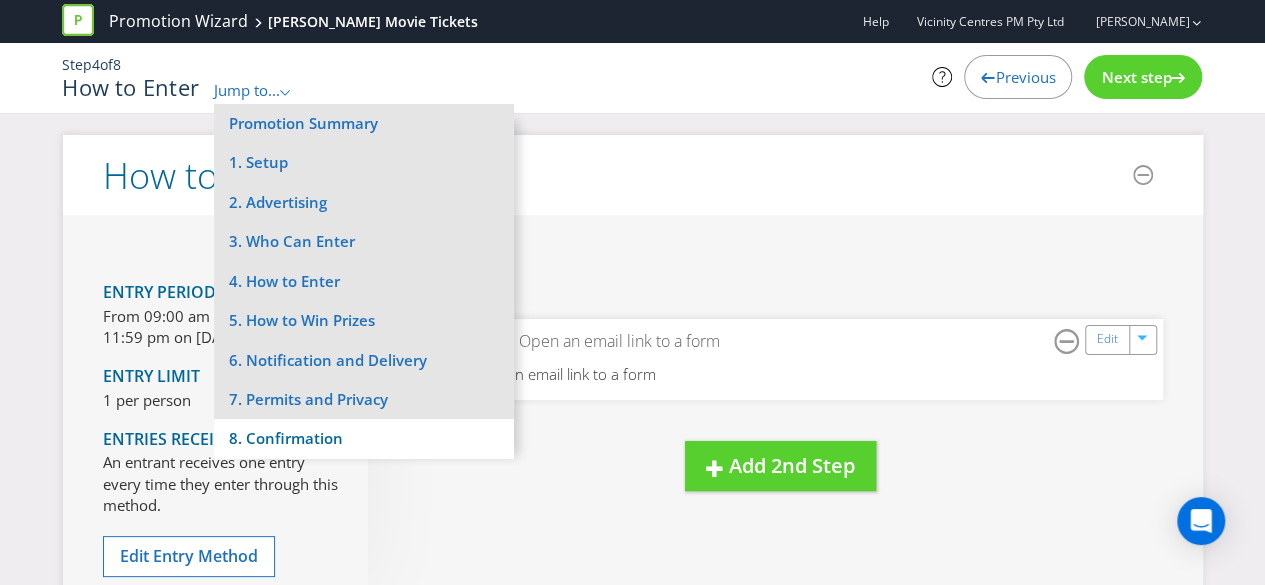 click on "8. Confirmation" at bounding box center [364, 438] 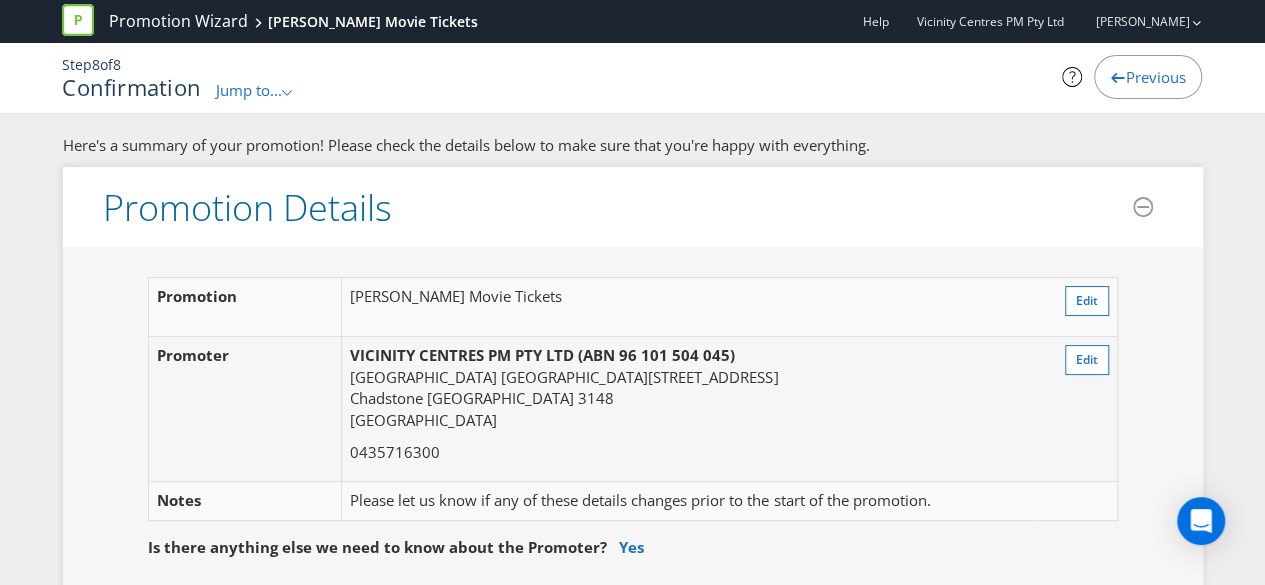 click on "Step  8  of  8 Confirmation Jump to...  .st0{fill-rule:evenodd;clip-rule:evenodd;} Promotion Summary 1. Setup  2. Advertising  3. Who Can Enter  4. How to Enter  5. How to Win Prizes  6. Notification and Delivery  7. Permits and Privacy  8. Confirmation   Previous" at bounding box center (632, 78) 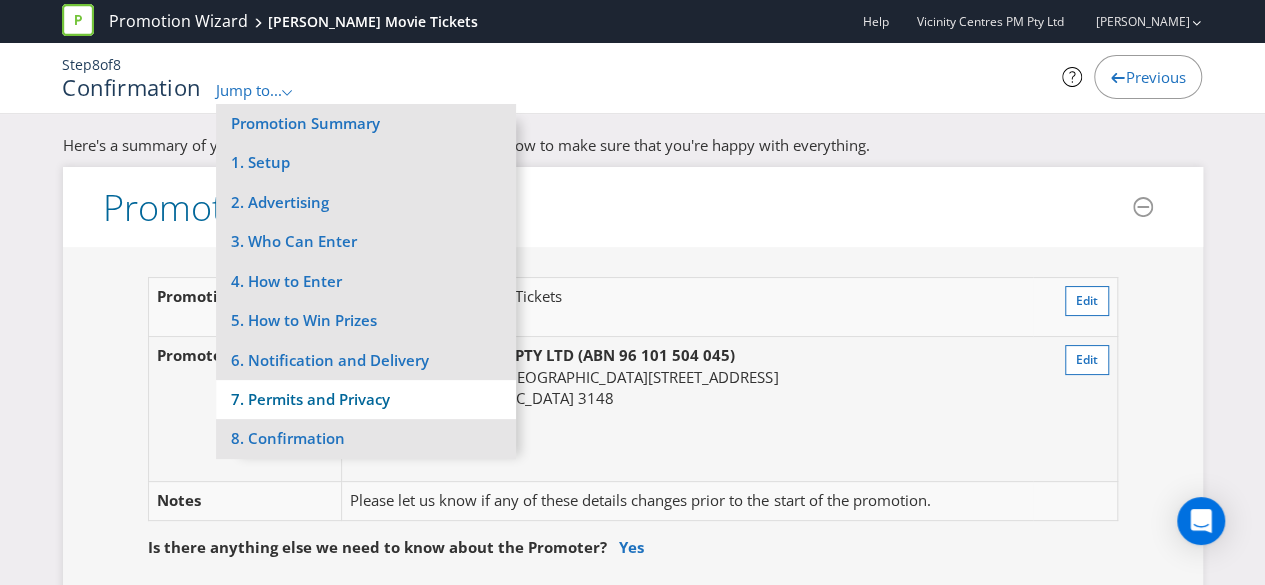 click on "7. Permits and Privacy" at bounding box center [366, 399] 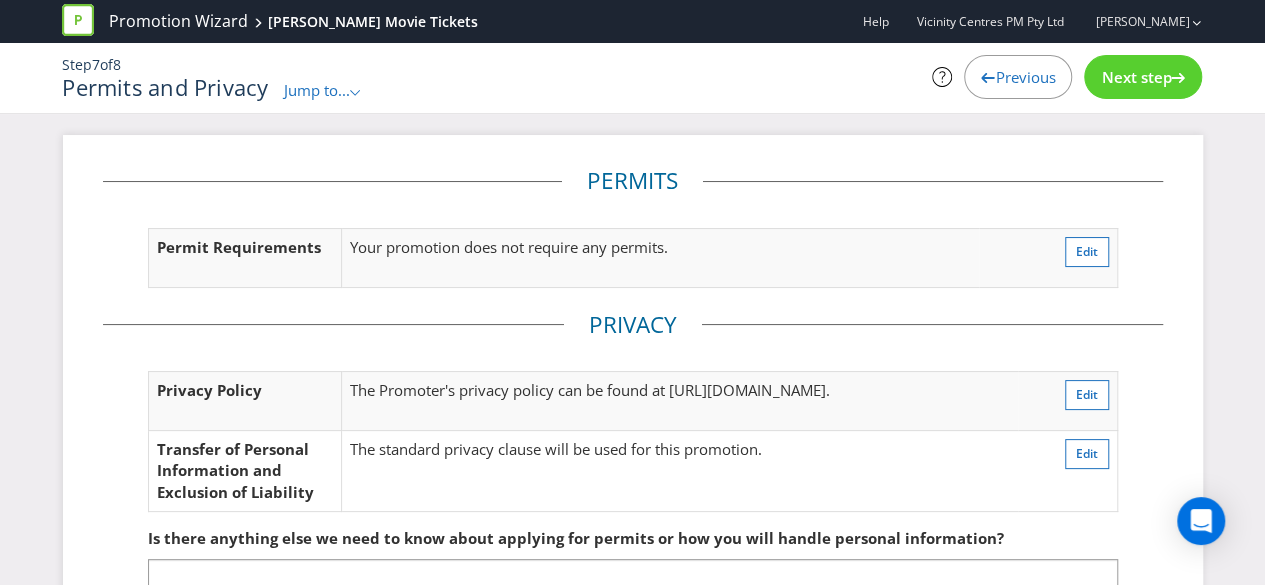scroll, scrollTop: 164, scrollLeft: 0, axis: vertical 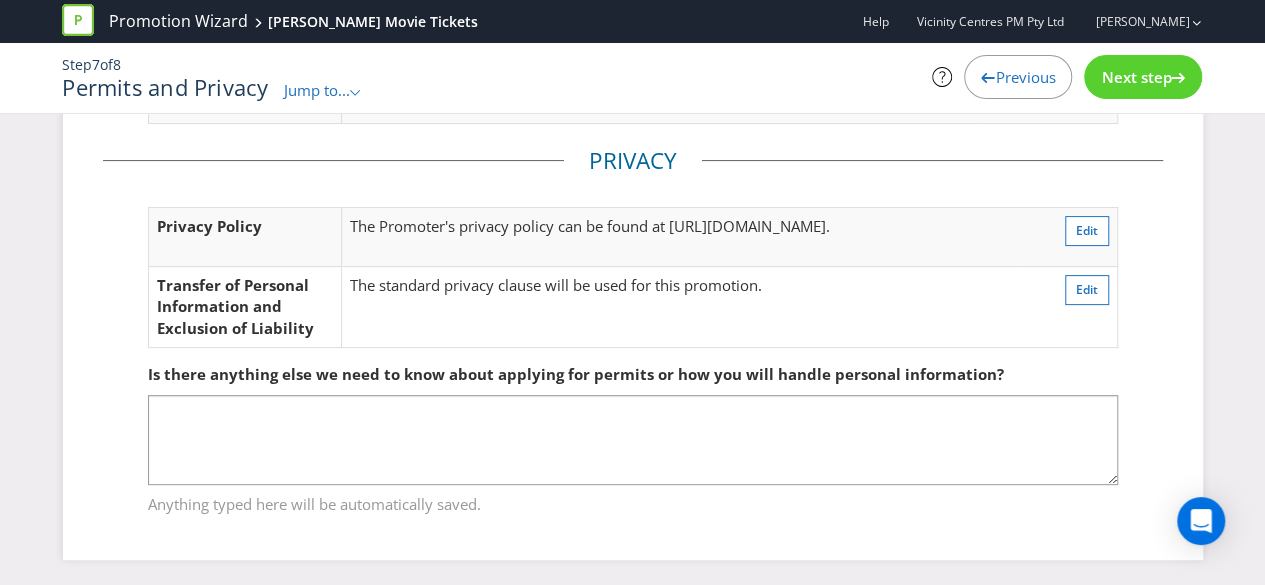 click on "Next step" at bounding box center [1136, 77] 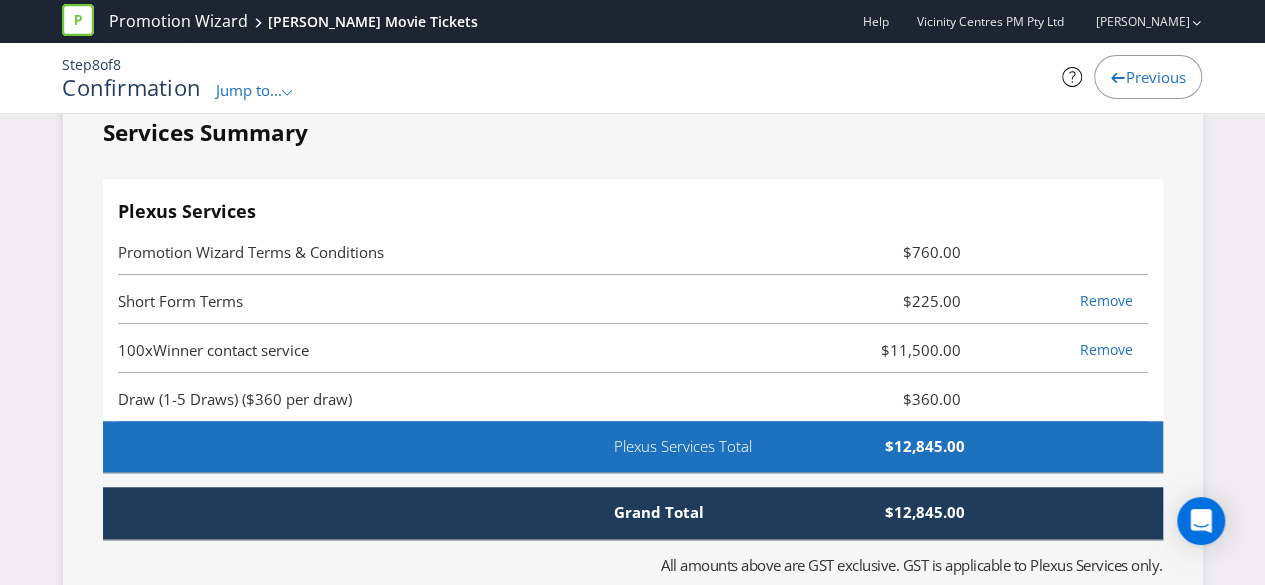 scroll, scrollTop: 4444, scrollLeft: 0, axis: vertical 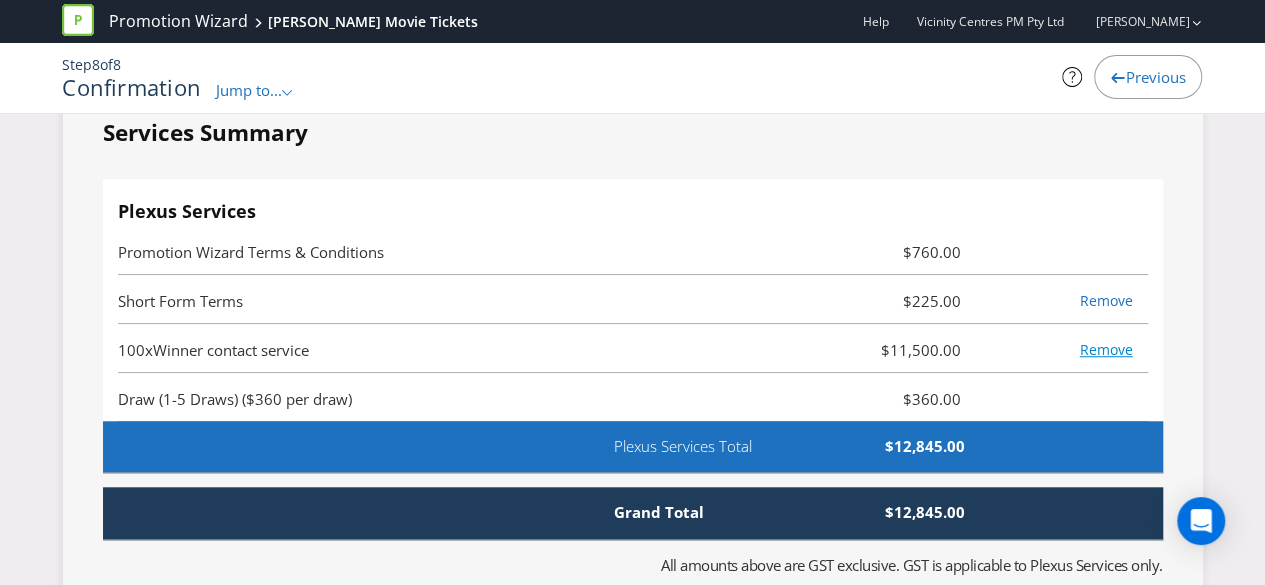 click on "Remove" at bounding box center [1105, 349] 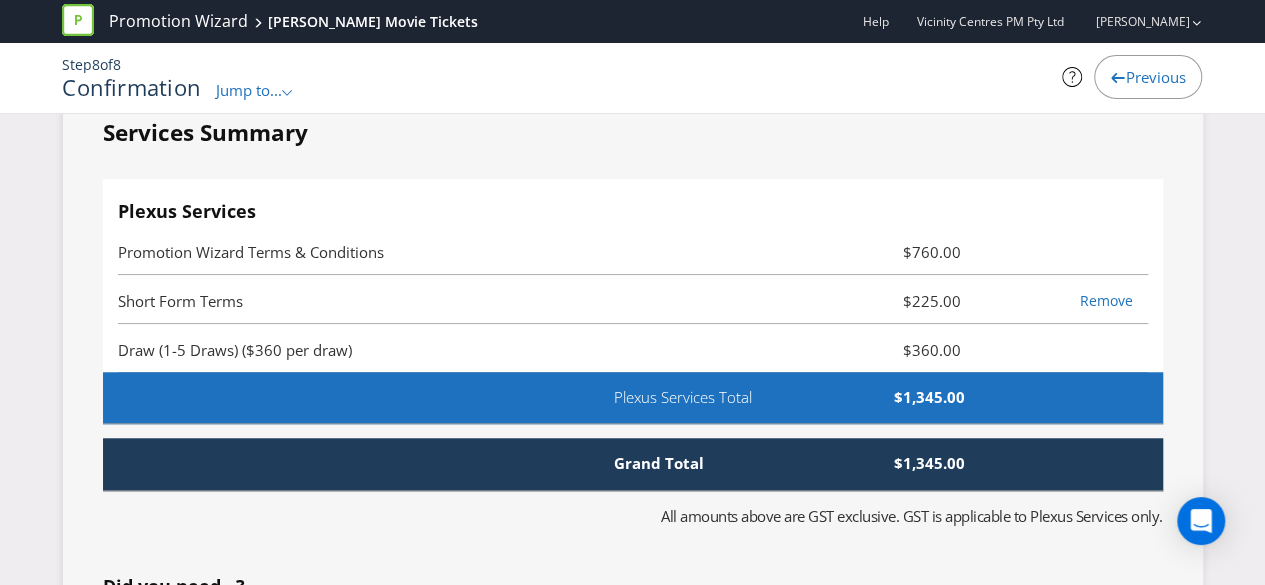 click on "Draw (1-5 Draws) ($360 per draw)" at bounding box center [235, 350] 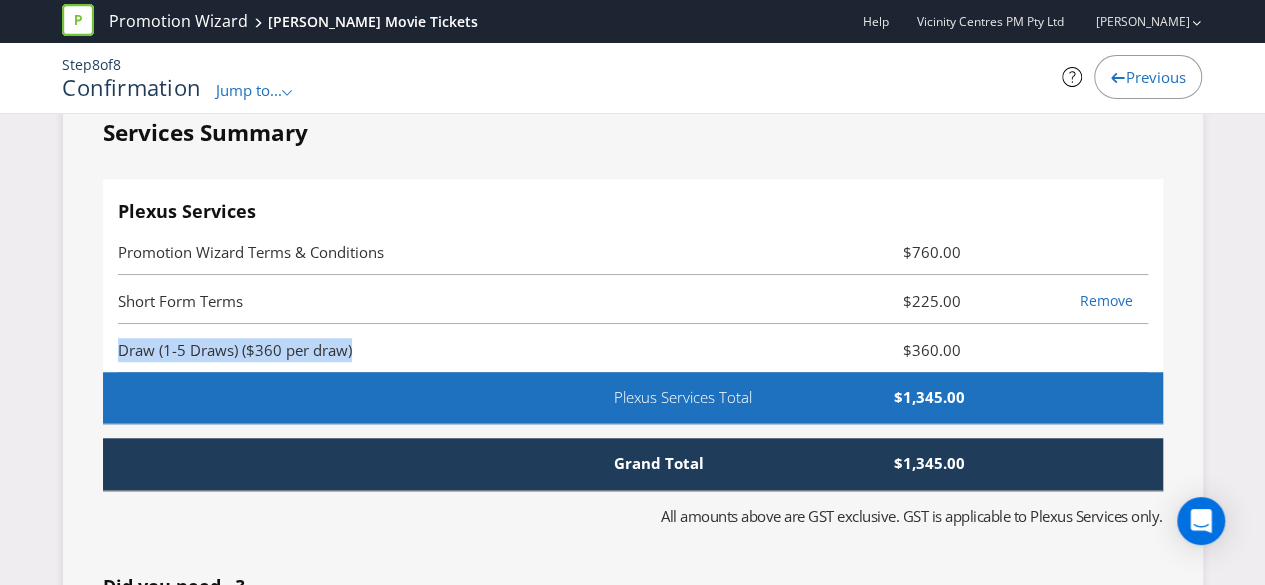 drag, startPoint x: 377, startPoint y: 331, endPoint x: 51, endPoint y: 317, distance: 326.30048 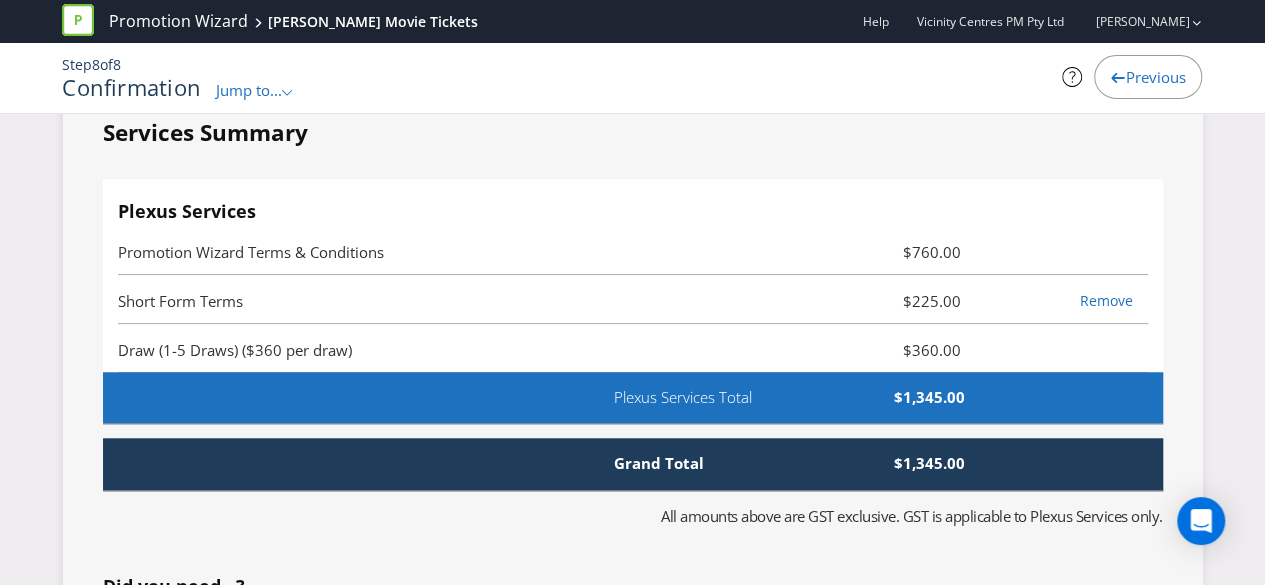 click on "All amounts above are GST exclusive.   GST is applicable to Plexus Services only." at bounding box center (633, 516) 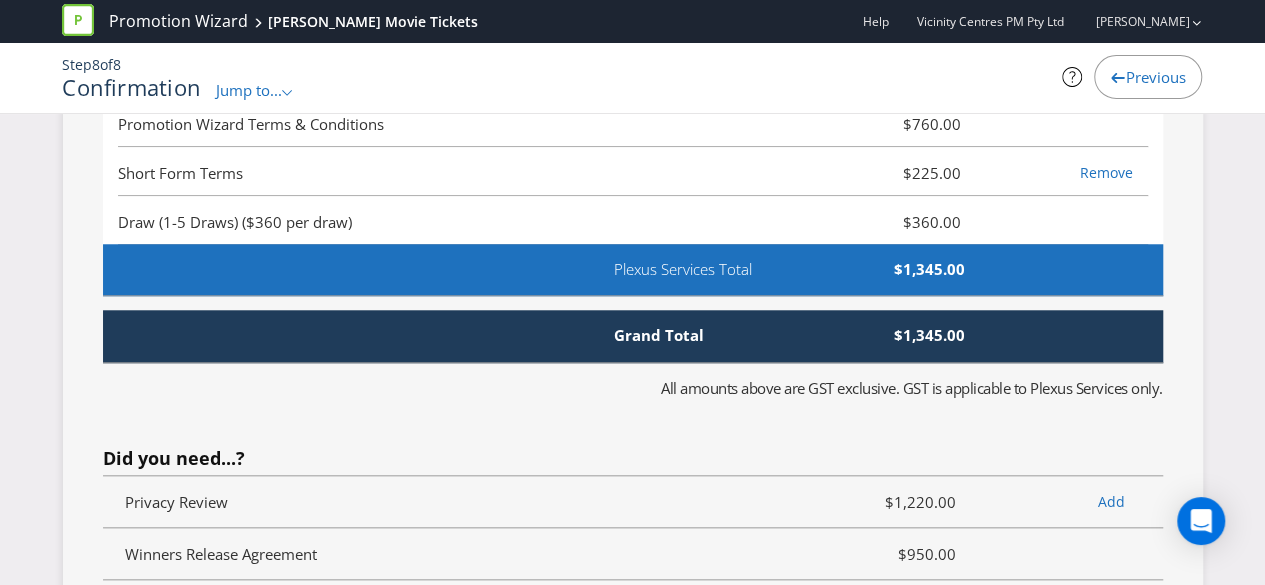 scroll, scrollTop: 4572, scrollLeft: 0, axis: vertical 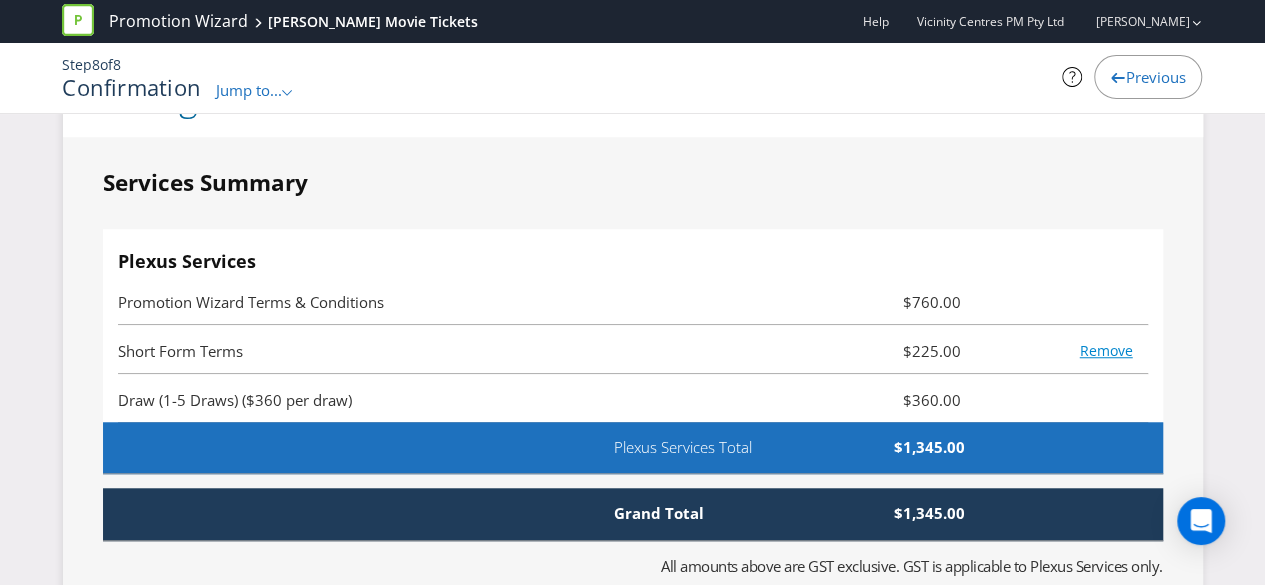 click on "Remove" at bounding box center [1105, 350] 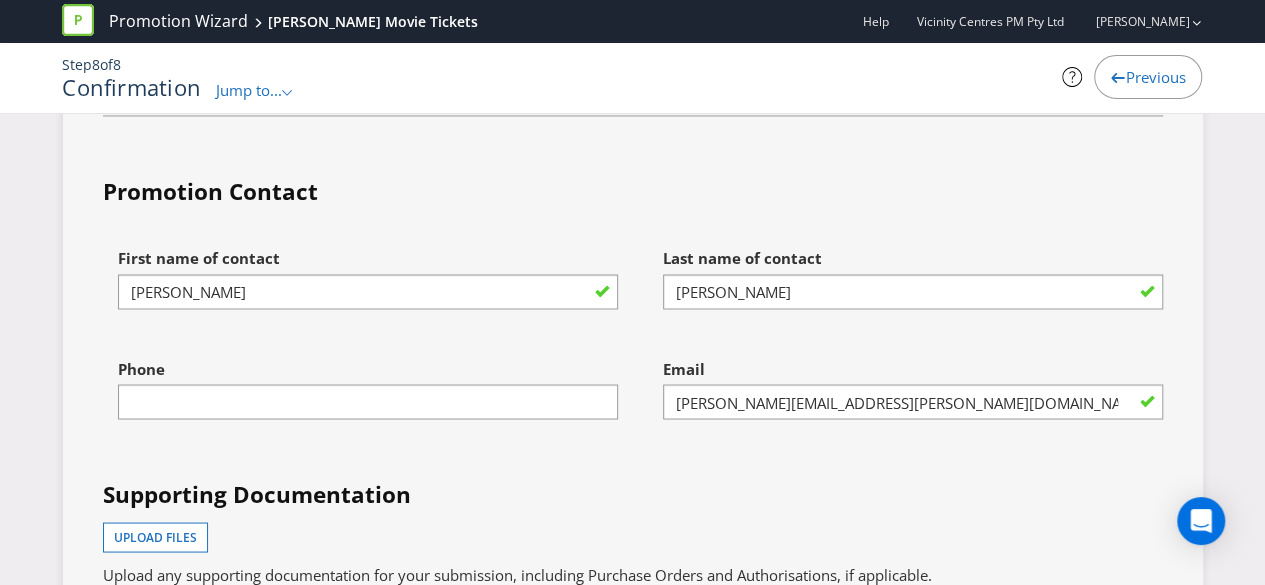 scroll, scrollTop: 5374, scrollLeft: 0, axis: vertical 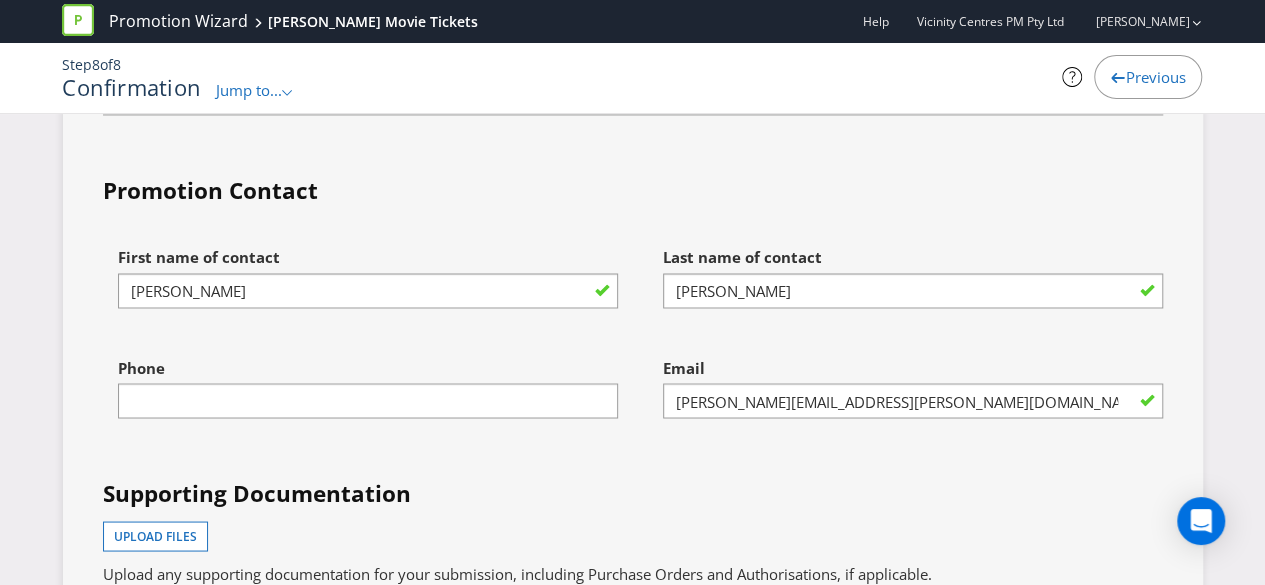 click on "Phone" at bounding box center [368, 383] 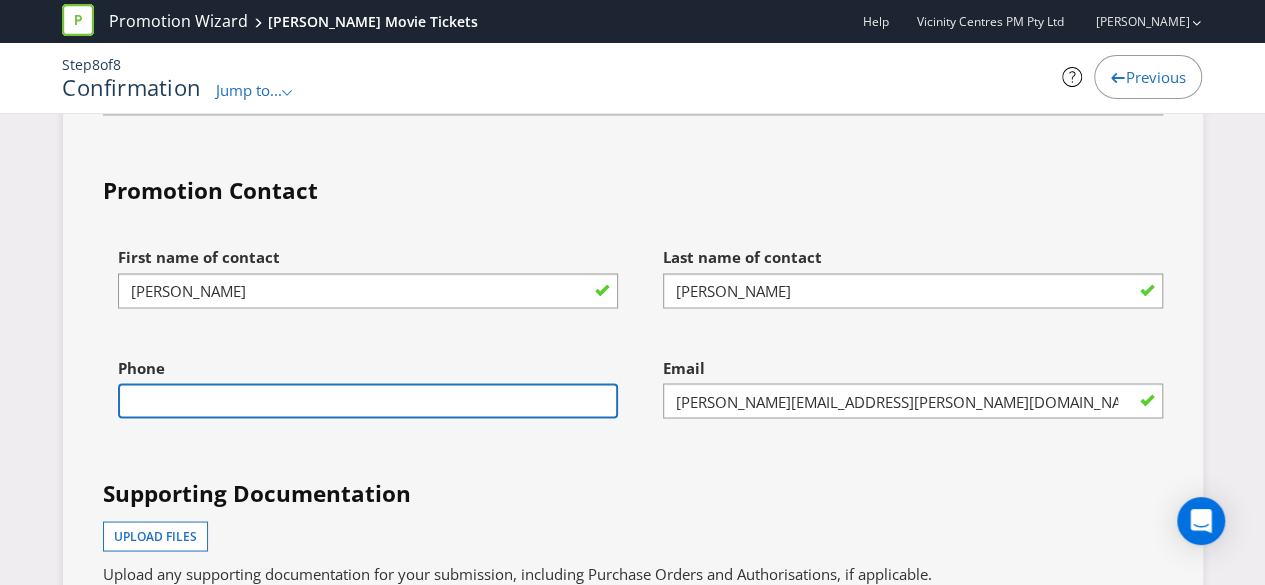 click at bounding box center [368, 400] 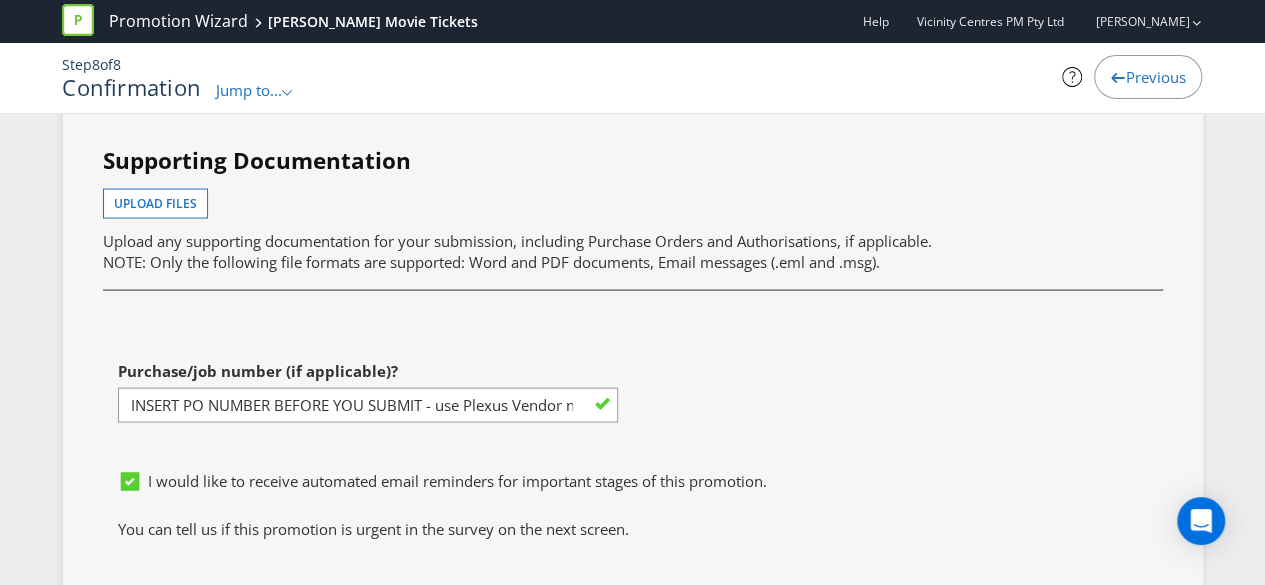 scroll, scrollTop: 5707, scrollLeft: 0, axis: vertical 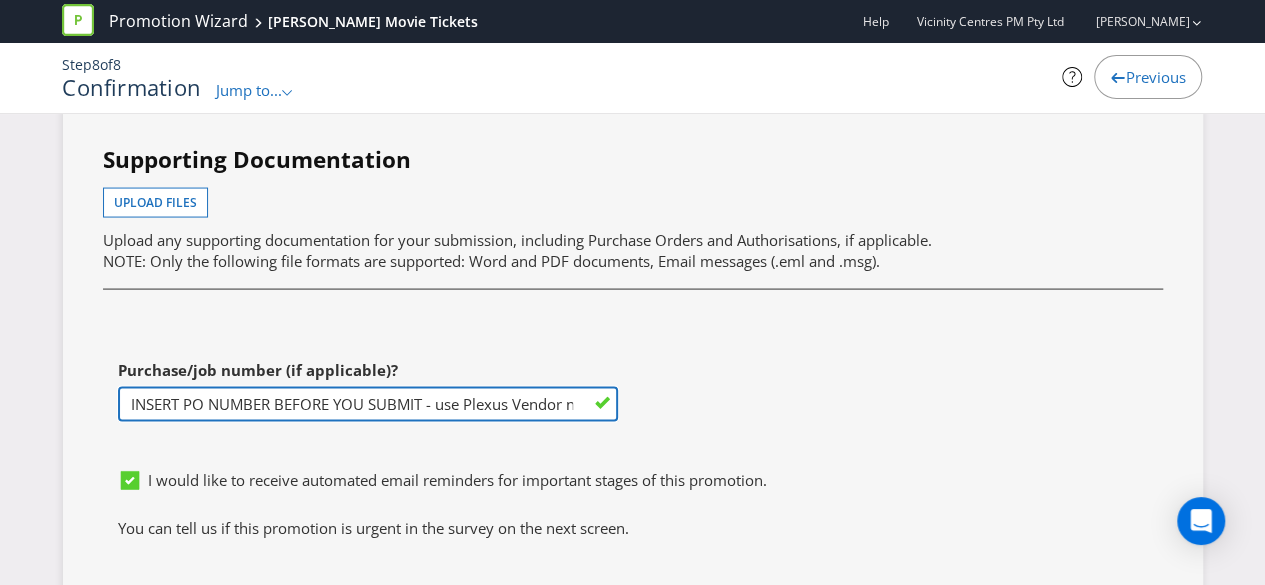 click on "INSERT PO NUMBER BEFORE YOU SUBMIT - use Plexus Vendor no. 329371 internally to obtain PO & add here" at bounding box center (368, 404) 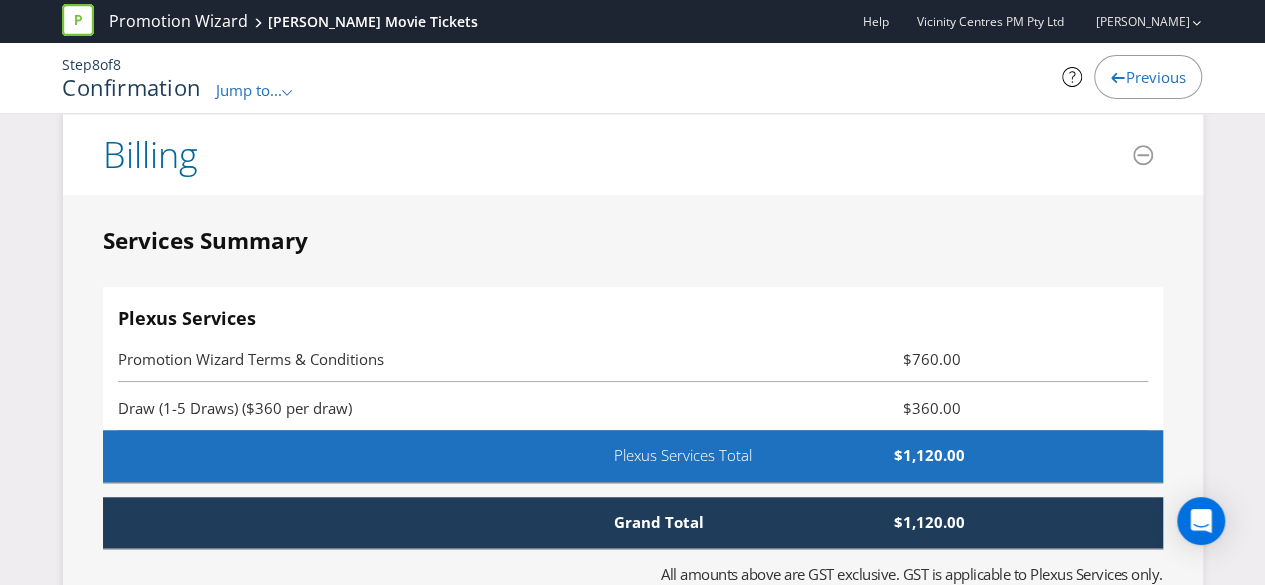 scroll, scrollTop: 4357, scrollLeft: 0, axis: vertical 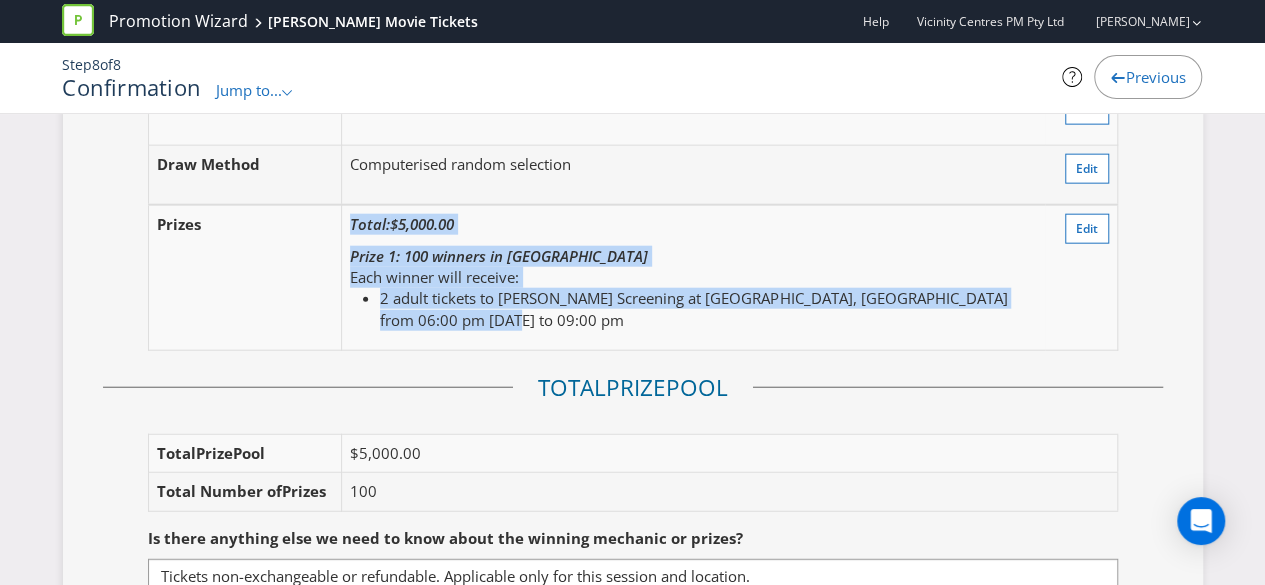 drag, startPoint x: 497, startPoint y: 307, endPoint x: 346, endPoint y: 203, distance: 183.3494 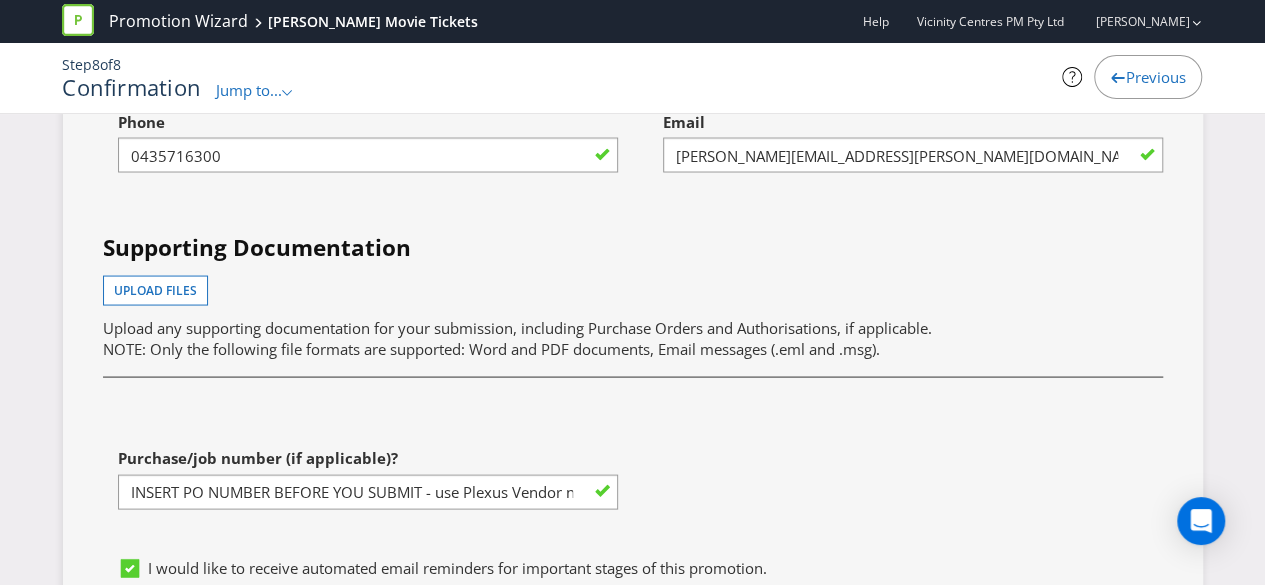 scroll, scrollTop: 5619, scrollLeft: 0, axis: vertical 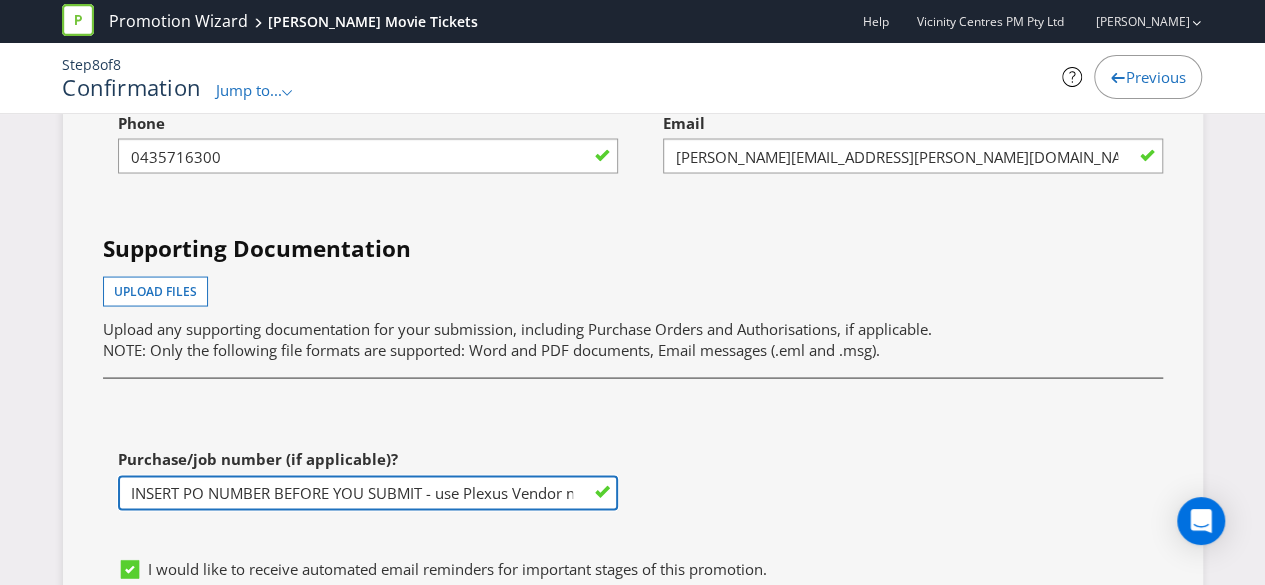 click on "INSERT PO NUMBER BEFORE YOU SUBMIT - use Plexus Vendor no. 329371 internally to obtain PO & add here" at bounding box center [368, 492] 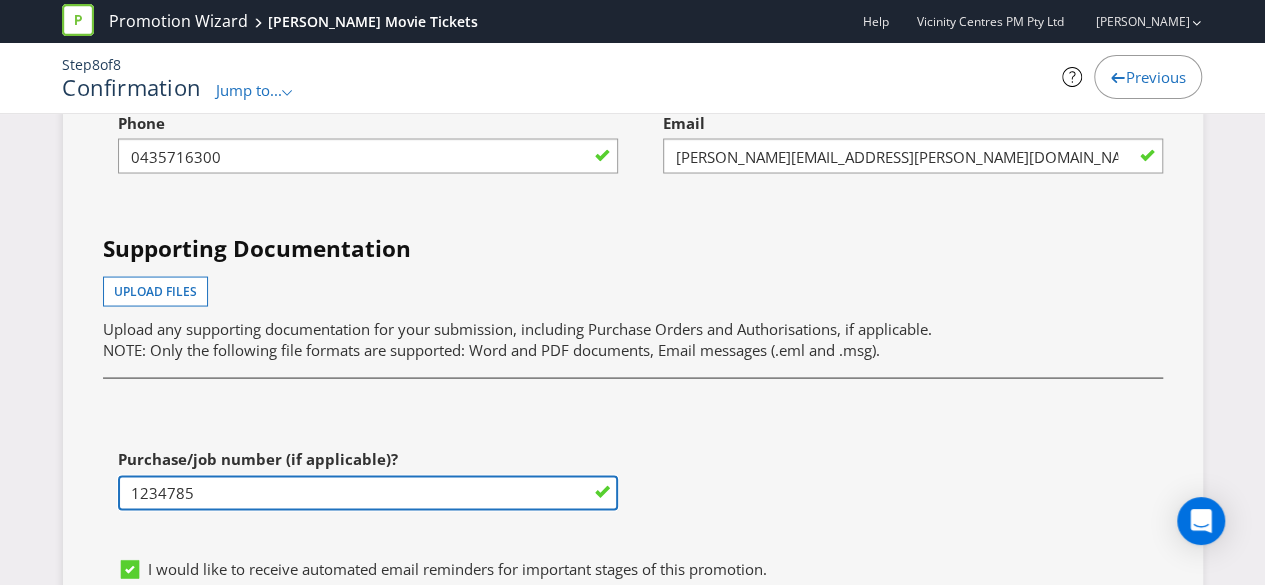 type on "1234785" 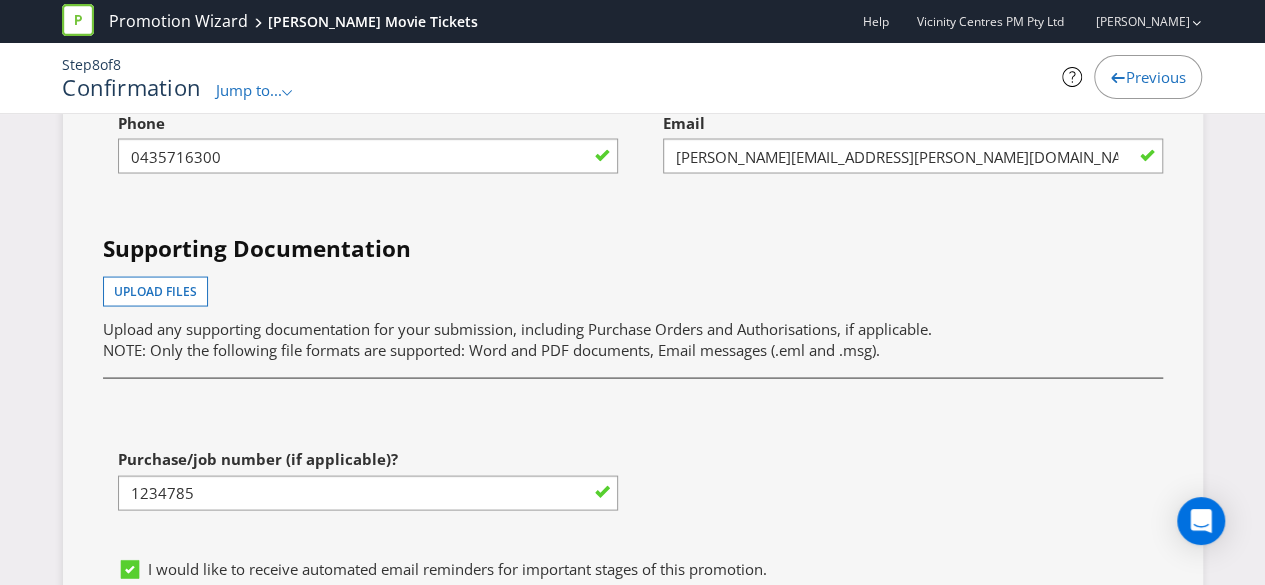 click on "Purchase/job number (if applicable)?   1234785" at bounding box center [368, 474] 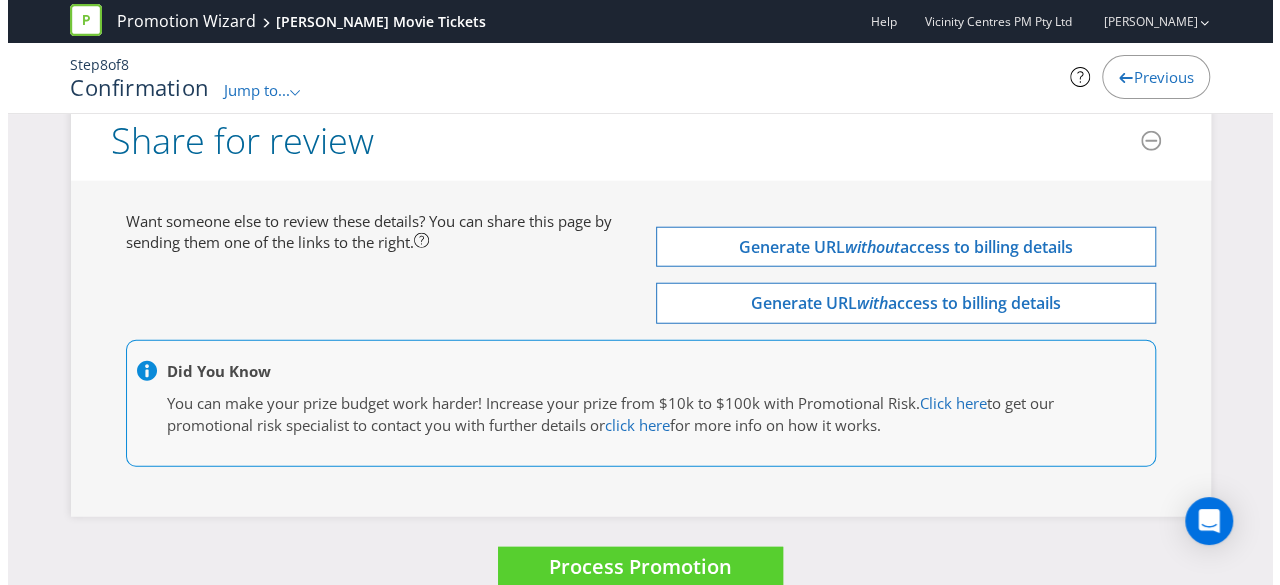 scroll, scrollTop: 6251, scrollLeft: 0, axis: vertical 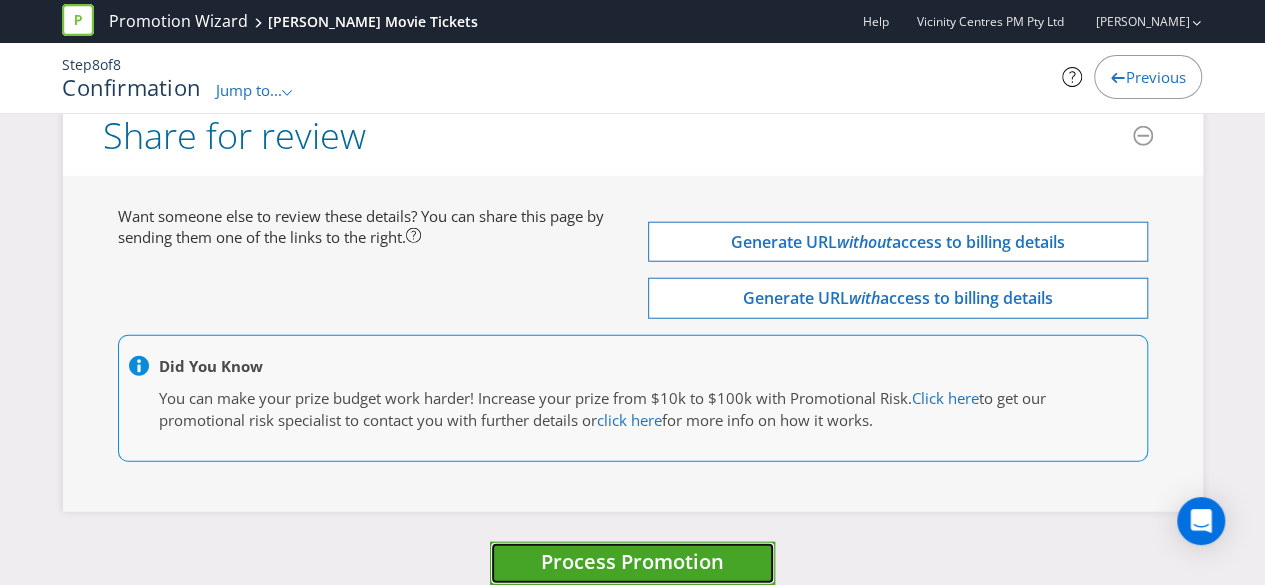 click on "Process Promotion" at bounding box center [632, 561] 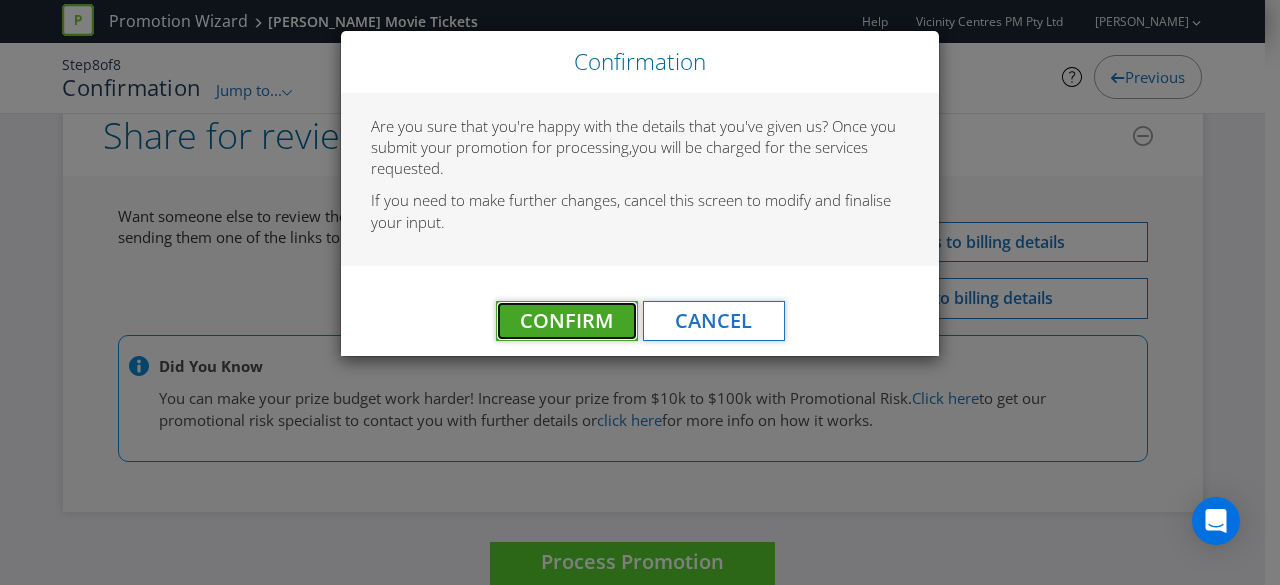 click on "Confirm" at bounding box center [566, 320] 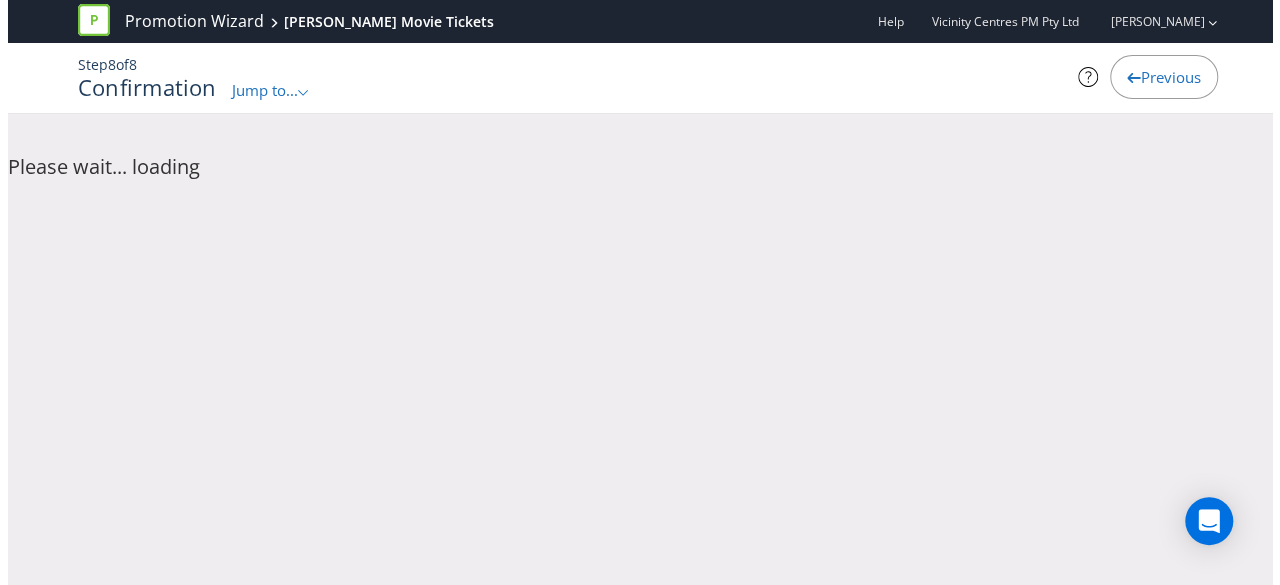scroll, scrollTop: 0, scrollLeft: 0, axis: both 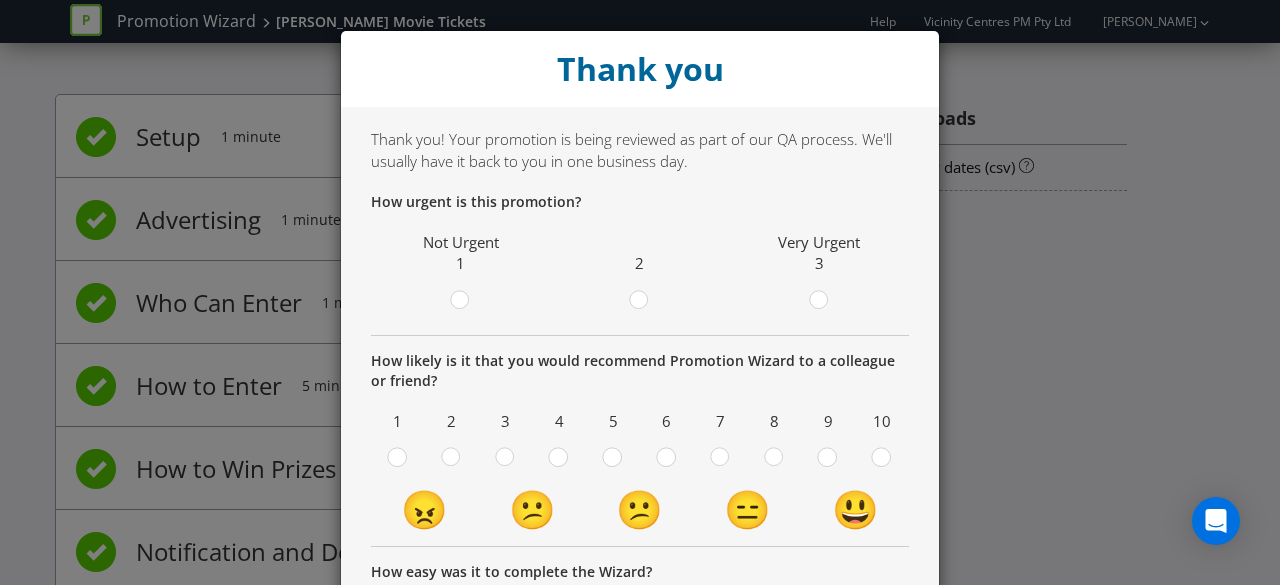 click at bounding box center (830, 303) 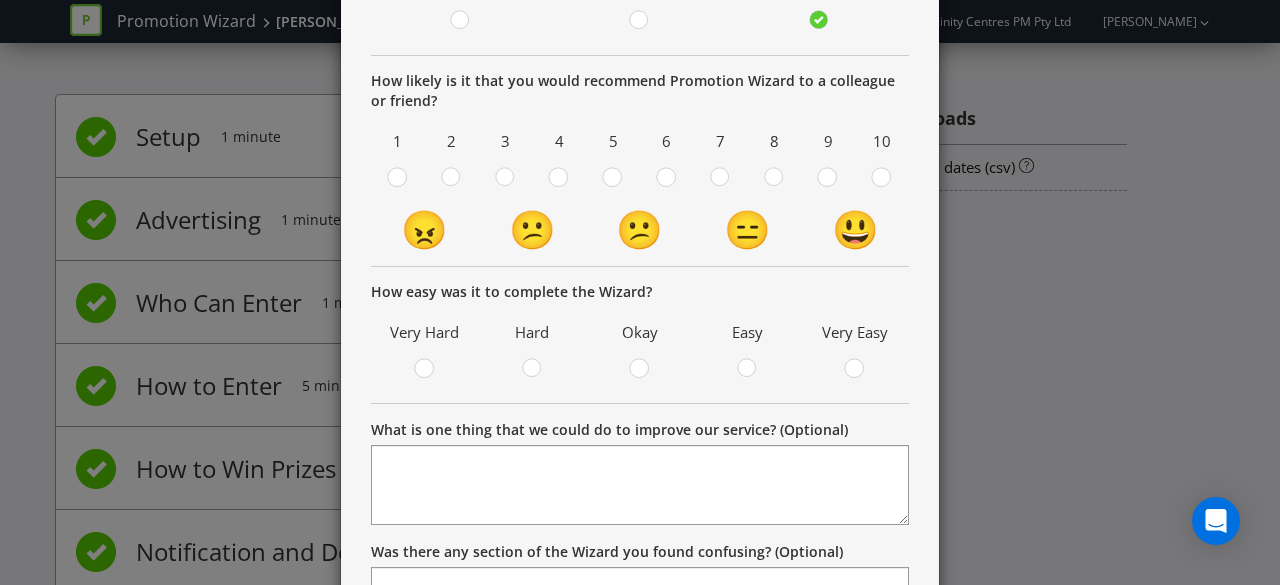 scroll, scrollTop: 482, scrollLeft: 0, axis: vertical 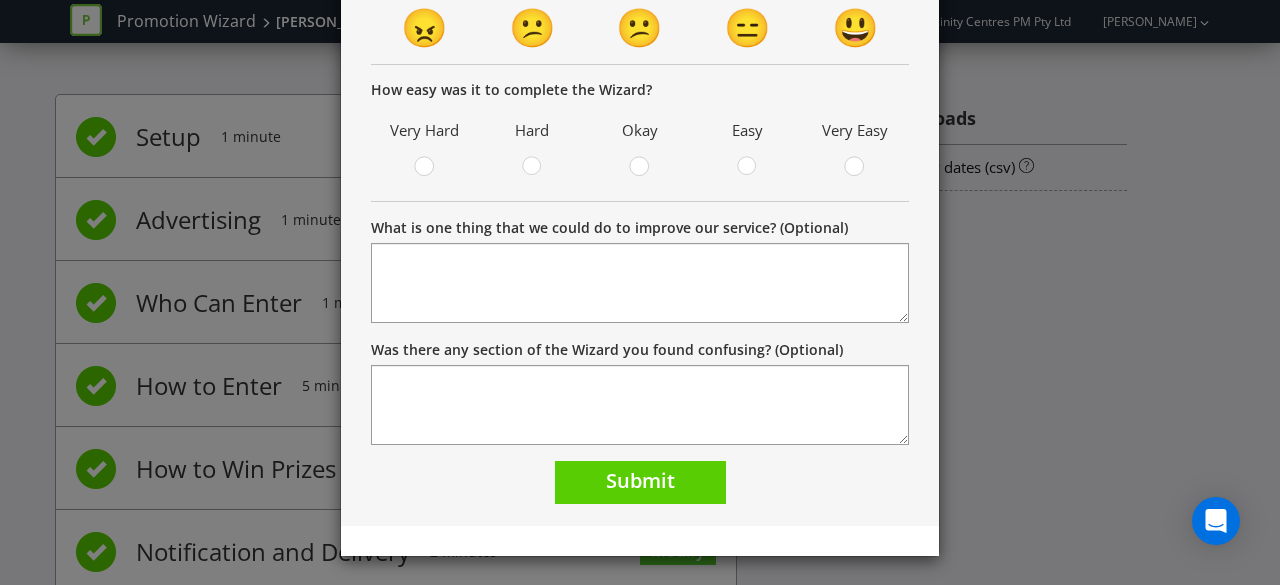 click on "Thank you! Your promotion is being reviewed as part of our QA process. We'll usually have it back to you in one business day. How urgent is this promotion? Not Urgent 1     2     Very Urgent 3     How likely is it that you would recommend Promotion Wizard to a colleague or friend? 1     2     3     4     5     6     7     8     9     10     😠 😕 😕 😑 😃 How easy was it to complete the Wizard? Very Hard     Hard     Okay     Easy     Very Easy     What is one thing that we could do to improve our service? (Optional) Was there any section of the Wizard you found confusing? (Optional) Submit" at bounding box center (640, 76) 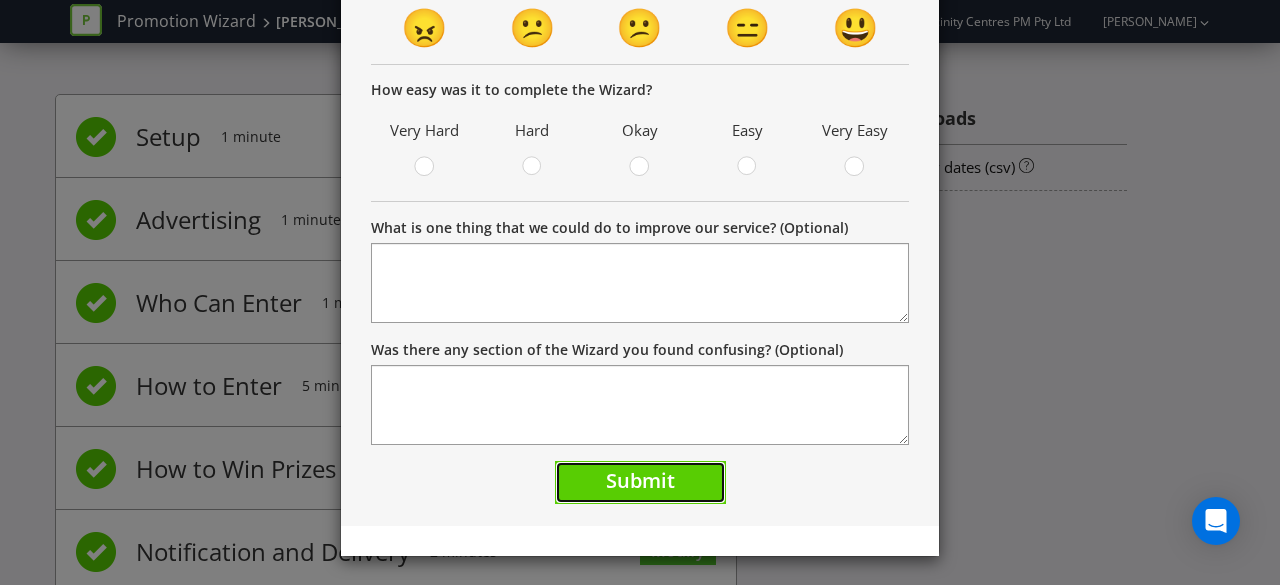click on "Submit" at bounding box center (640, 480) 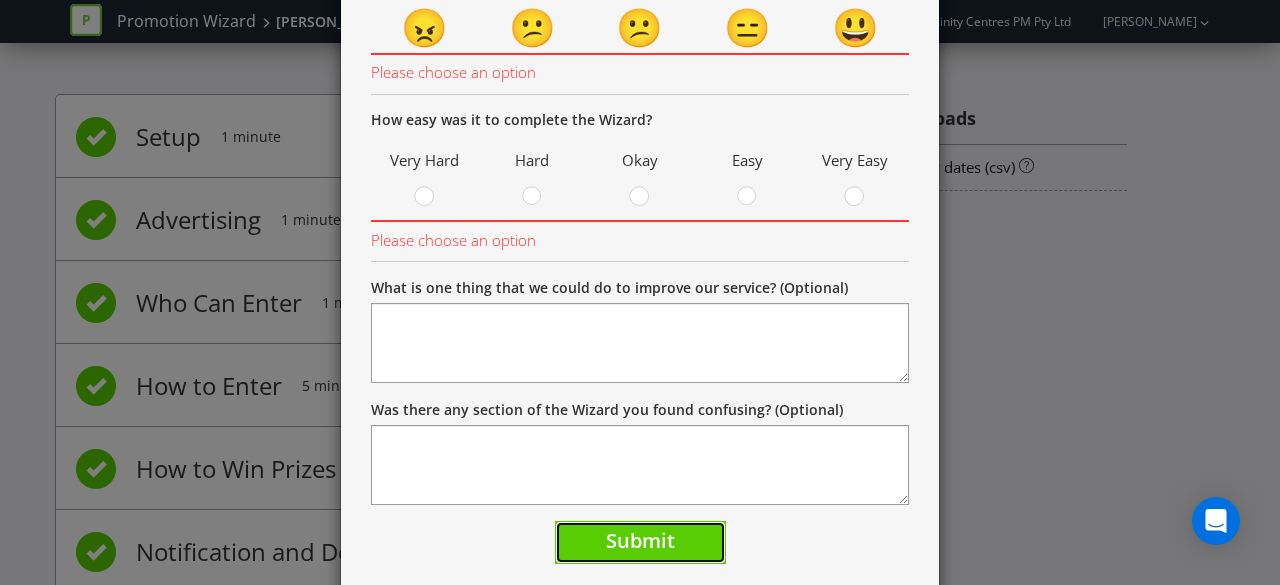 scroll, scrollTop: 192, scrollLeft: 0, axis: vertical 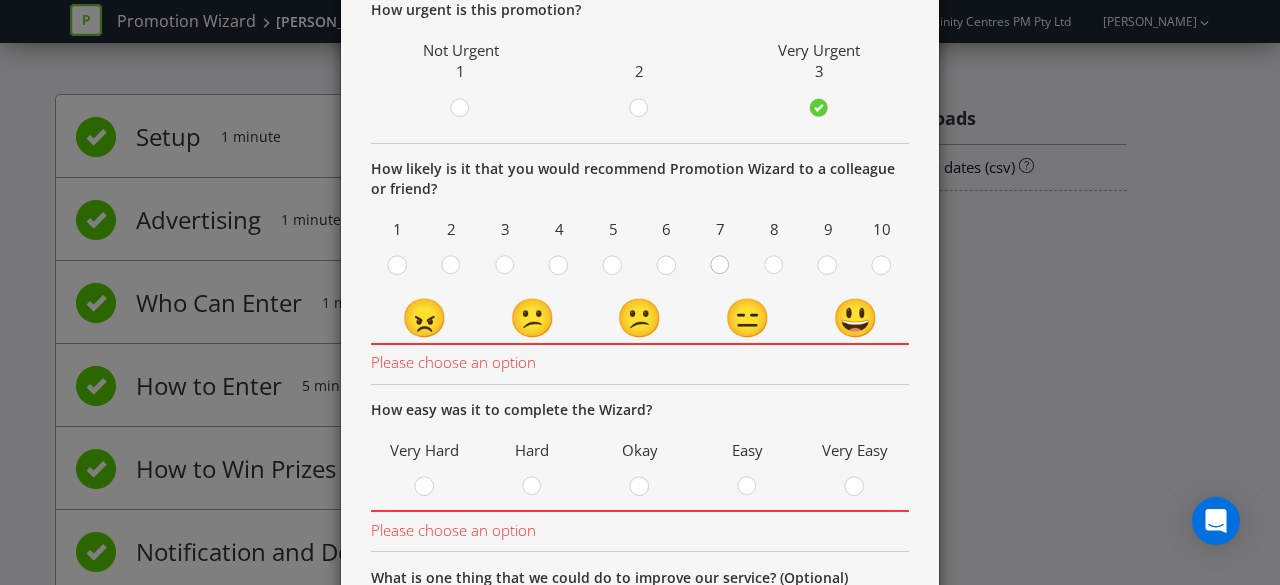 click at bounding box center (721, 259) 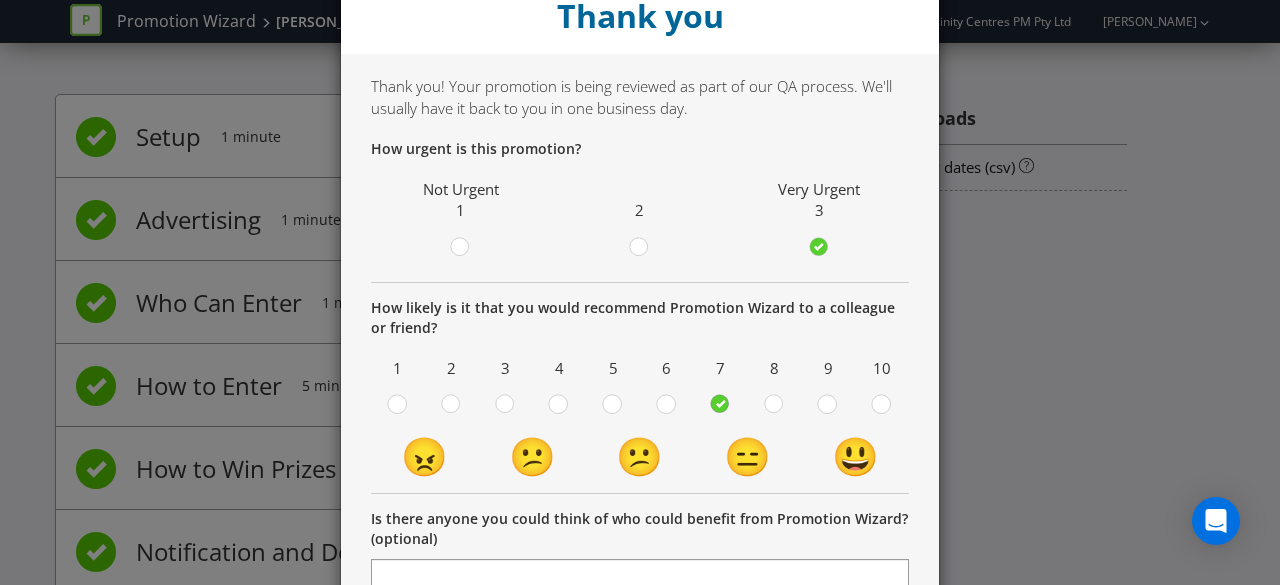 scroll, scrollTop: 414, scrollLeft: 0, axis: vertical 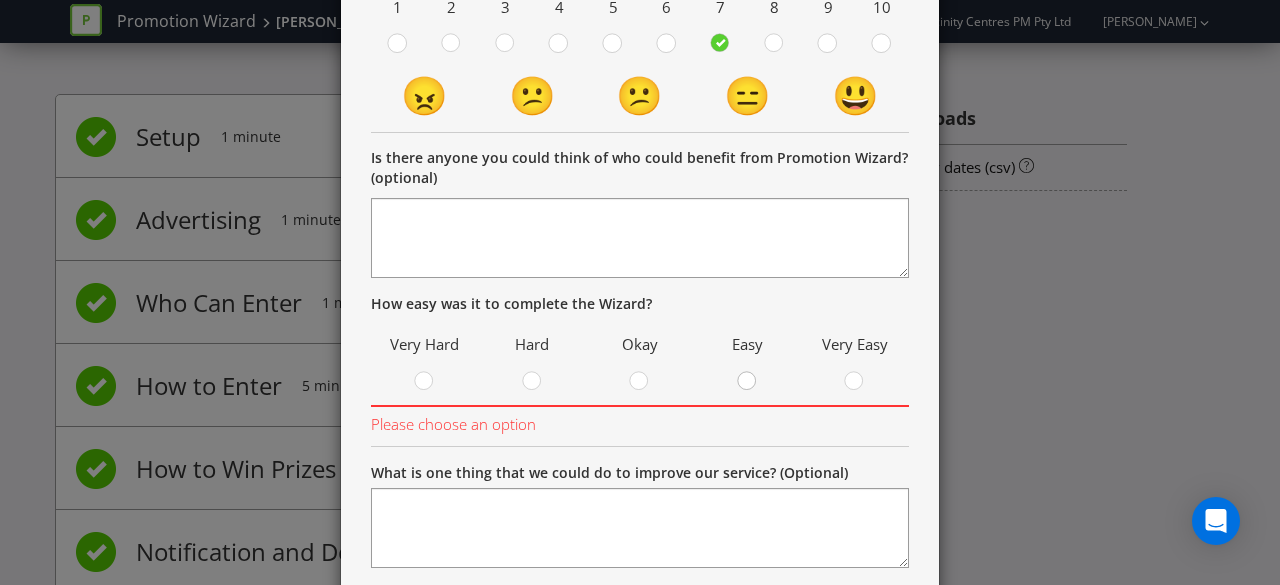 click 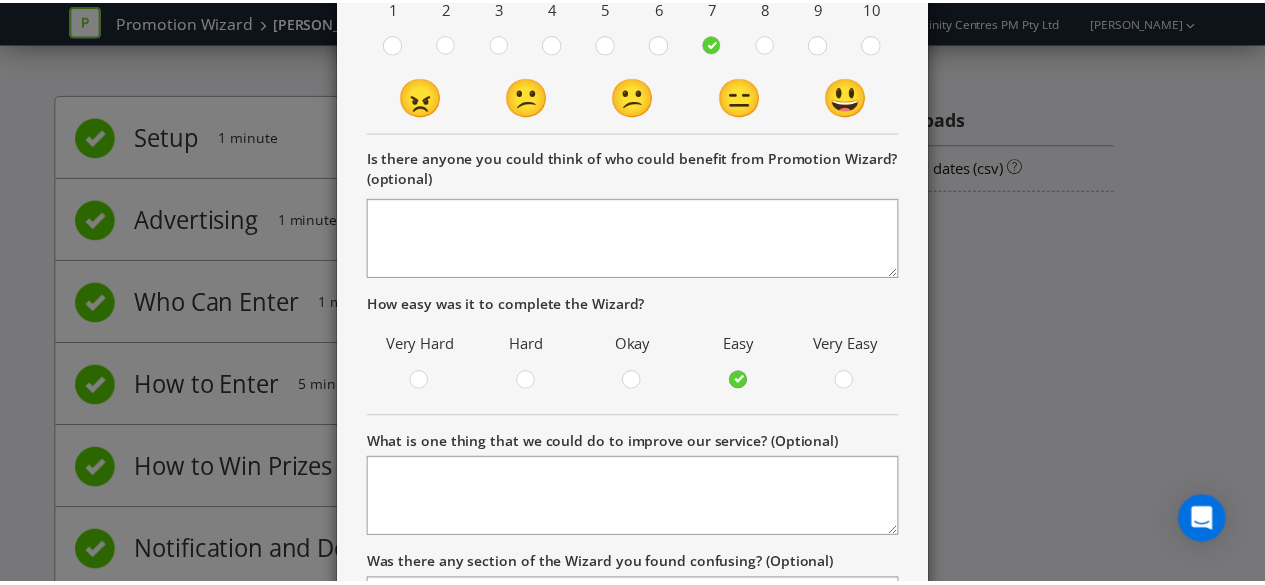 scroll, scrollTop: 628, scrollLeft: 0, axis: vertical 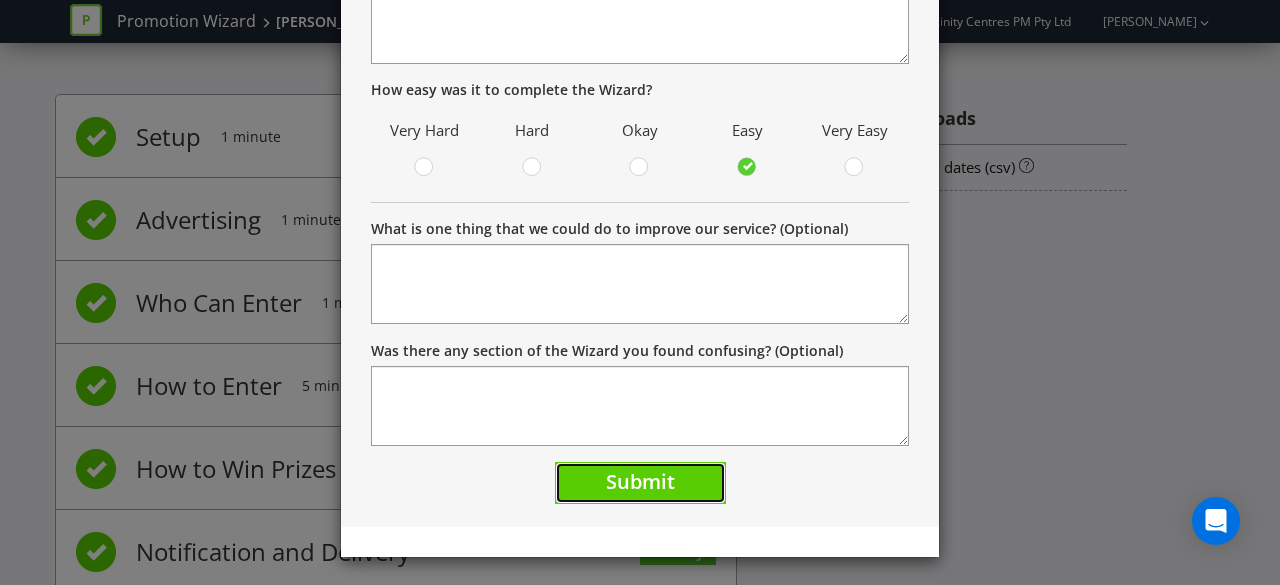 click on "Submit" at bounding box center [640, 483] 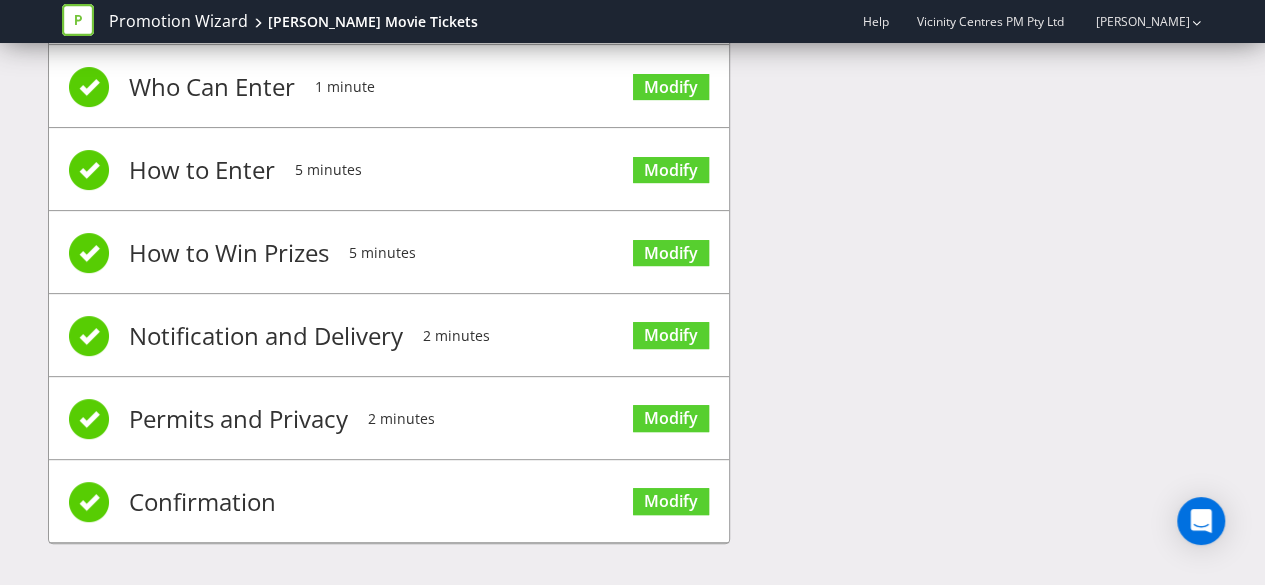 scroll, scrollTop: 216, scrollLeft: 0, axis: vertical 